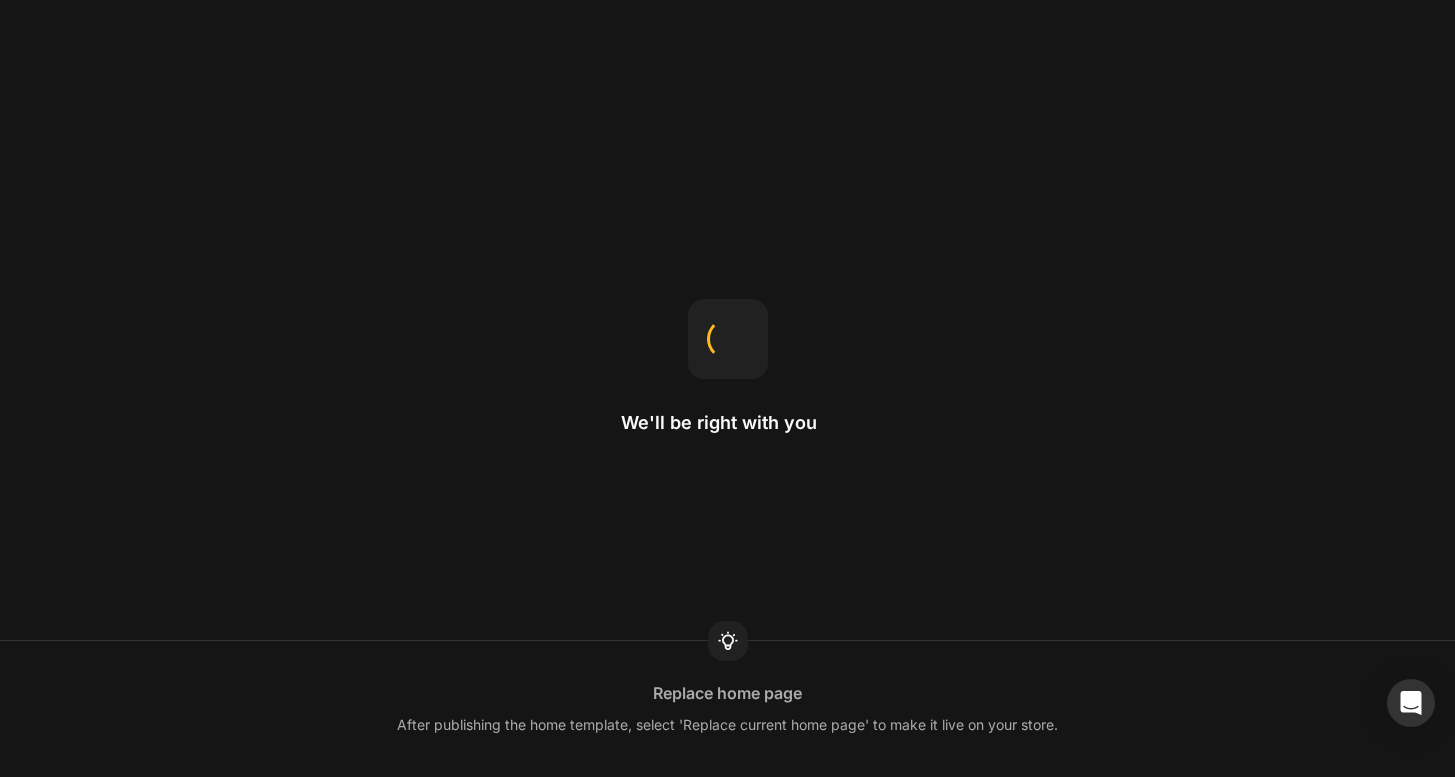 scroll, scrollTop: 0, scrollLeft: 0, axis: both 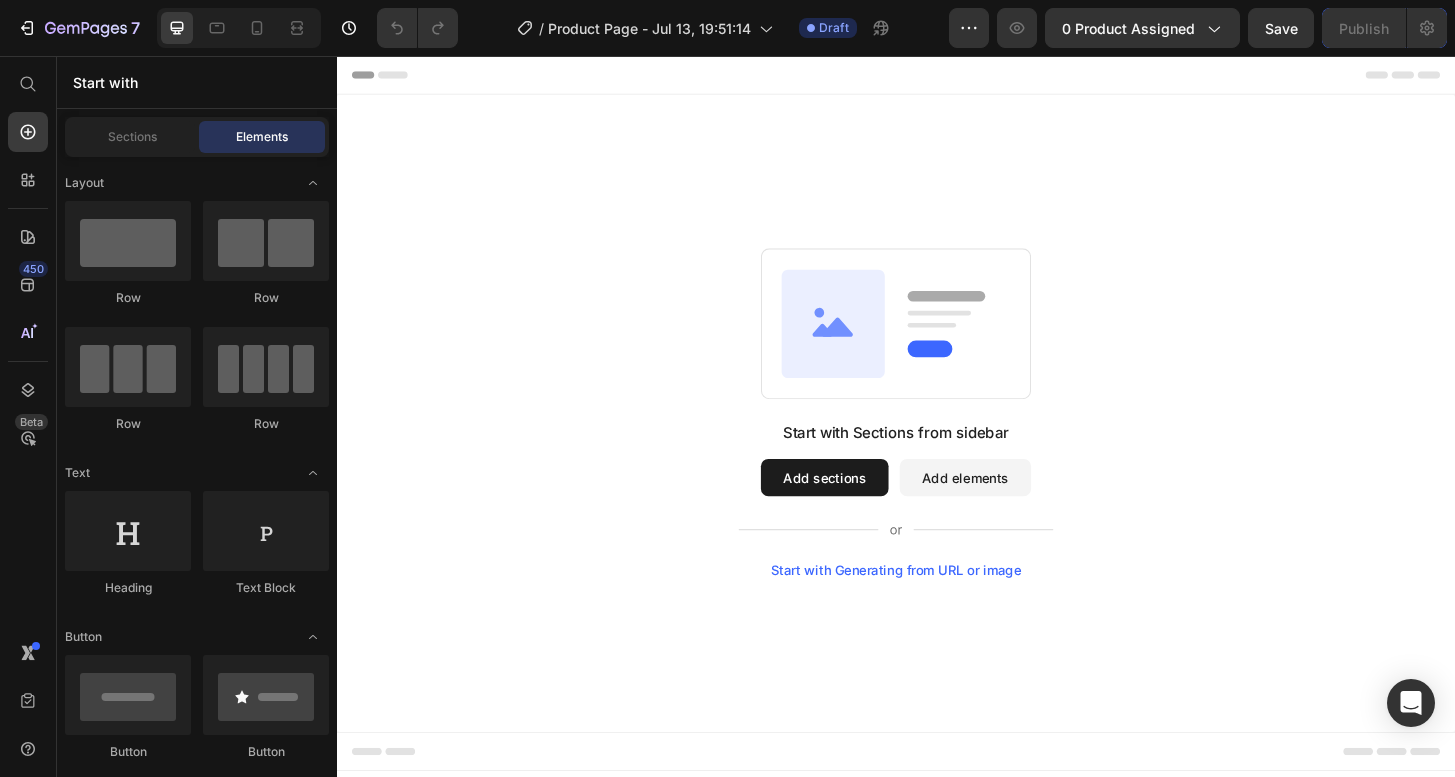click on "Start with Sections from sidebar Add sections Add elements Start with Generating from URL or image" at bounding box center (937, 439) 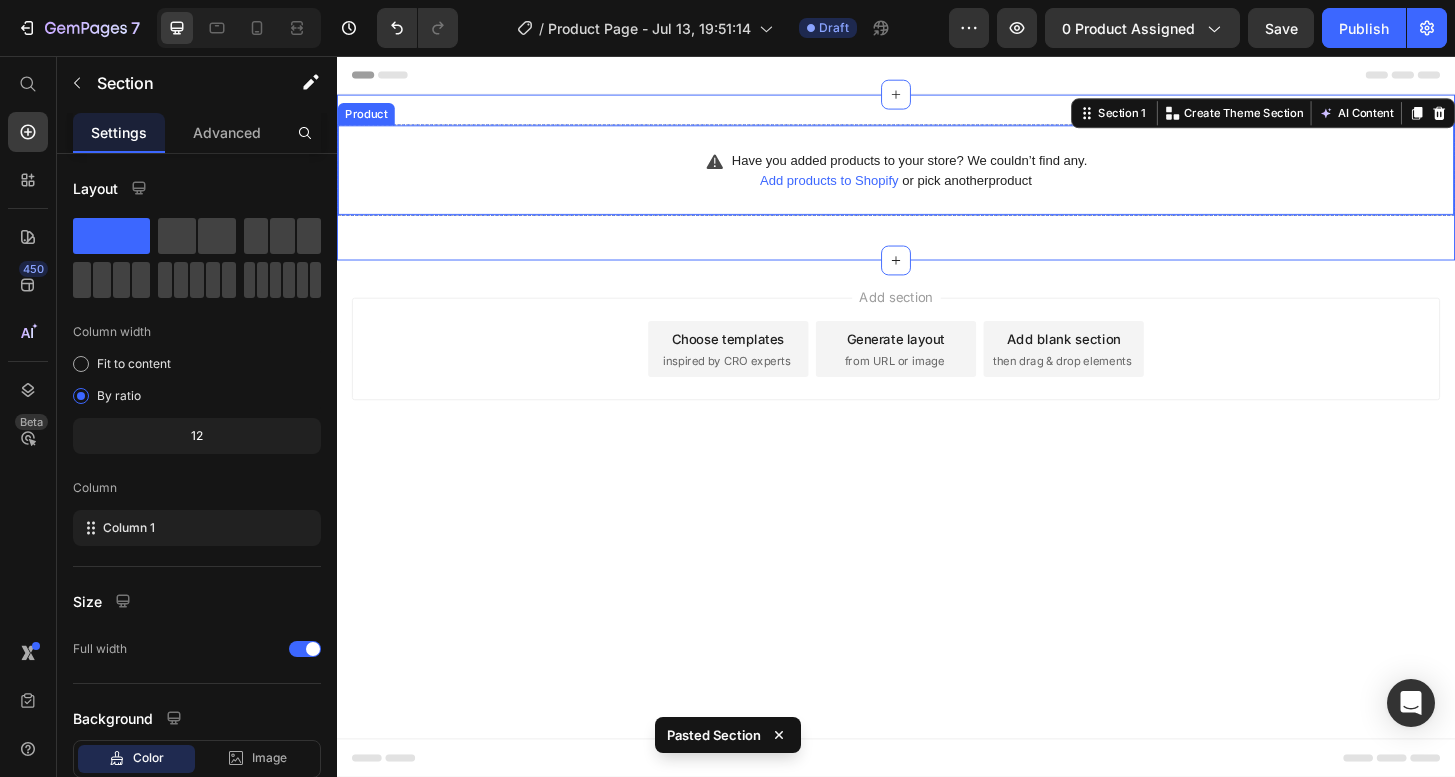 click on "Have you added products to your store? We couldn’t find any. Add products to Shopify   or pick another  product Product" at bounding box center [937, 178] 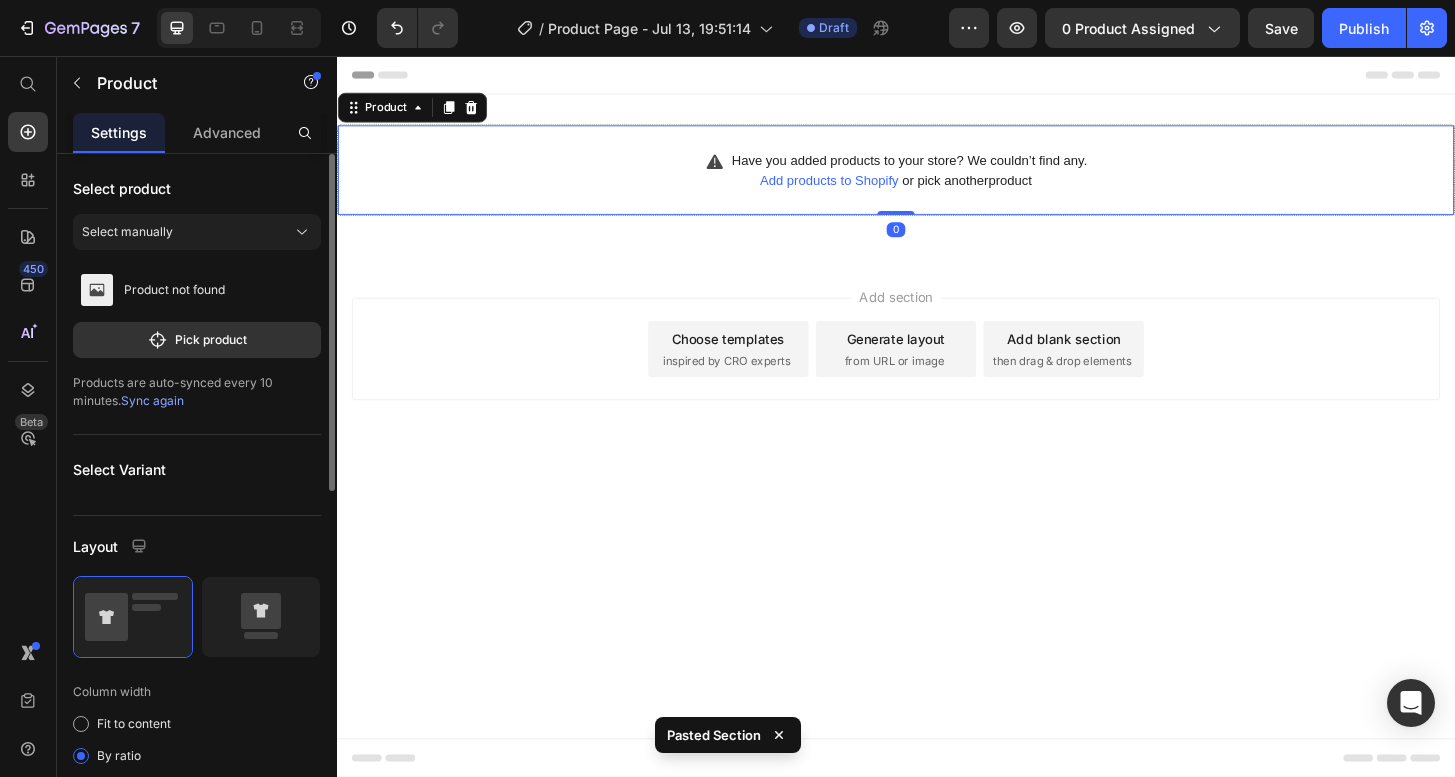 click on "Products are auto-synced every 10 minutes.  Sync again" at bounding box center (197, 392) 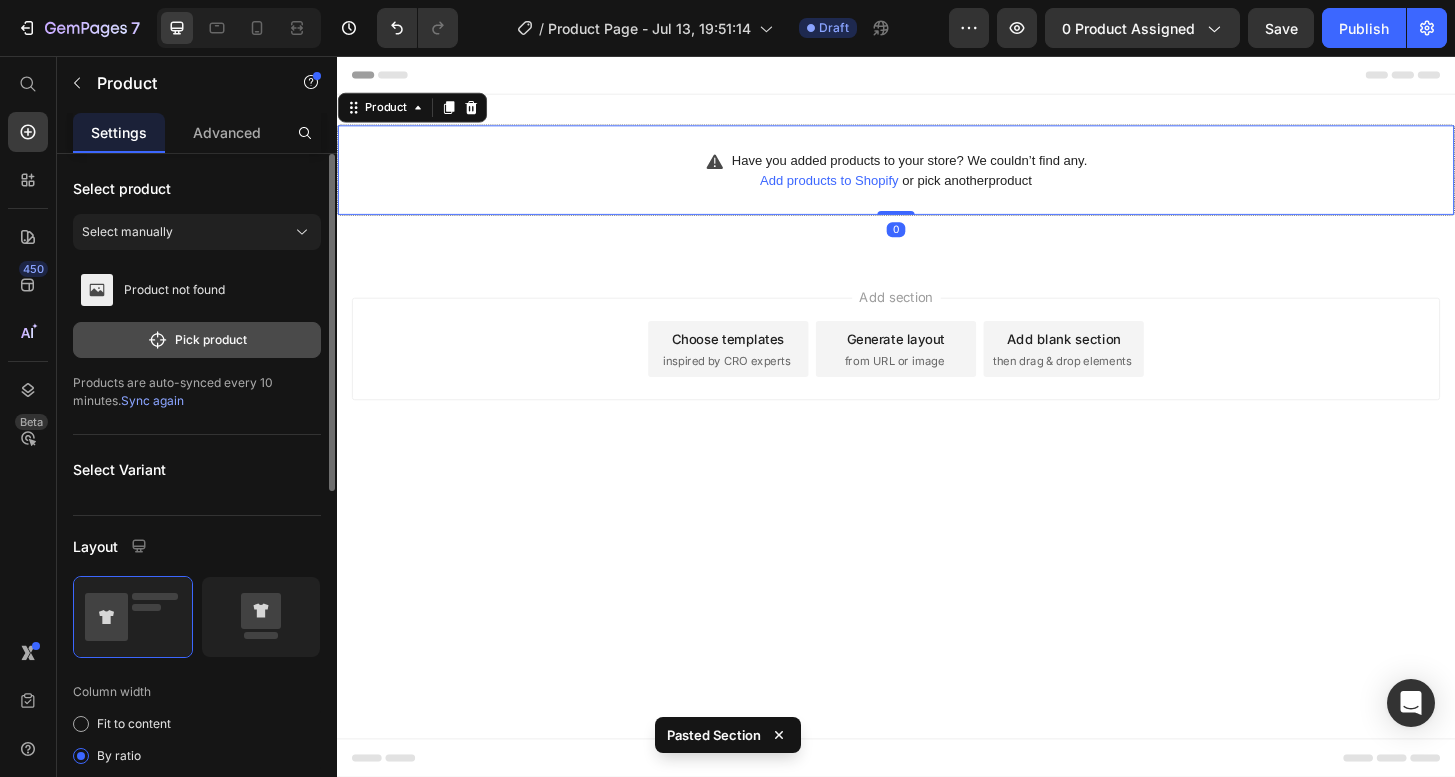 click on "Pick product" 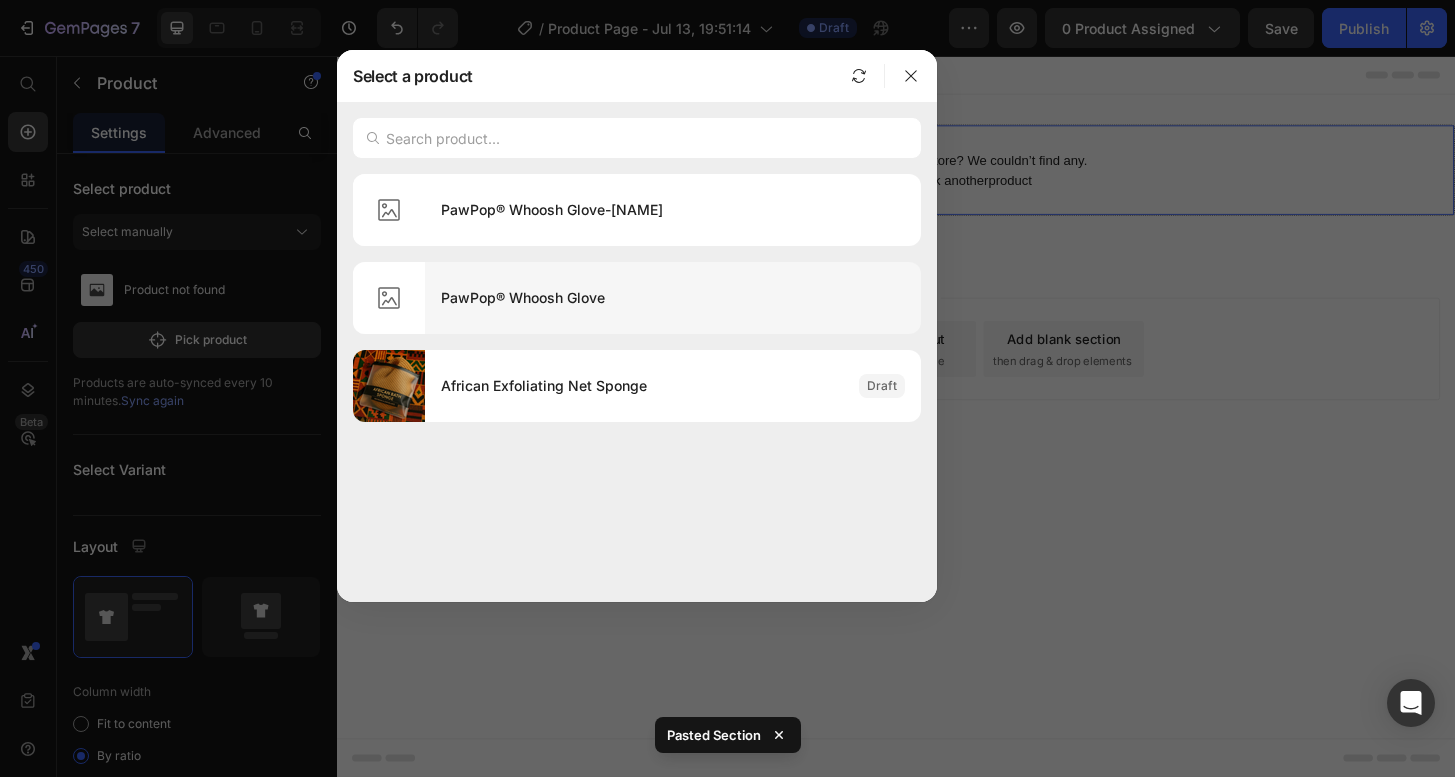 click on "PawPop® Whoosh Glove" at bounding box center [673, 298] 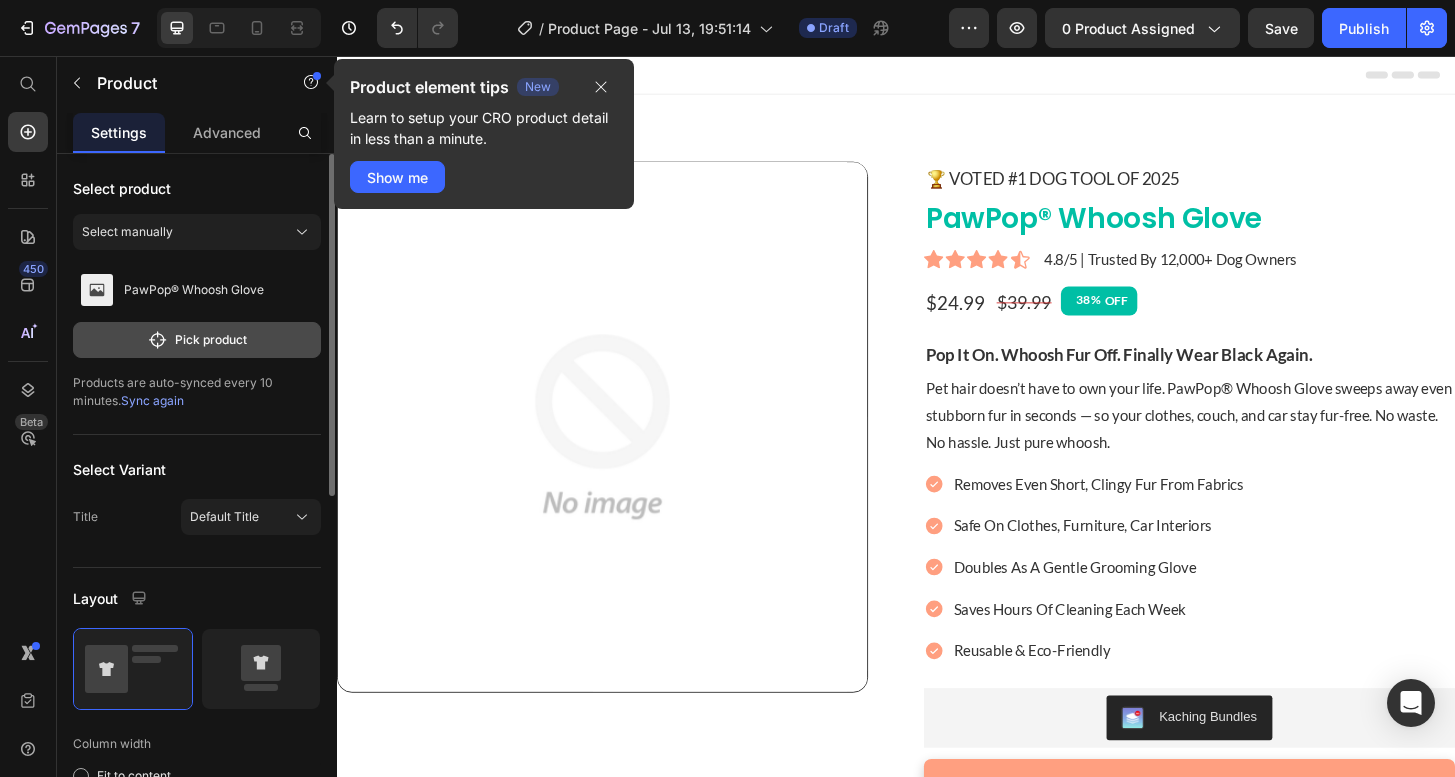 click on "Pick product" at bounding box center (197, 340) 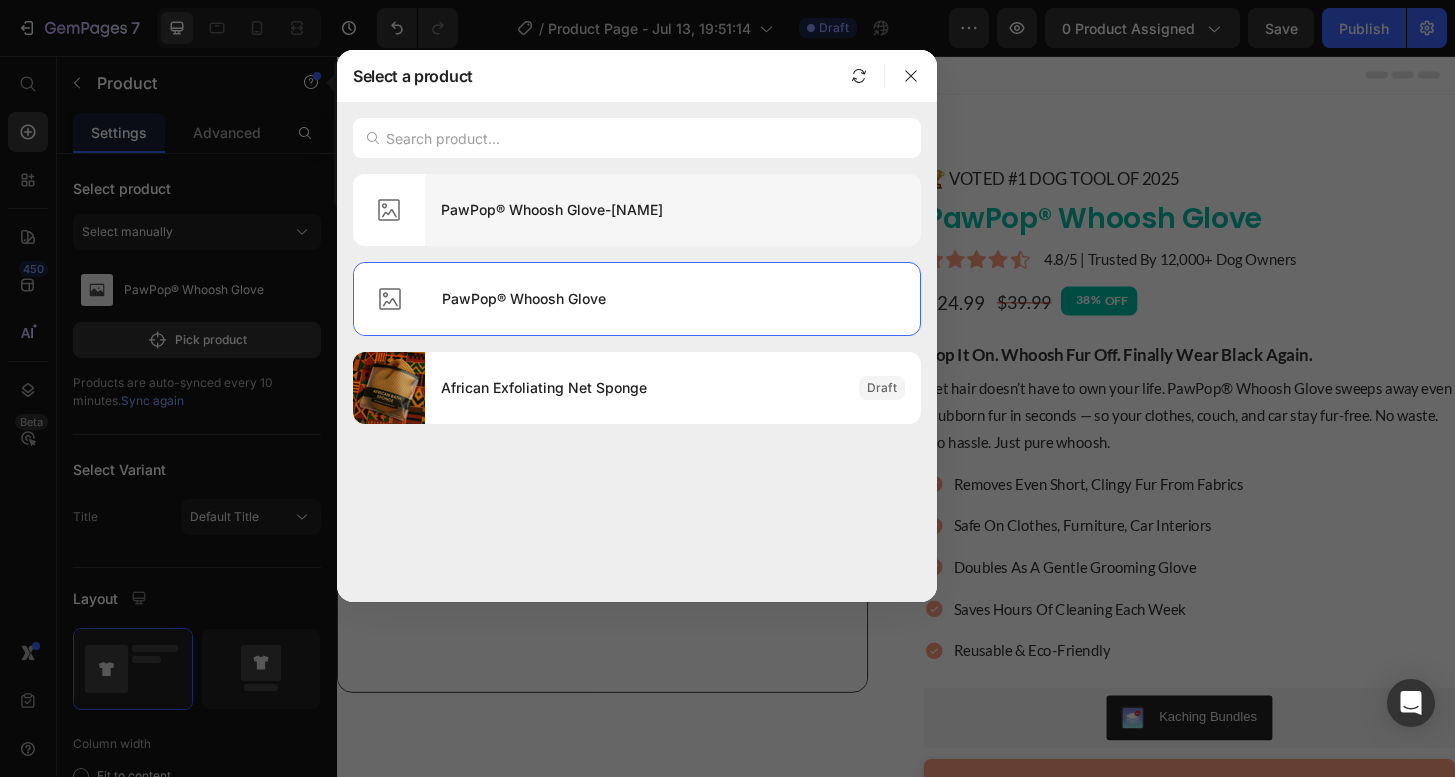 click on "PawPop® Whoosh Glove-Omar" at bounding box center [673, 210] 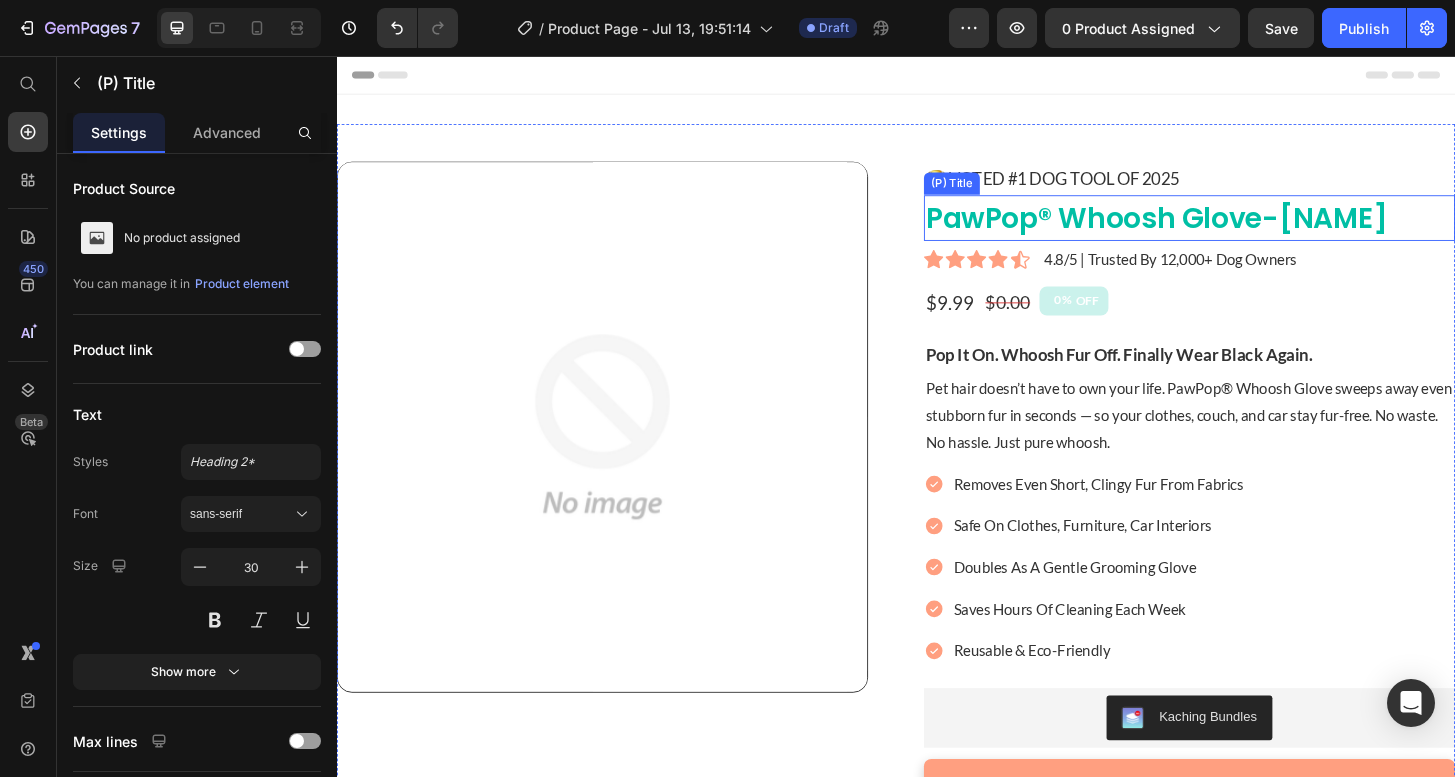 click on "PawPop® Whoosh Glove-Omar" at bounding box center [1252, 229] 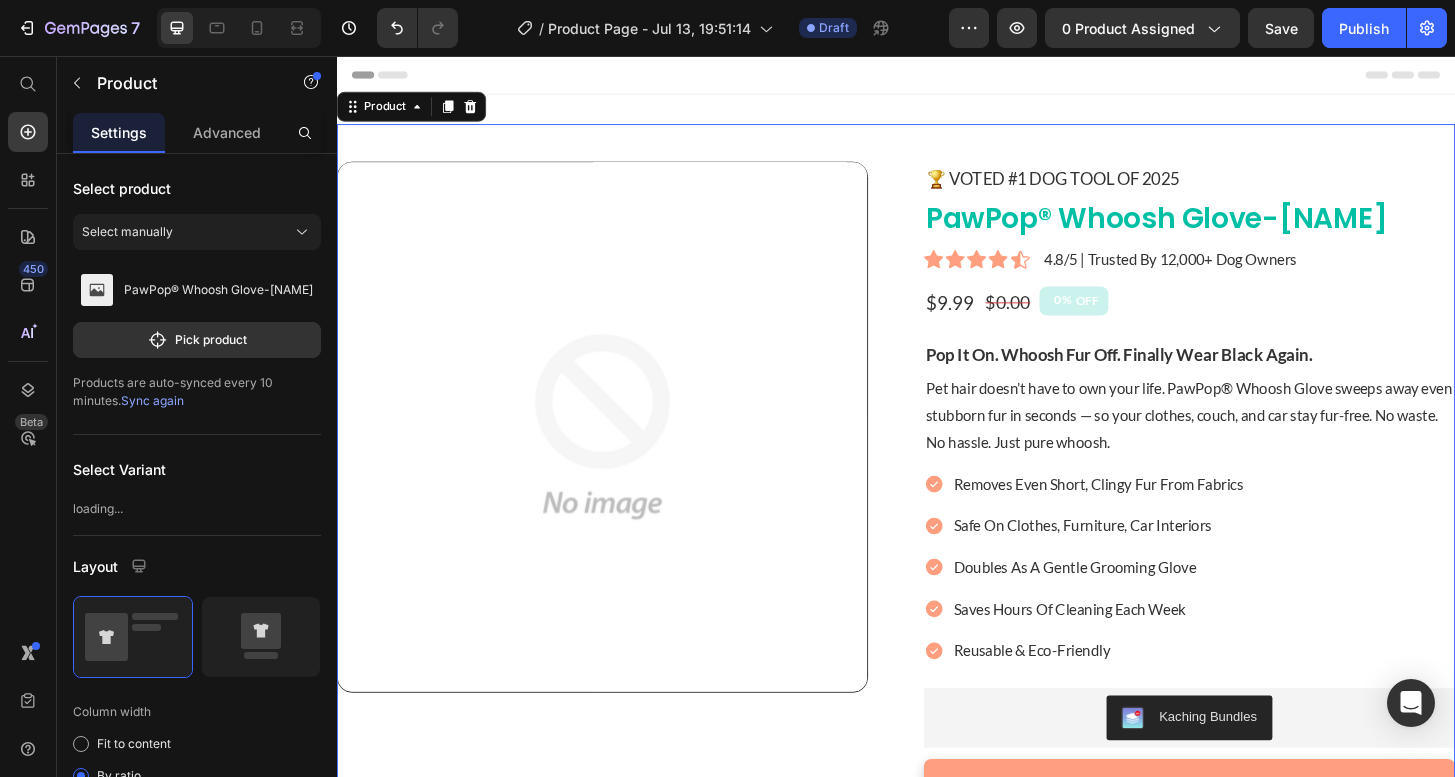 click on "Product Images 🏆 Voted #1 Dog ToOL of 2025 Text Block PawPop® Whoosh Glove-Omar (P) Title Icon Icon Icon Icon
Icon Icon List 4.8/5 | Trusted by 12,000+ Dog Owners Text Block Row $9.99 Product Price $0.00 Product Price 0% OFF Discount Tag Row Pop It On. Whoosh Fur Off. Finally Wear Black Again. Text Block Pet hair doesn’t have to own your life. PawPop® Whoosh Glove sweeps away even stubborn fur in seconds — so your clothes, couch, and car stay fur-free. No waste. No hassle. Just pure whoosh. Text Block
Icon Removes even short, clingy fur from fabrics Text
Icon Safe on clothes, furniture, car interiors Text
Icon Doubles as a gentle grooming glove Text
Icon Saves hours of cleaning each week Text
Icon Reusable & eco-friendly Text Advanced List Kaching Bundles Kaching Bundles ADD TO CART Add to Cart 30-Day Fur-Free Home Guarantee Item List Image Image Camilla T. Text Block Icon" at bounding box center (937, 749) 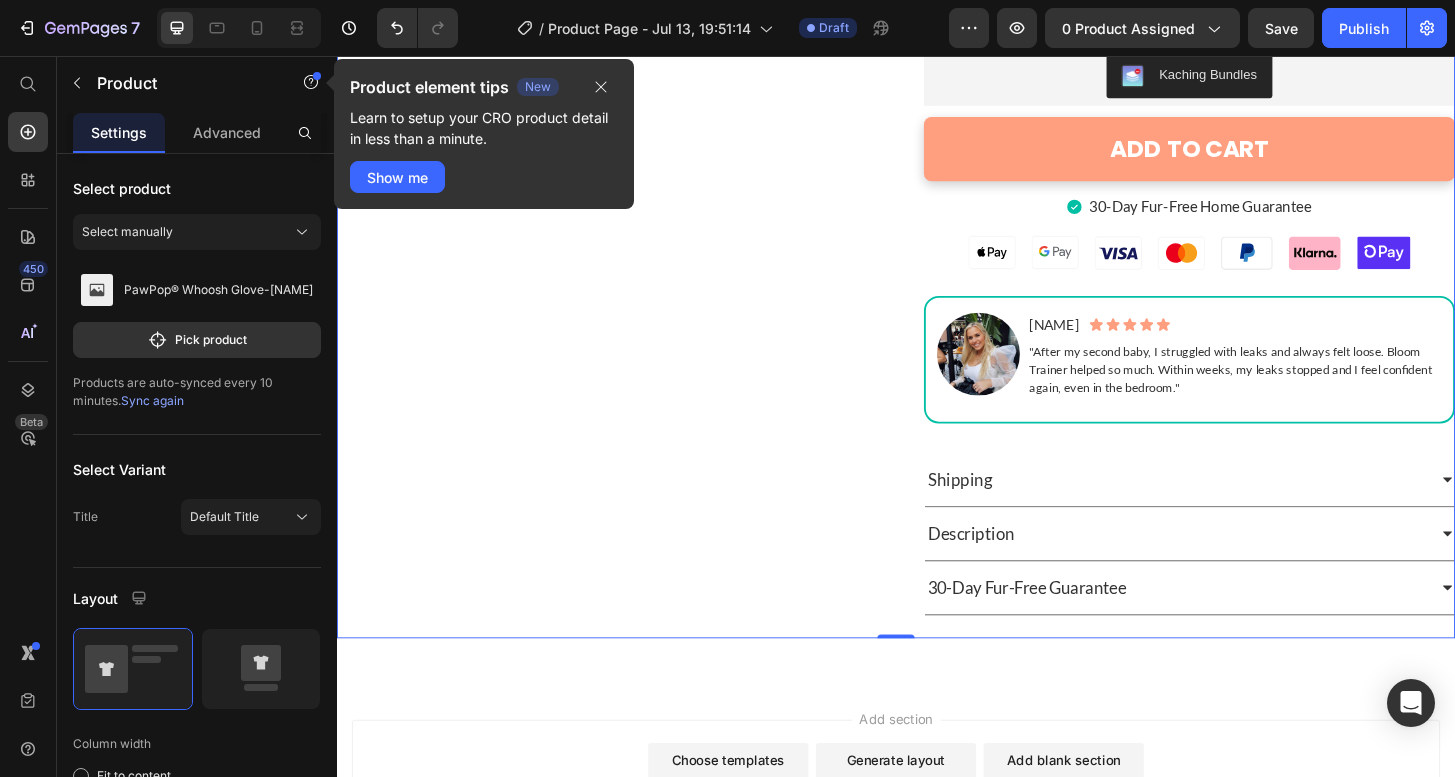 scroll, scrollTop: 874, scrollLeft: 0, axis: vertical 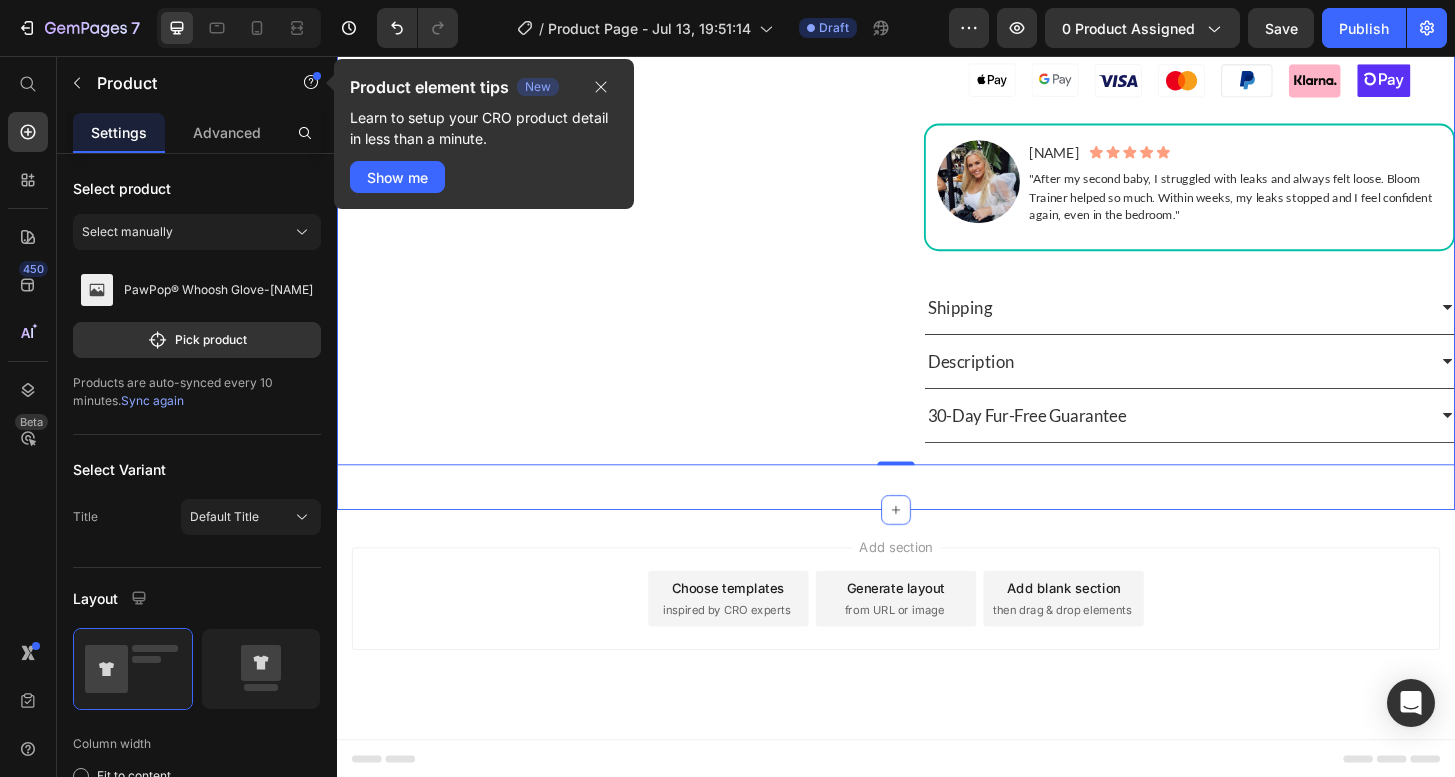 click on "Product Images 🏆 Voted #1 Dog ToOL of 2025 Text Block PawPop® Whoosh Glove-Omar (P) Title Icon Icon Icon Icon
Icon Icon List 4.8/5 | Trusted by 12,000+ Dog Owners Text Block Row $9.99 Product Price $0.00 Product Price 0% OFF Discount Tag Row Pop It On. Whoosh Fur Off. Finally Wear Black Again. Text Block Pet hair doesn’t have to own your life. PawPop® Whoosh Glove sweeps away even stubborn fur in seconds — so your clothes, couch, and car stay fur-free. No waste. No hassle. Just pure whoosh. Text Block
Icon Removes even short, clingy fur from fabrics Text
Icon Safe on clothes, furniture, car interiors Text
Icon Doubles as a gentle grooming glove Text
Icon Saves hours of cleaning each week Text
Icon Reusable & eco-friendly Text Advanced List Kaching Bundles Kaching Bundles ADD TO CART Add to Cart 30-Day Fur-Free Home Guarantee Item List Image Image Camilla T. Text Block Icon" at bounding box center [937, -117] 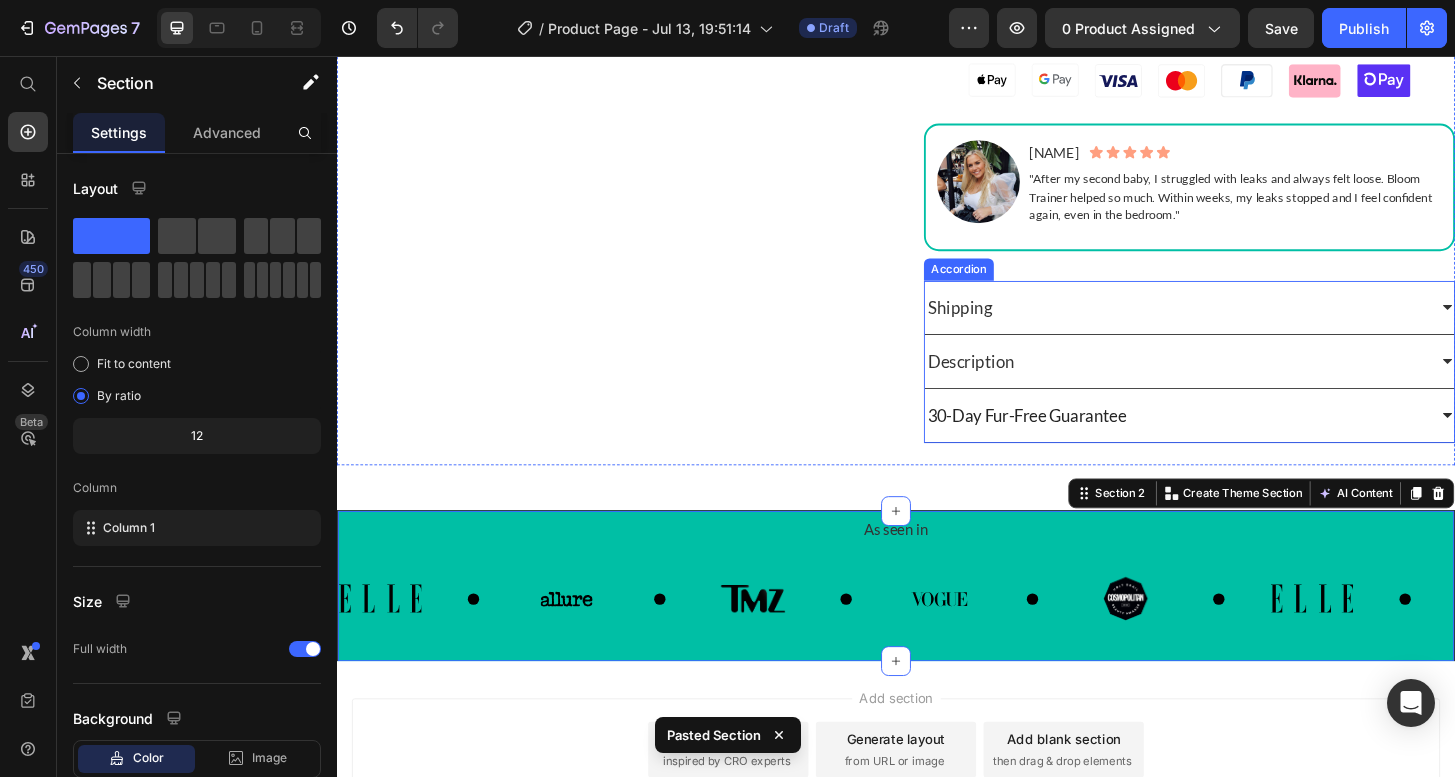 scroll, scrollTop: 1036, scrollLeft: 0, axis: vertical 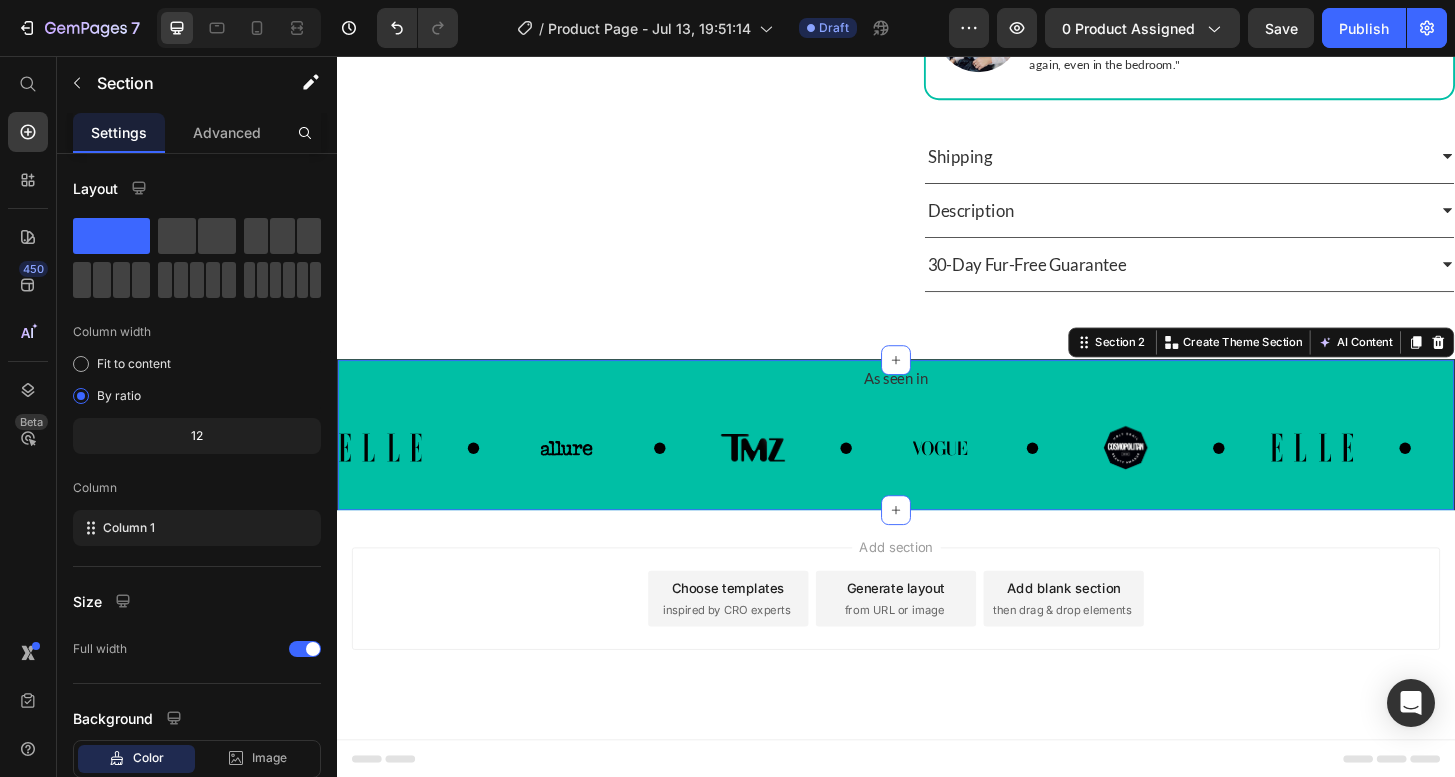 click on "Add section Choose templates inspired by CRO experts Generate layout from URL or image Add blank section then drag & drop elements" at bounding box center [937, 666] 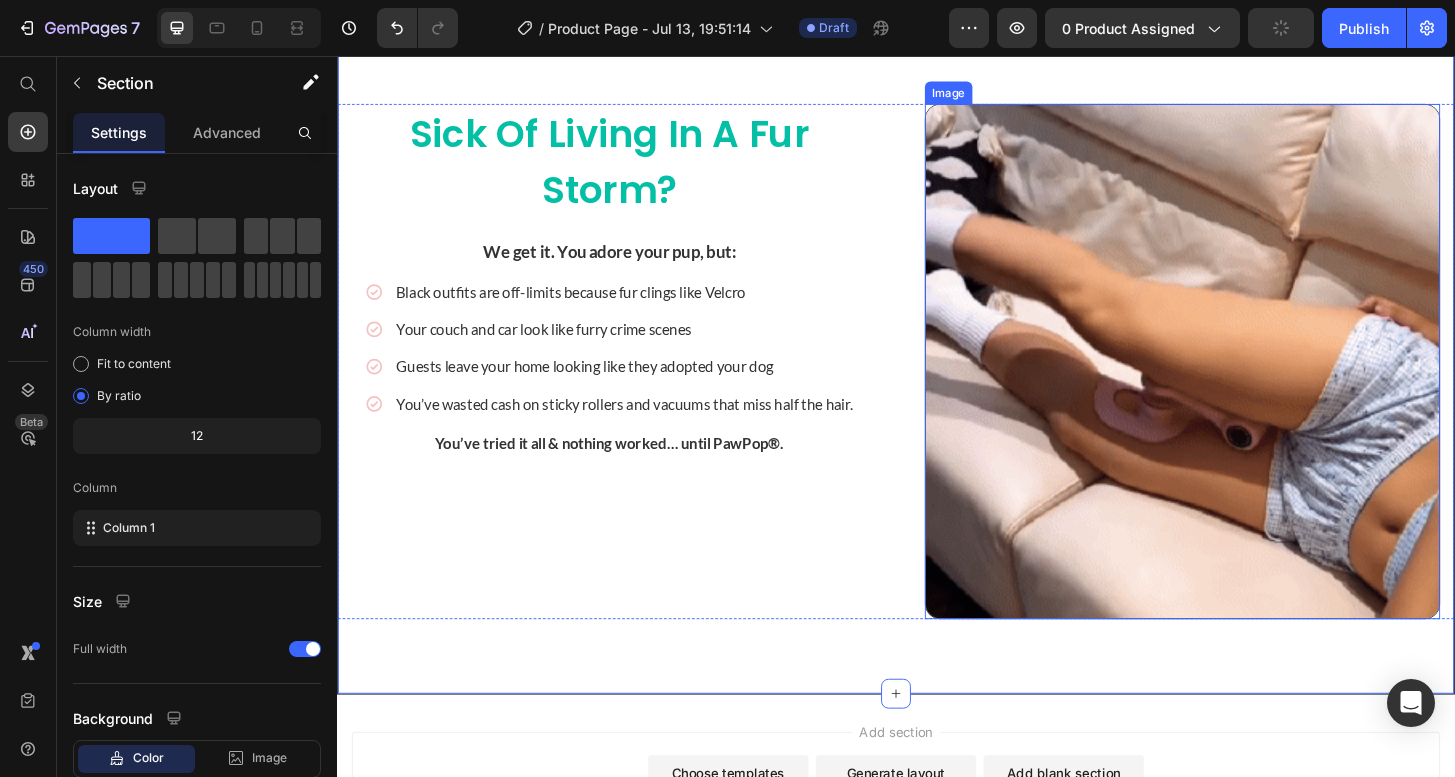 scroll, scrollTop: 1751, scrollLeft: 0, axis: vertical 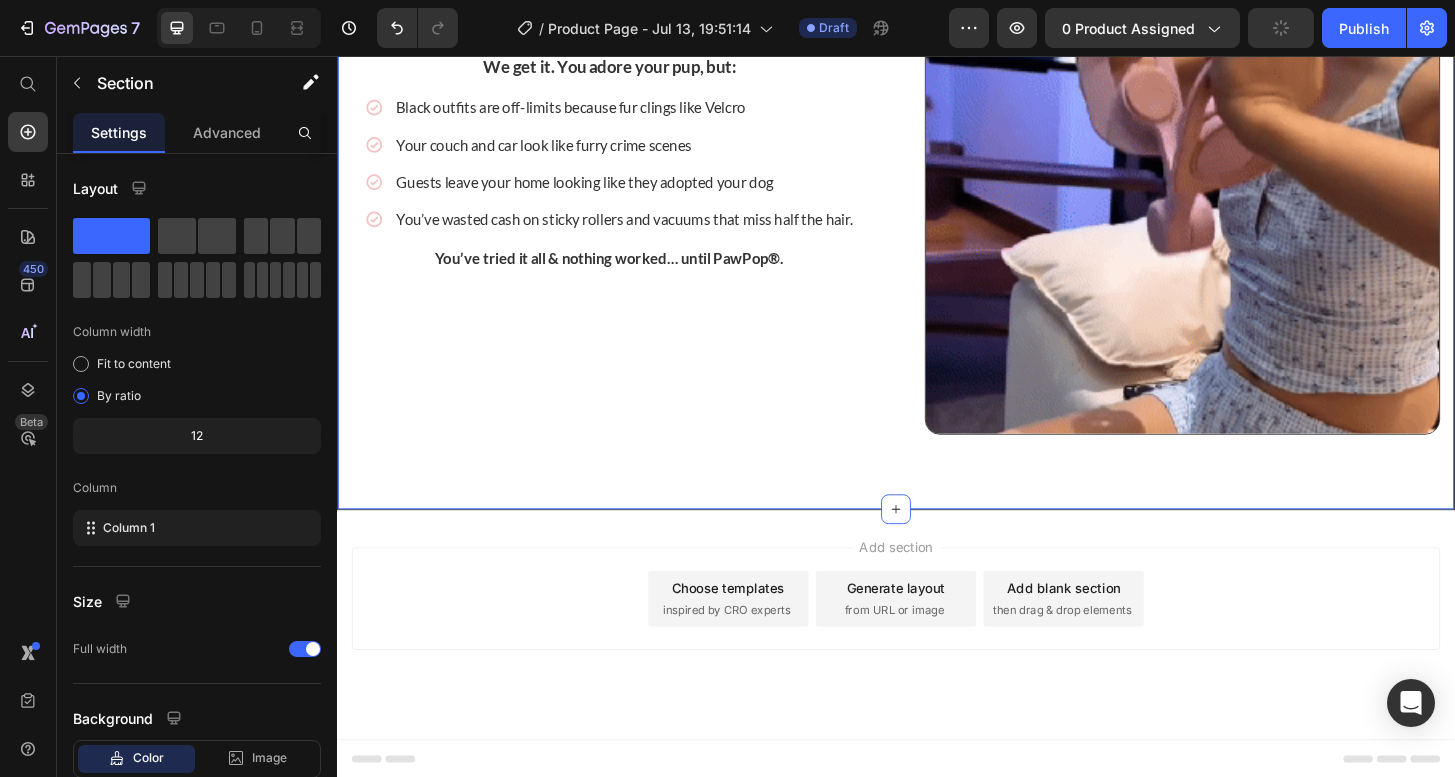click on "Add section Choose templates inspired by CRO experts Generate layout from URL or image Add blank section then drag & drop elements" at bounding box center (937, 666) 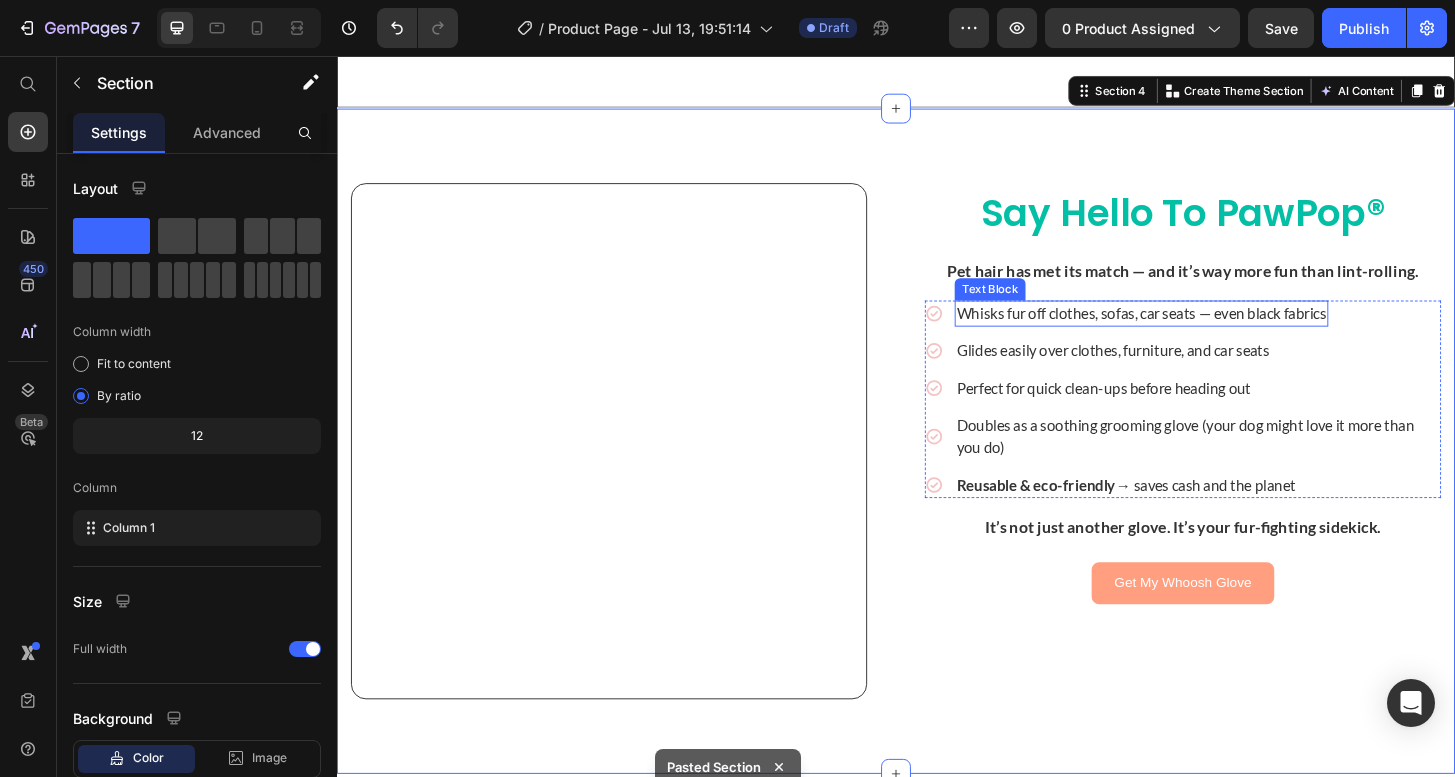 scroll, scrollTop: 2467, scrollLeft: 0, axis: vertical 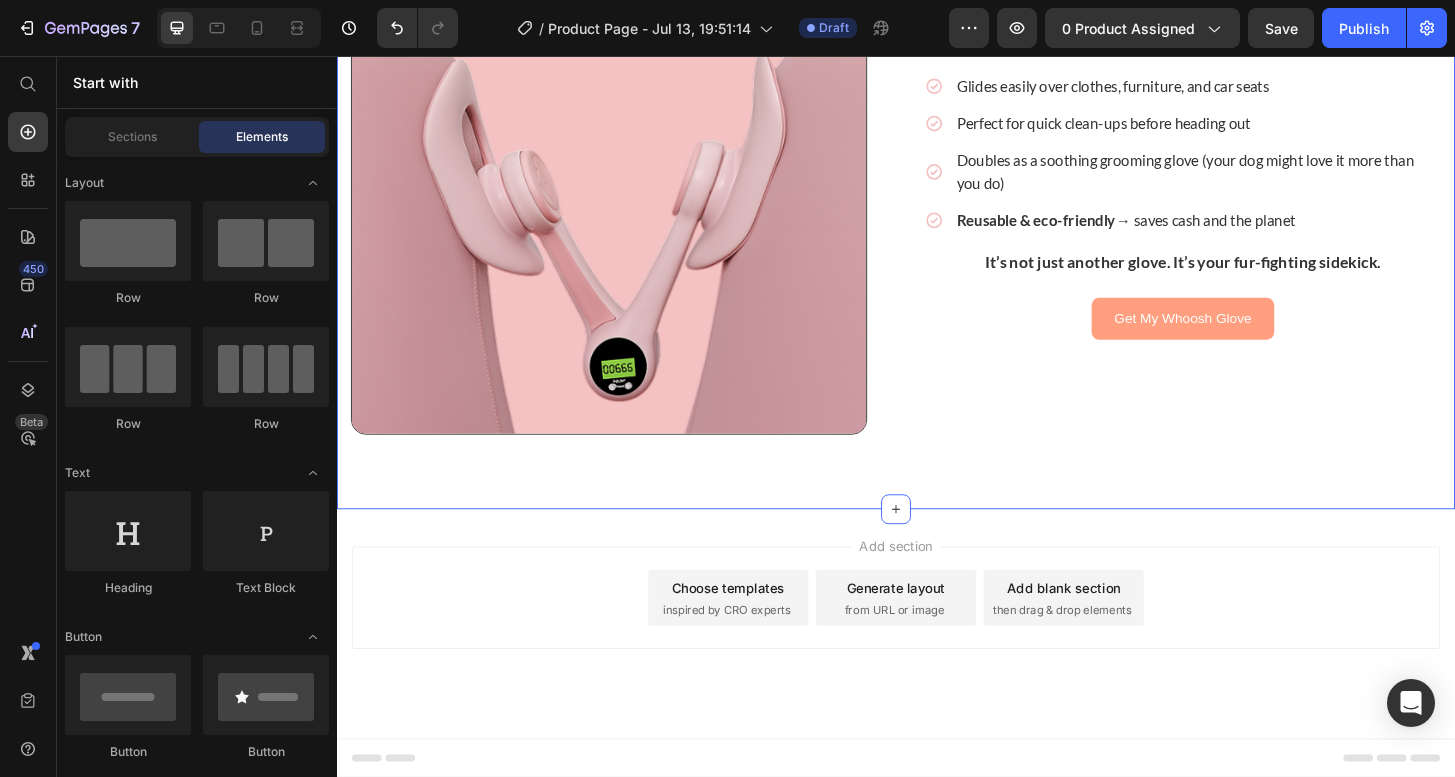 click on "Add section Choose templates inspired by CRO experts Generate layout from URL or image Add blank section then drag & drop elements" at bounding box center (937, 665) 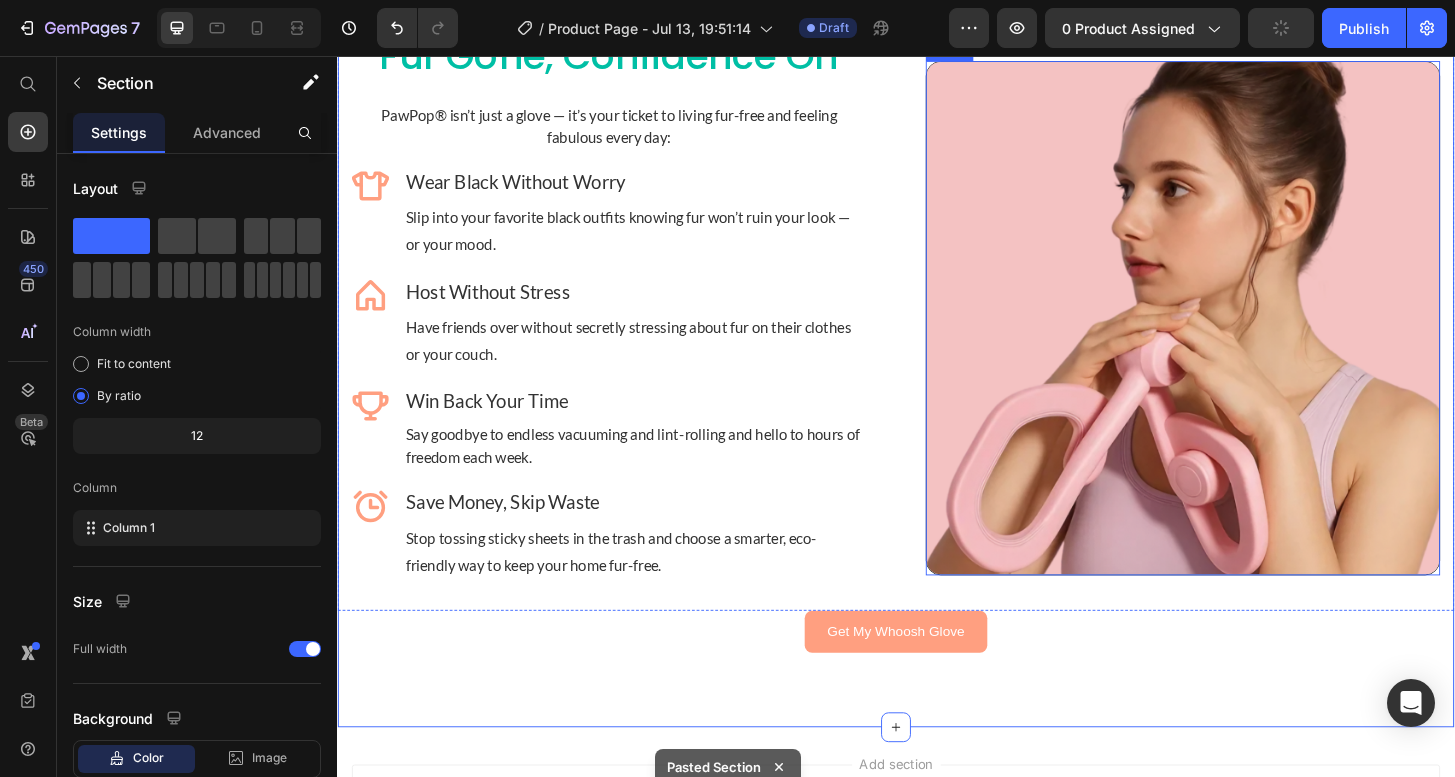 scroll, scrollTop: 3303, scrollLeft: 0, axis: vertical 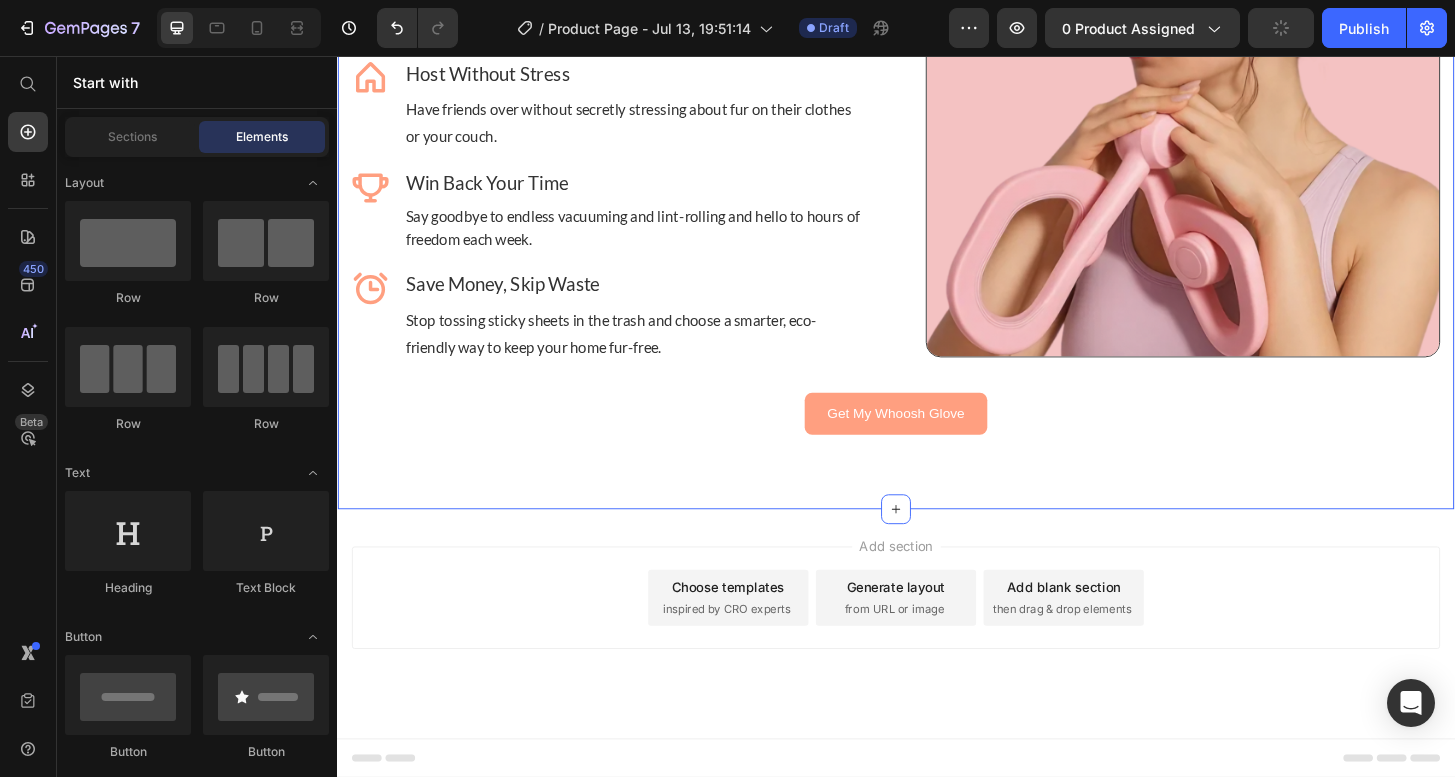 click on "Add section Choose templates inspired by CRO experts Generate layout from URL or image Add blank section then drag & drop elements" at bounding box center [937, 665] 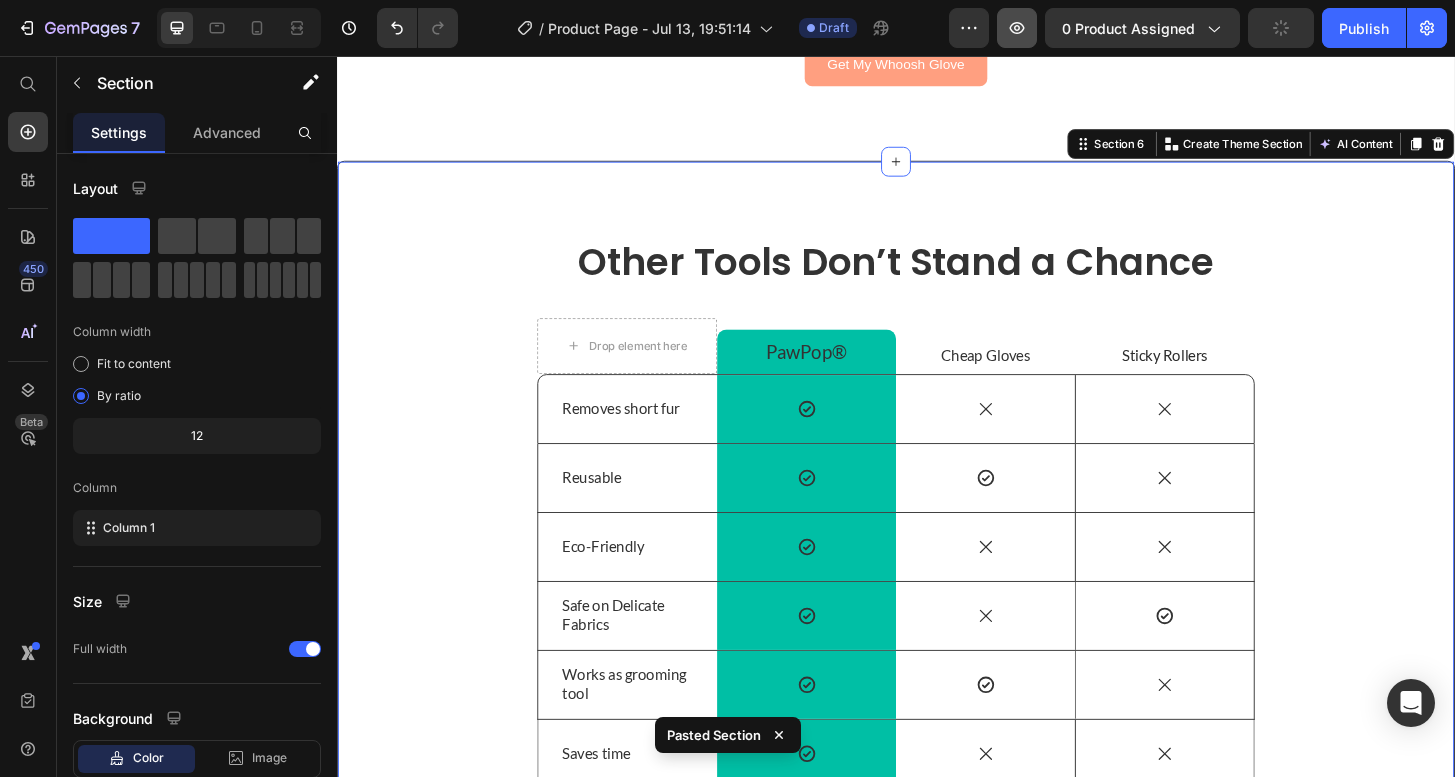 scroll, scrollTop: 3735, scrollLeft: 0, axis: vertical 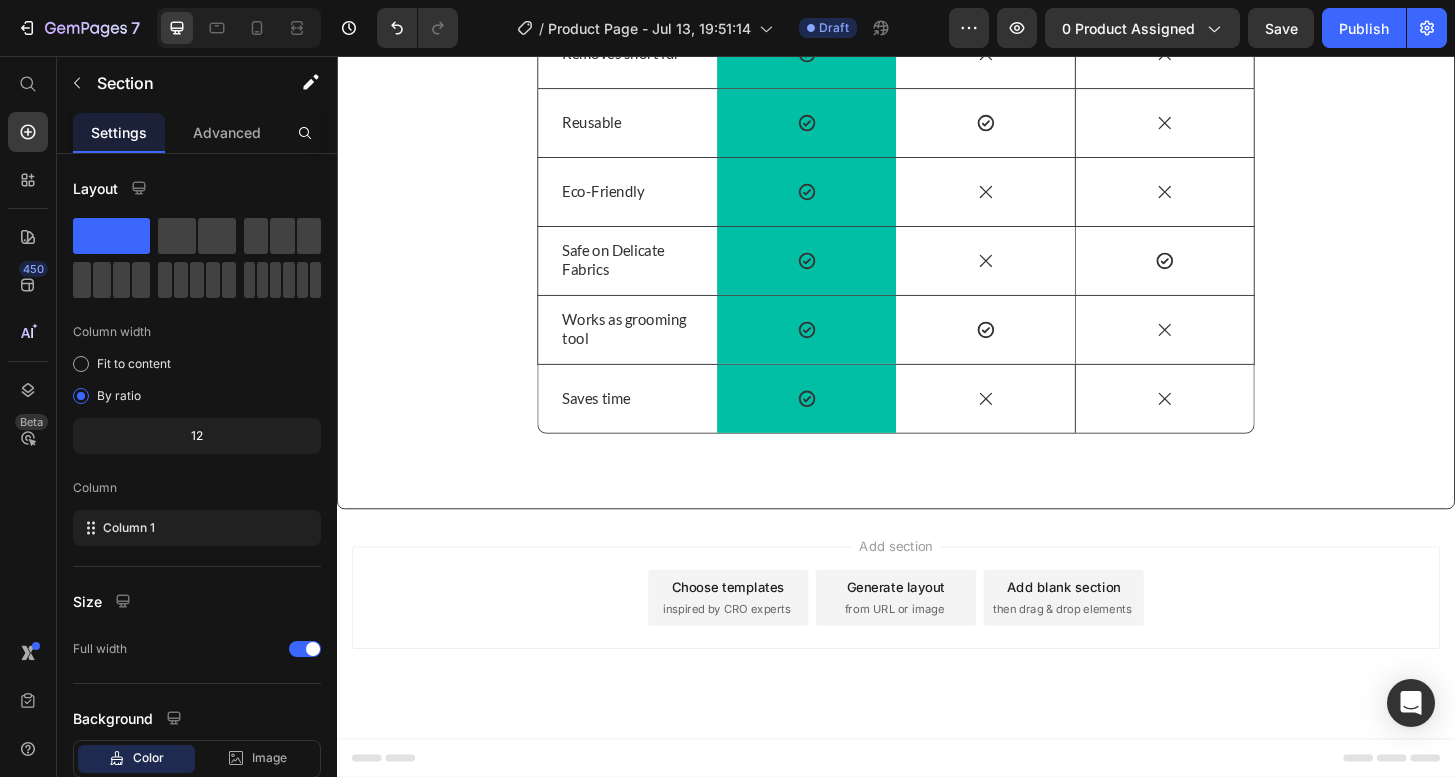 click on "Add section Choose templates inspired by CRO experts Generate layout from URL or image Add blank section then drag & drop elements" at bounding box center [937, 665] 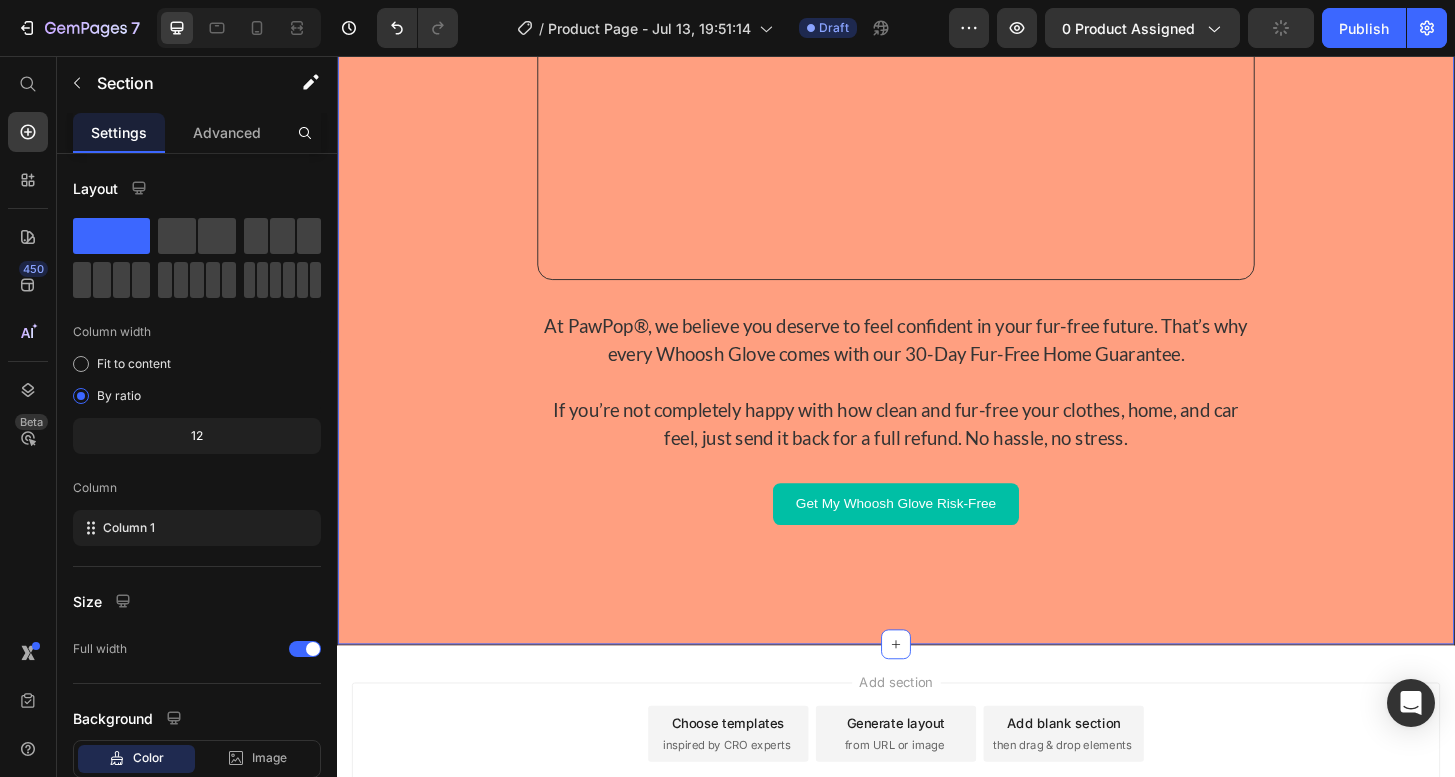 scroll, scrollTop: 5400, scrollLeft: 0, axis: vertical 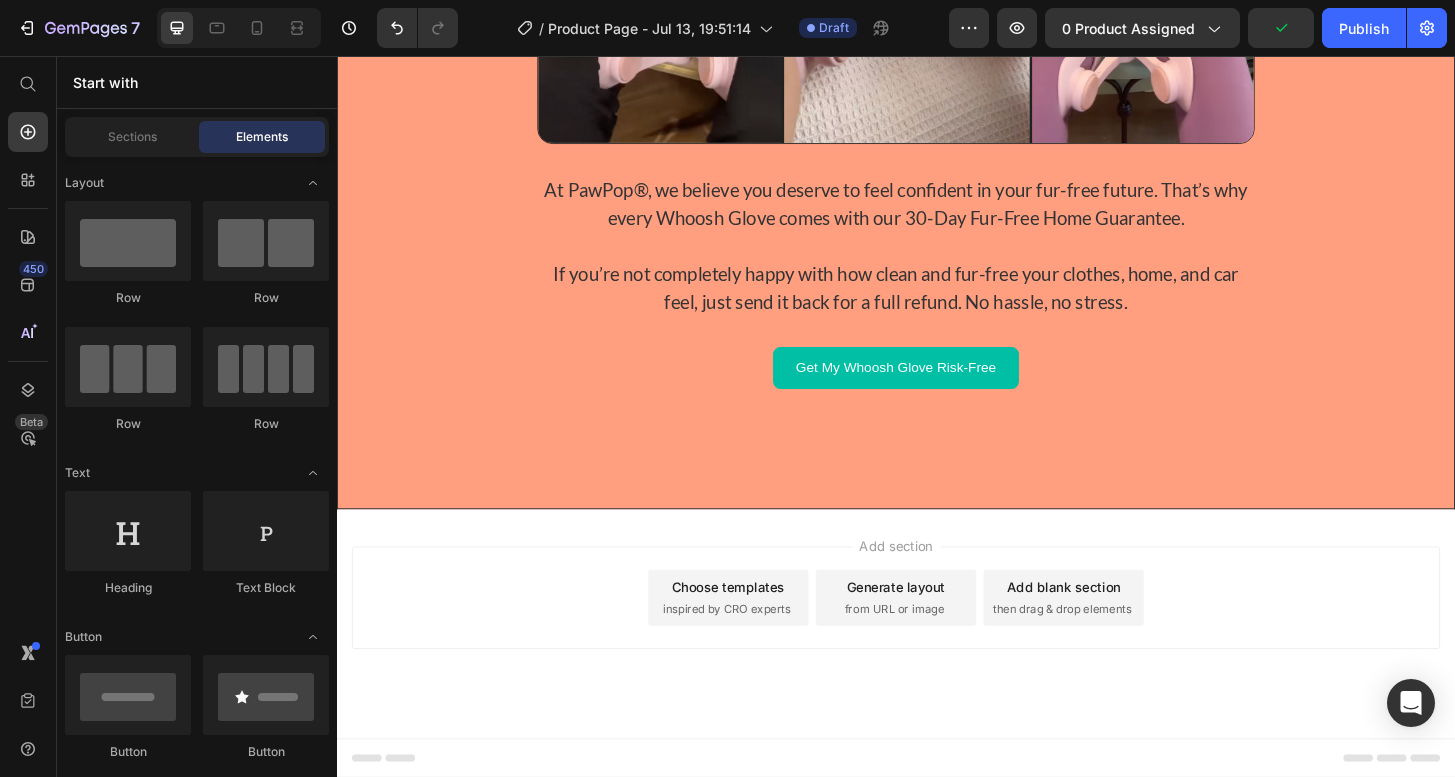 click on "Add section Choose templates inspired by CRO experts Generate layout from URL or image Add blank section then drag & drop elements" at bounding box center [937, 665] 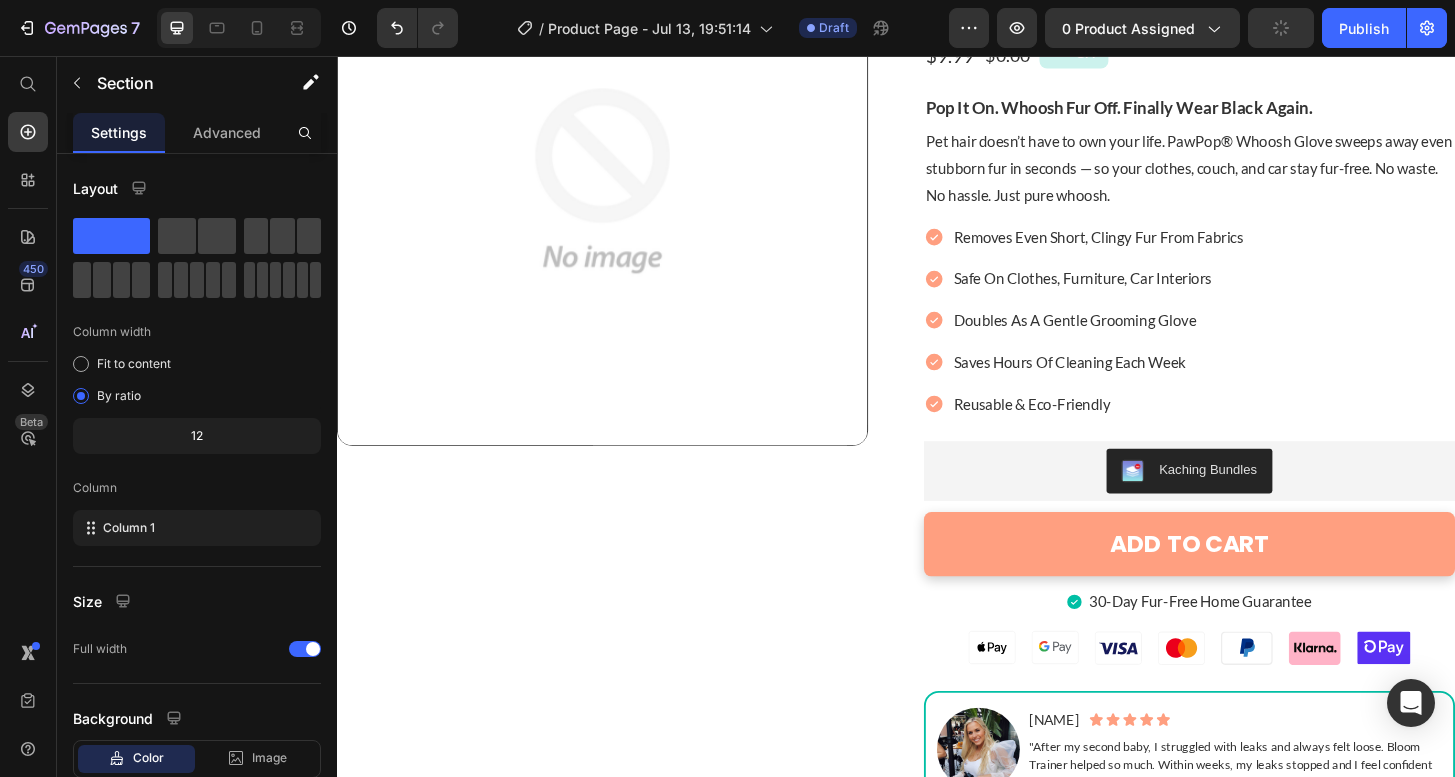 scroll, scrollTop: 0, scrollLeft: 0, axis: both 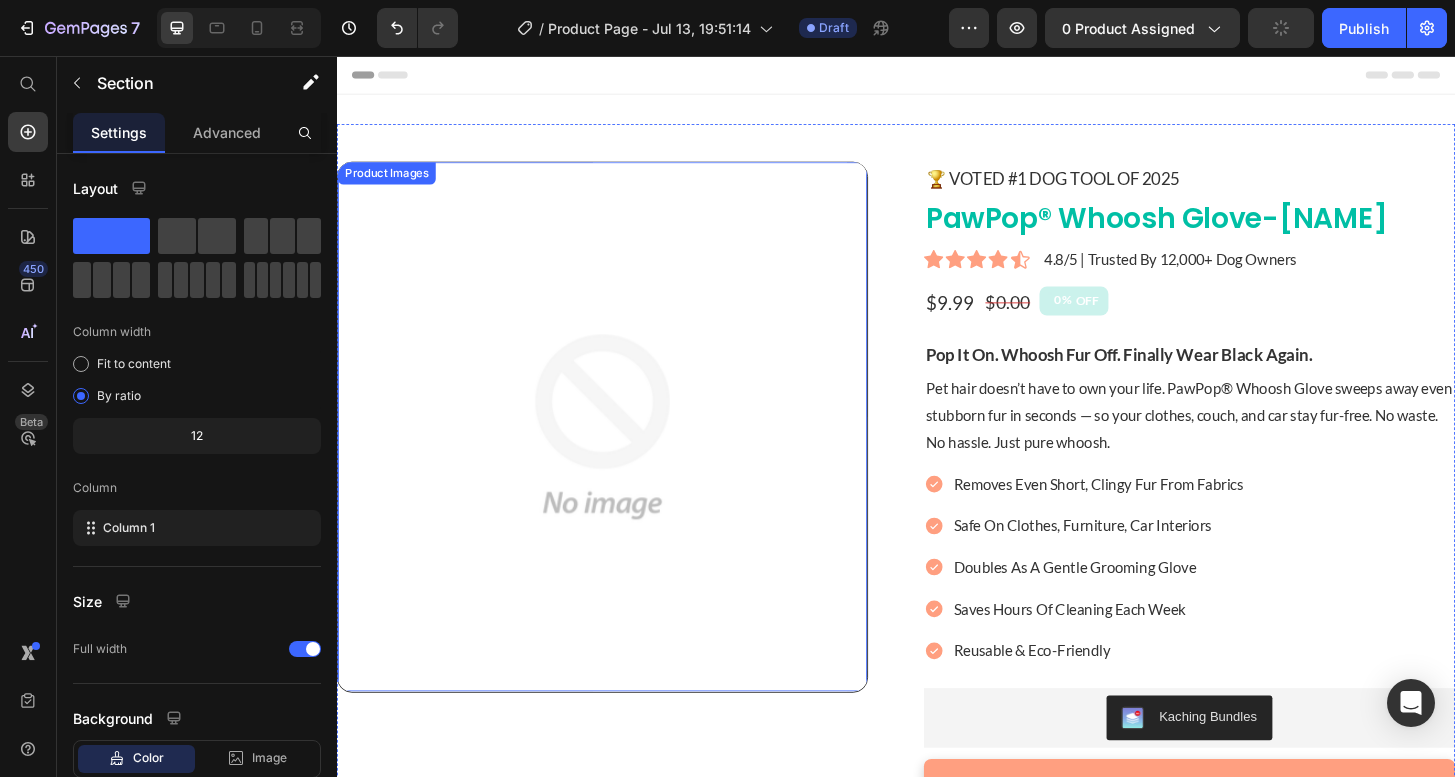 click at bounding box center (622, 454) 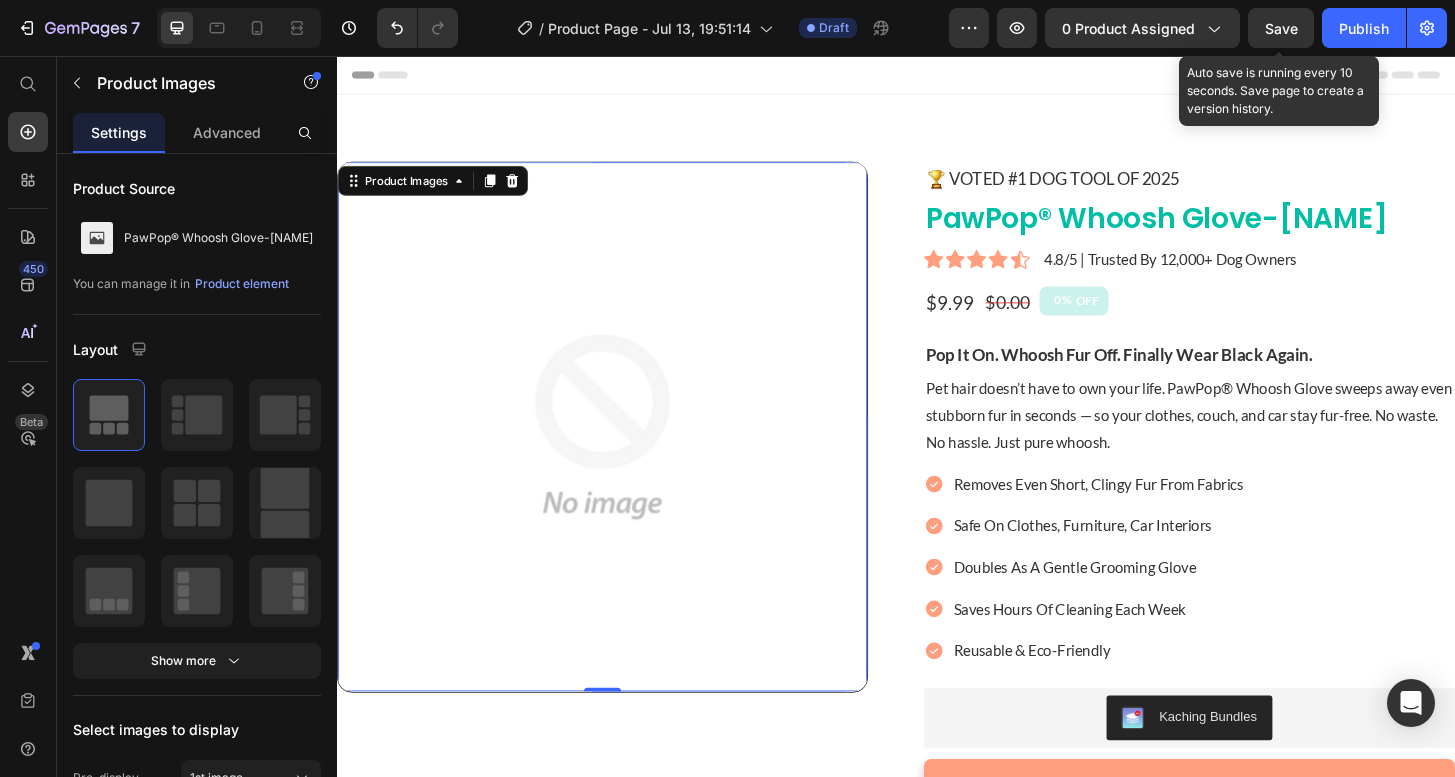 click on "Save" at bounding box center (1281, 28) 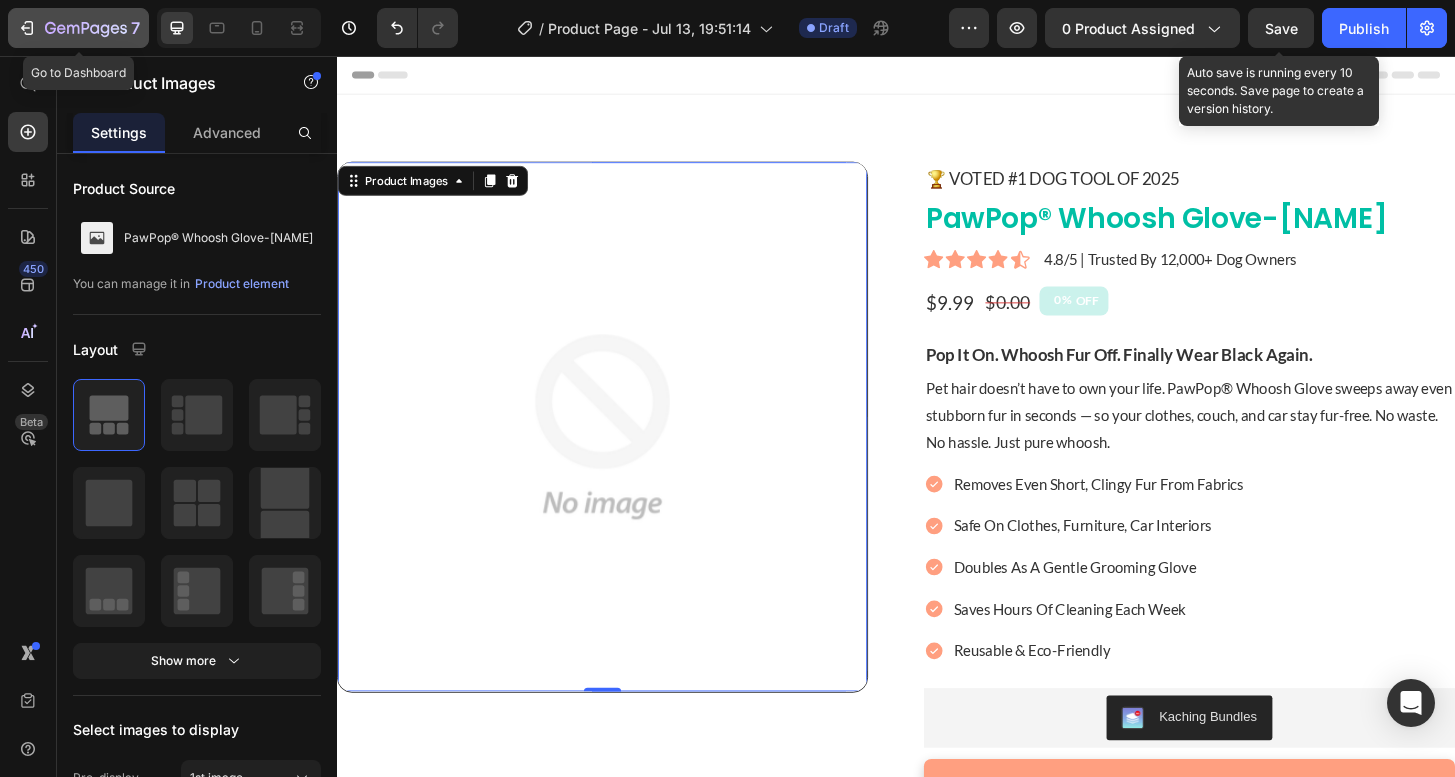 click on "7" 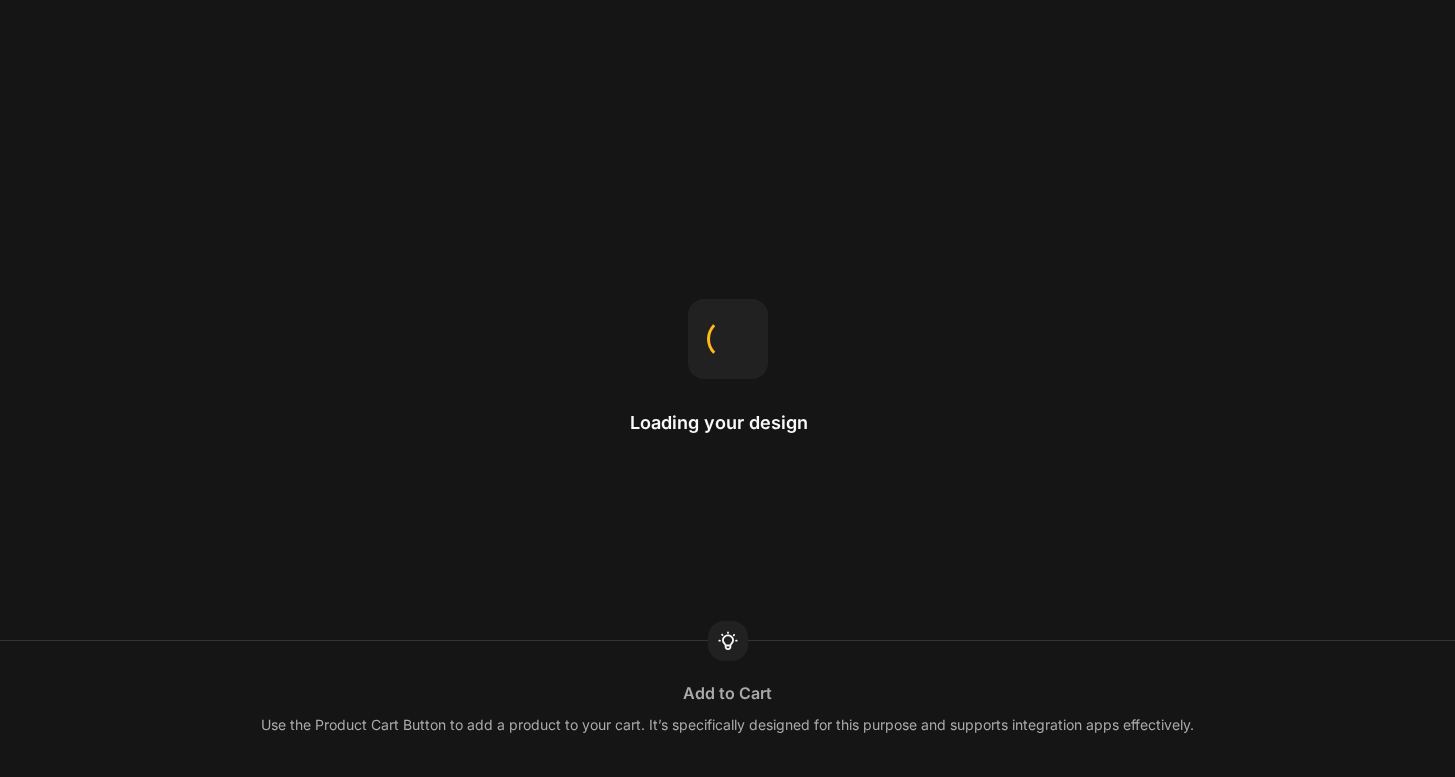 scroll, scrollTop: 0, scrollLeft: 0, axis: both 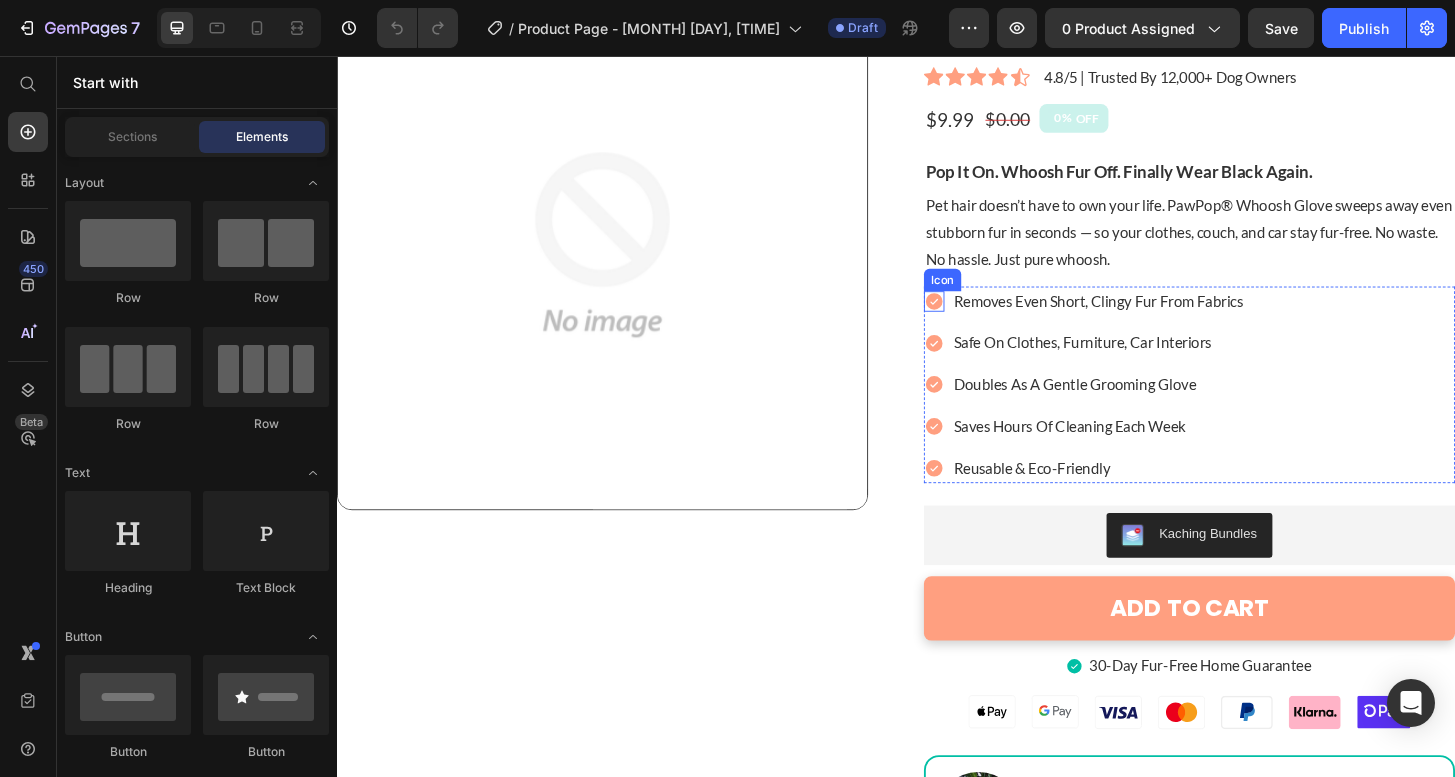 click 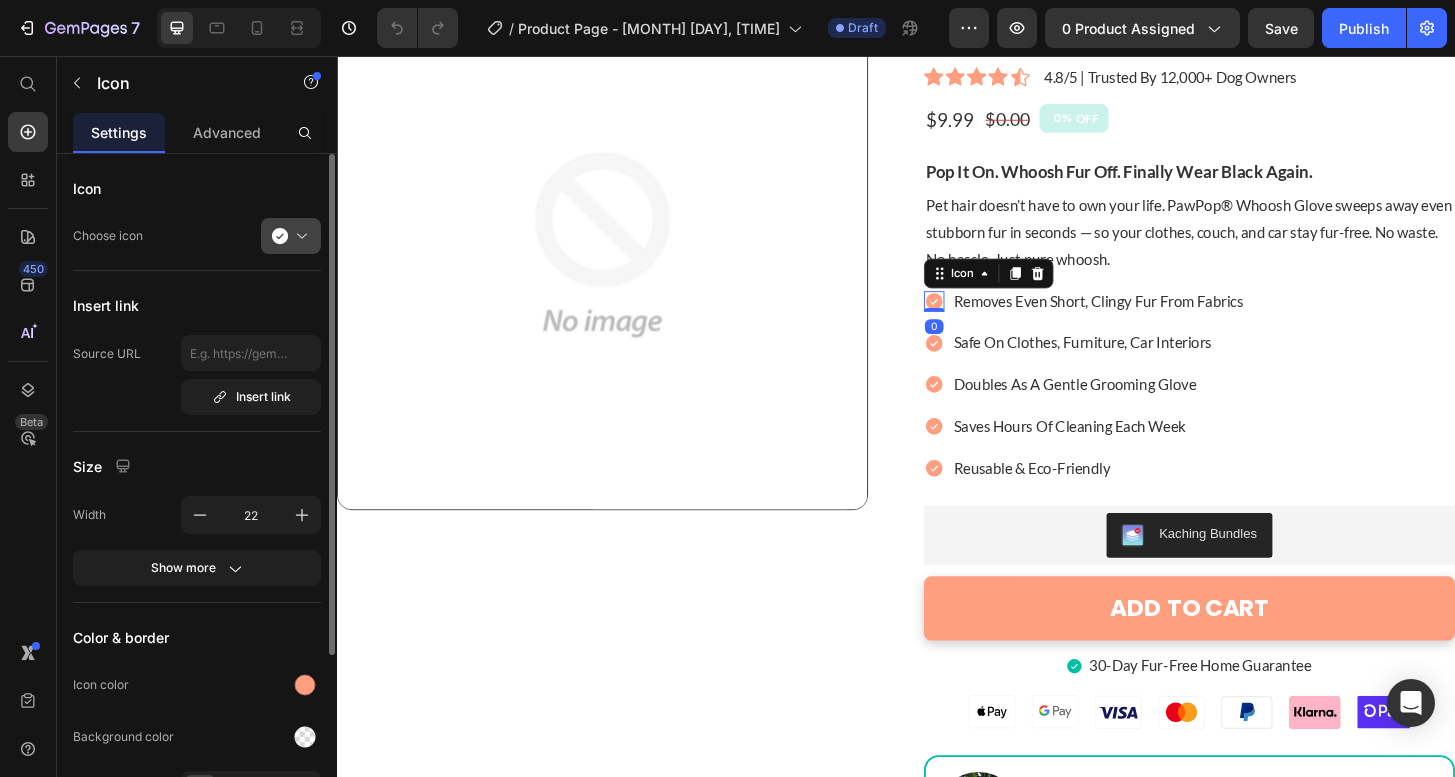 click at bounding box center (299, 236) 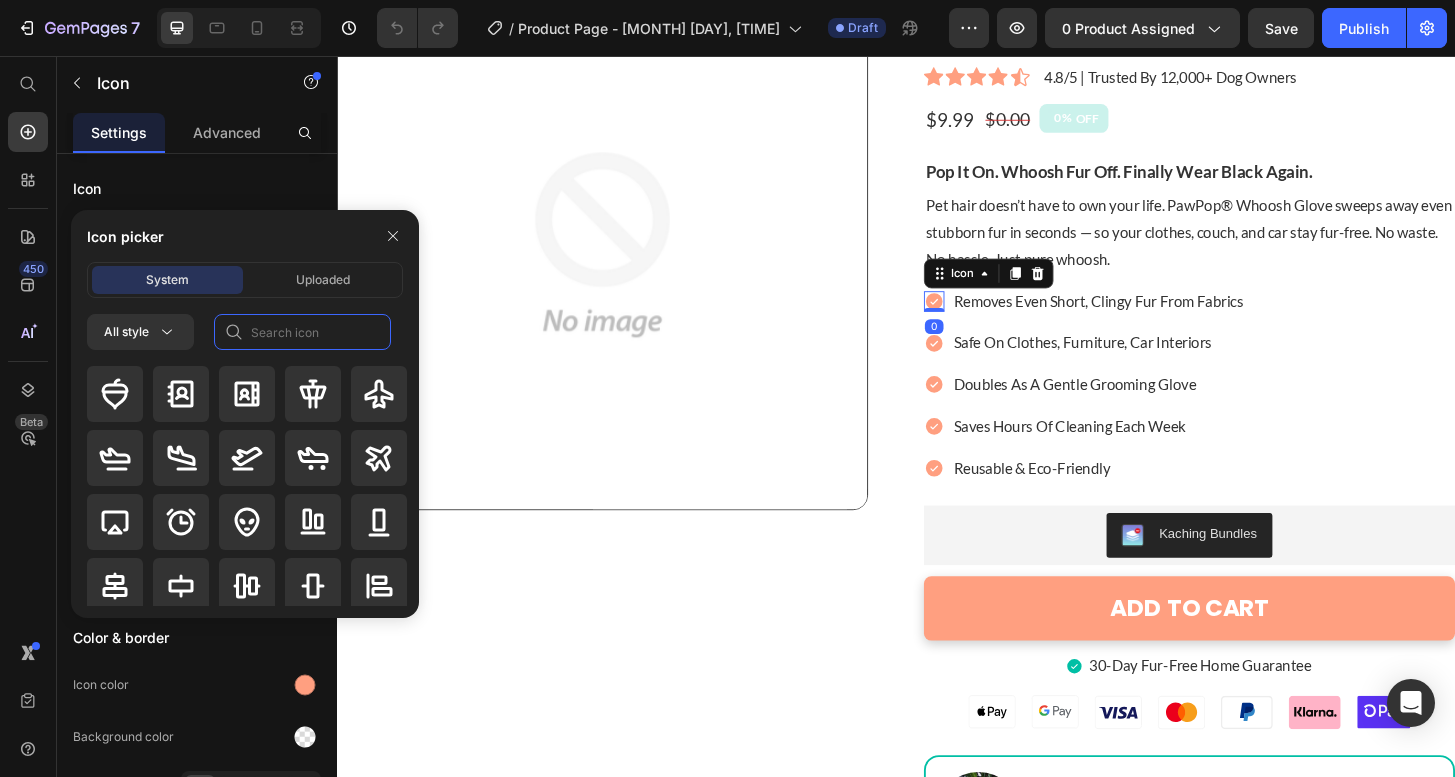 click 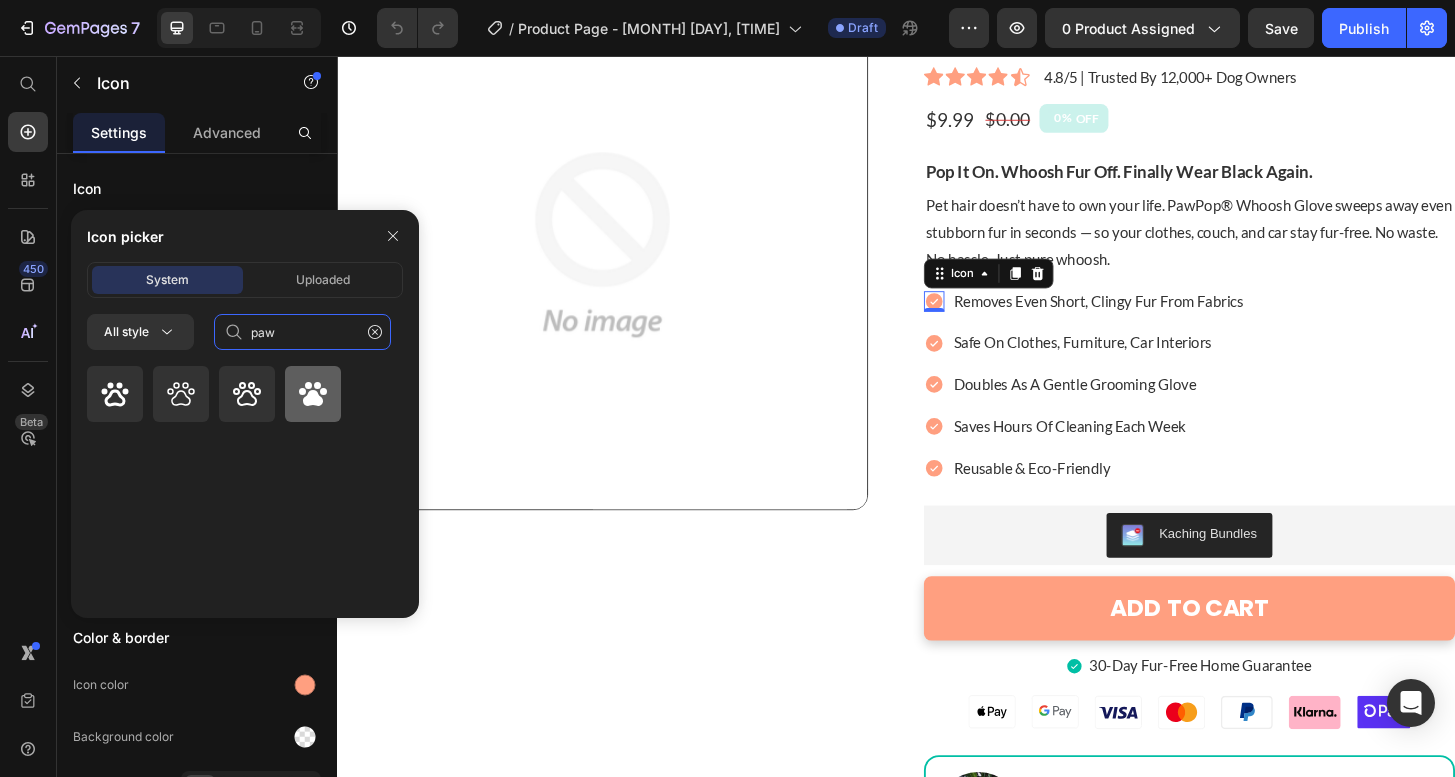 type on "paw" 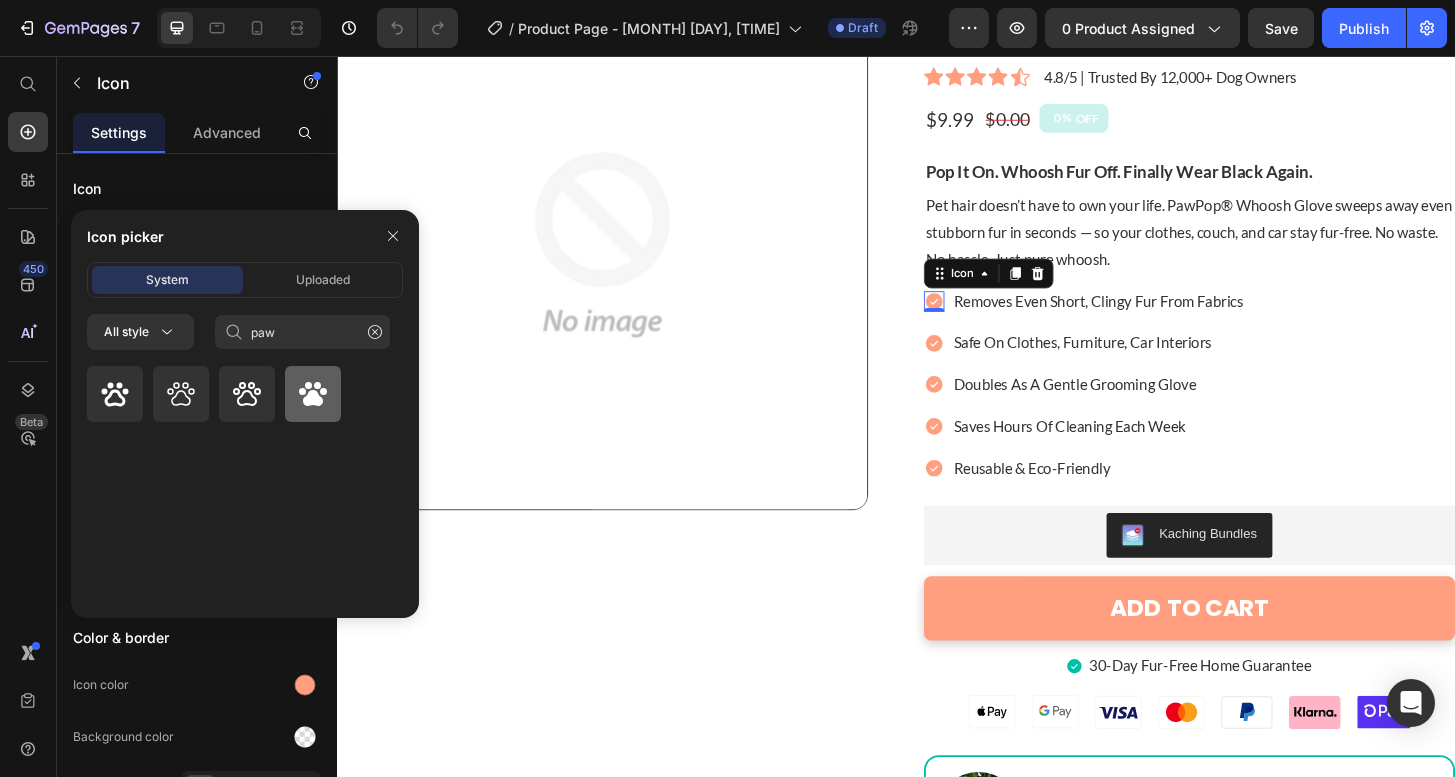 click 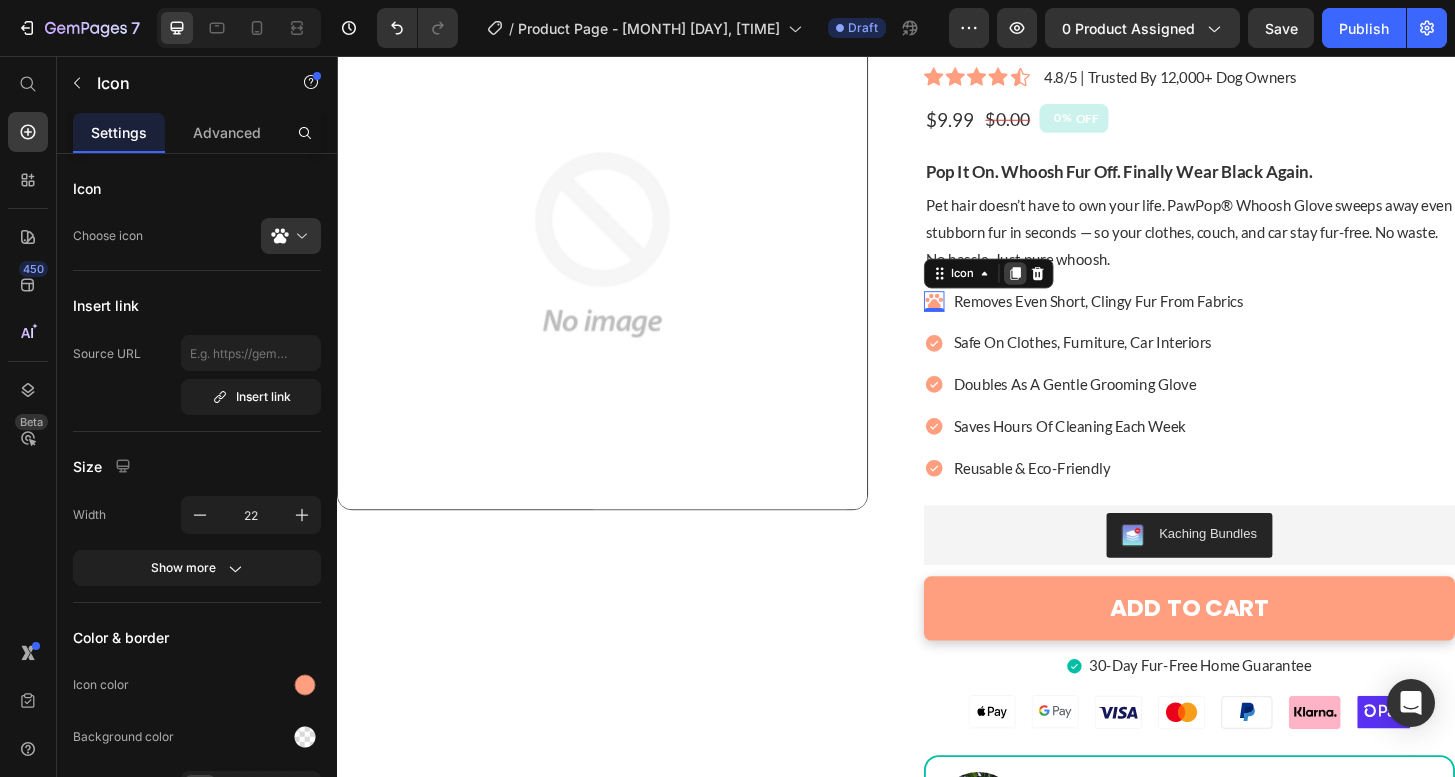 click 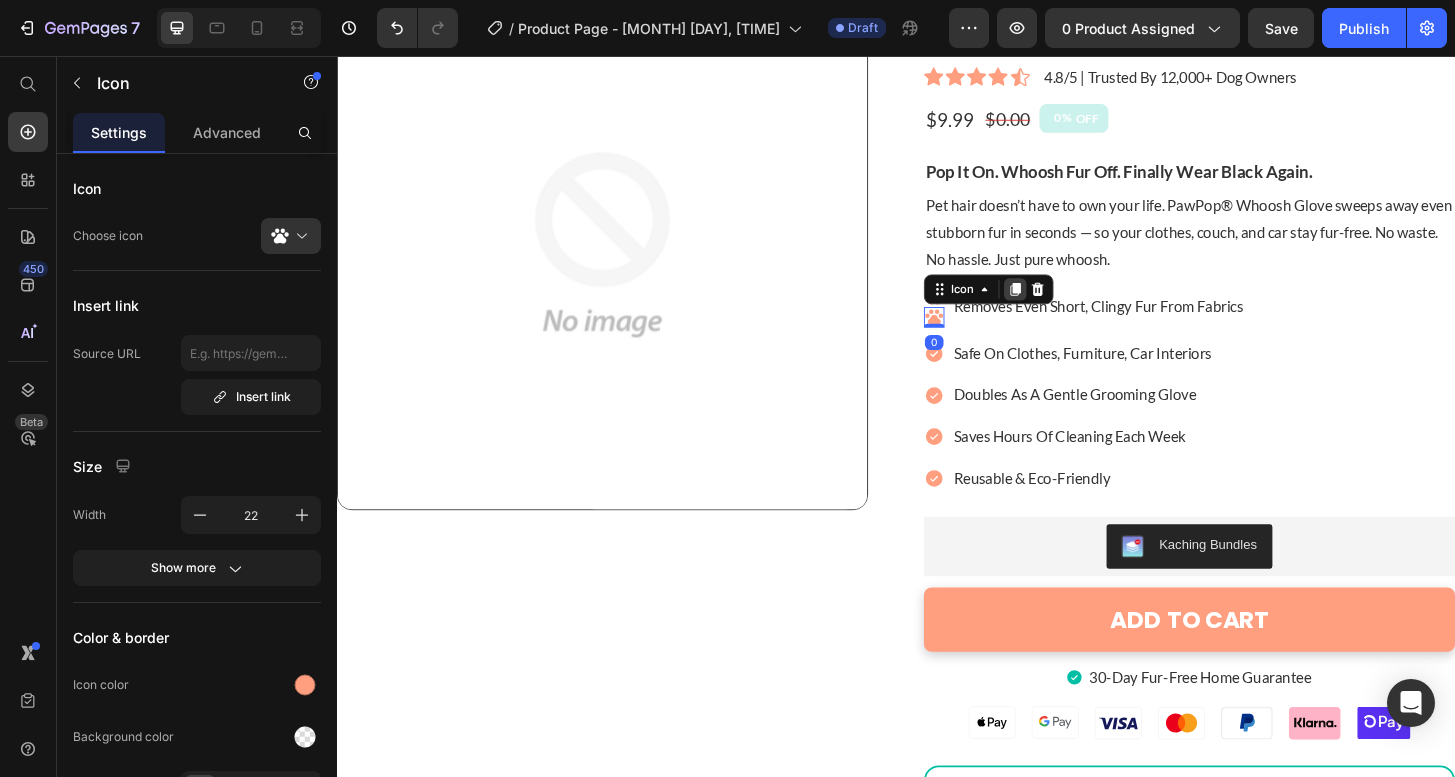 click 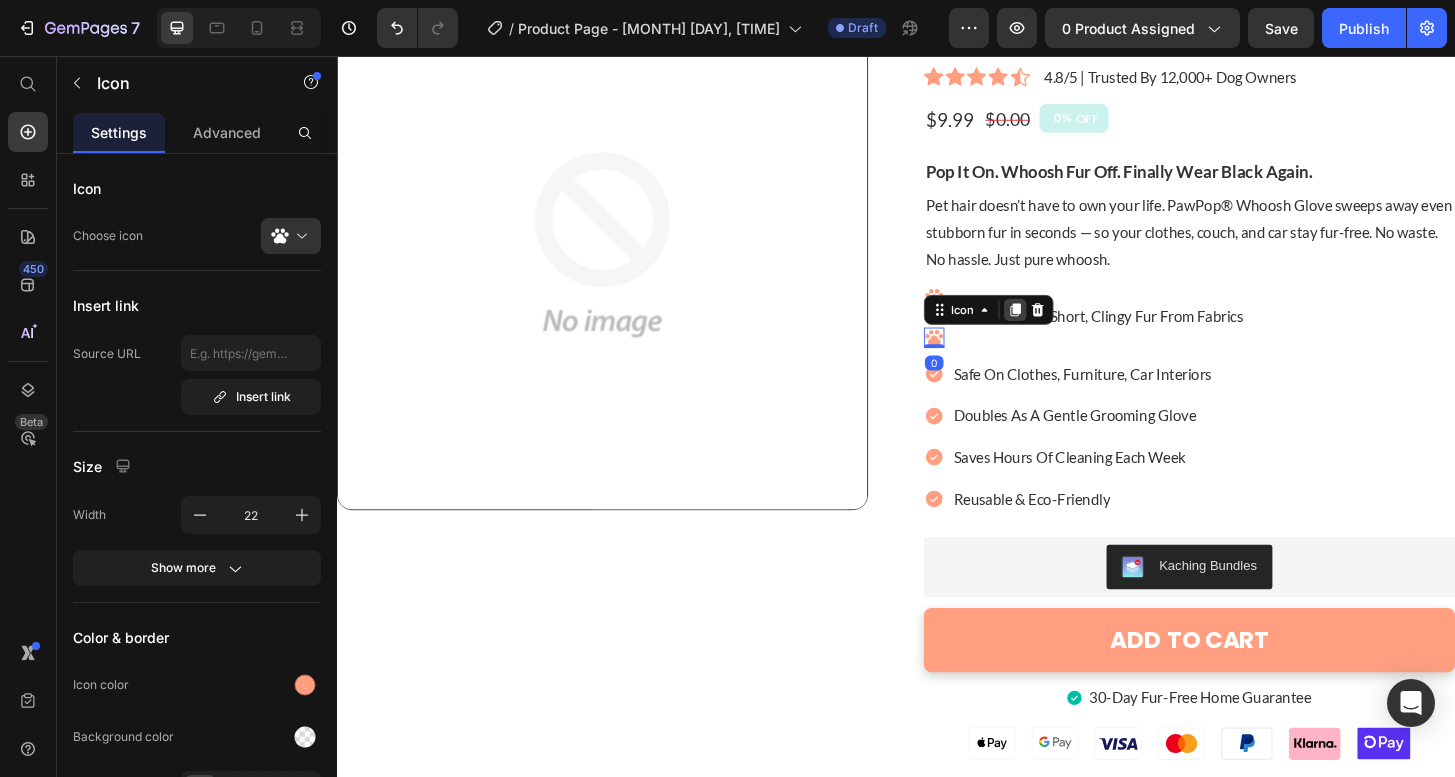 click 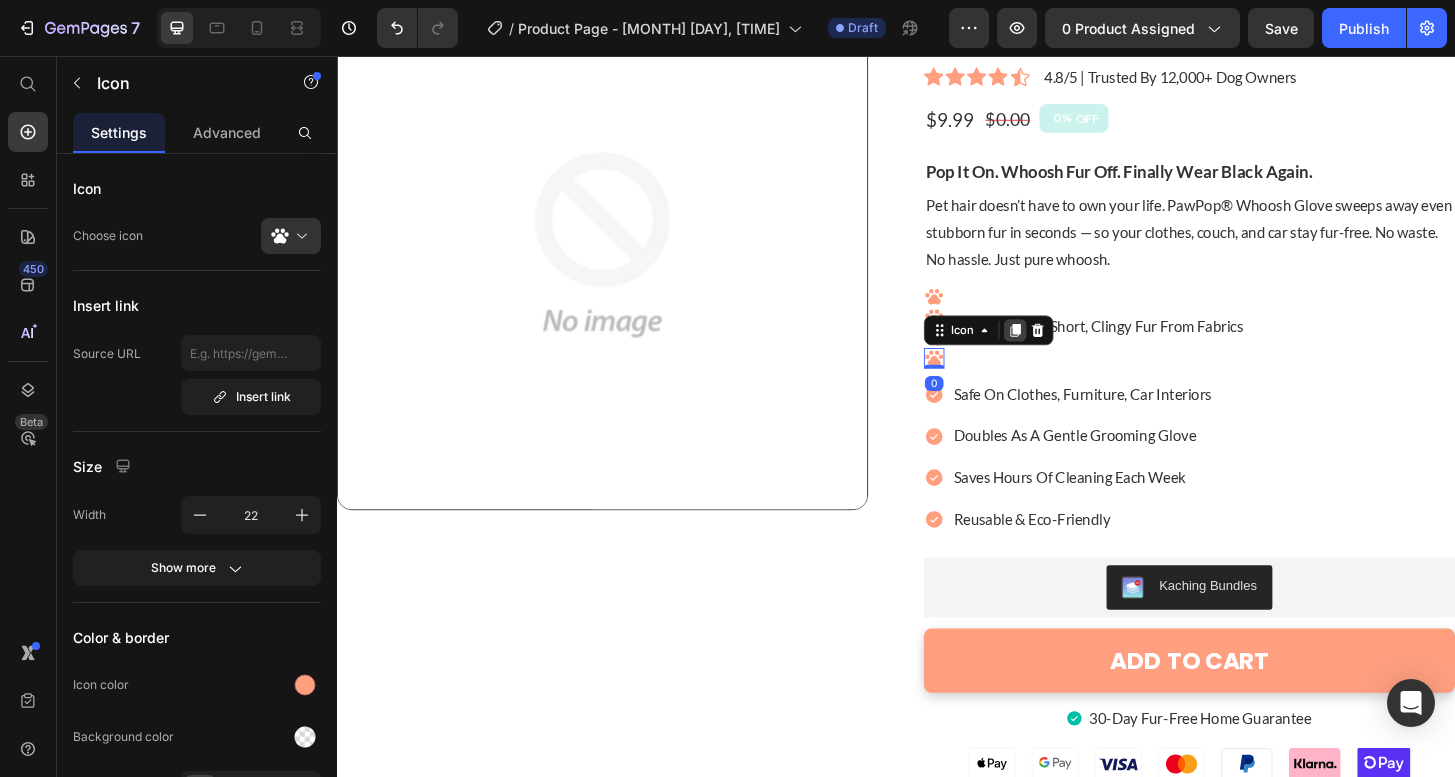 click 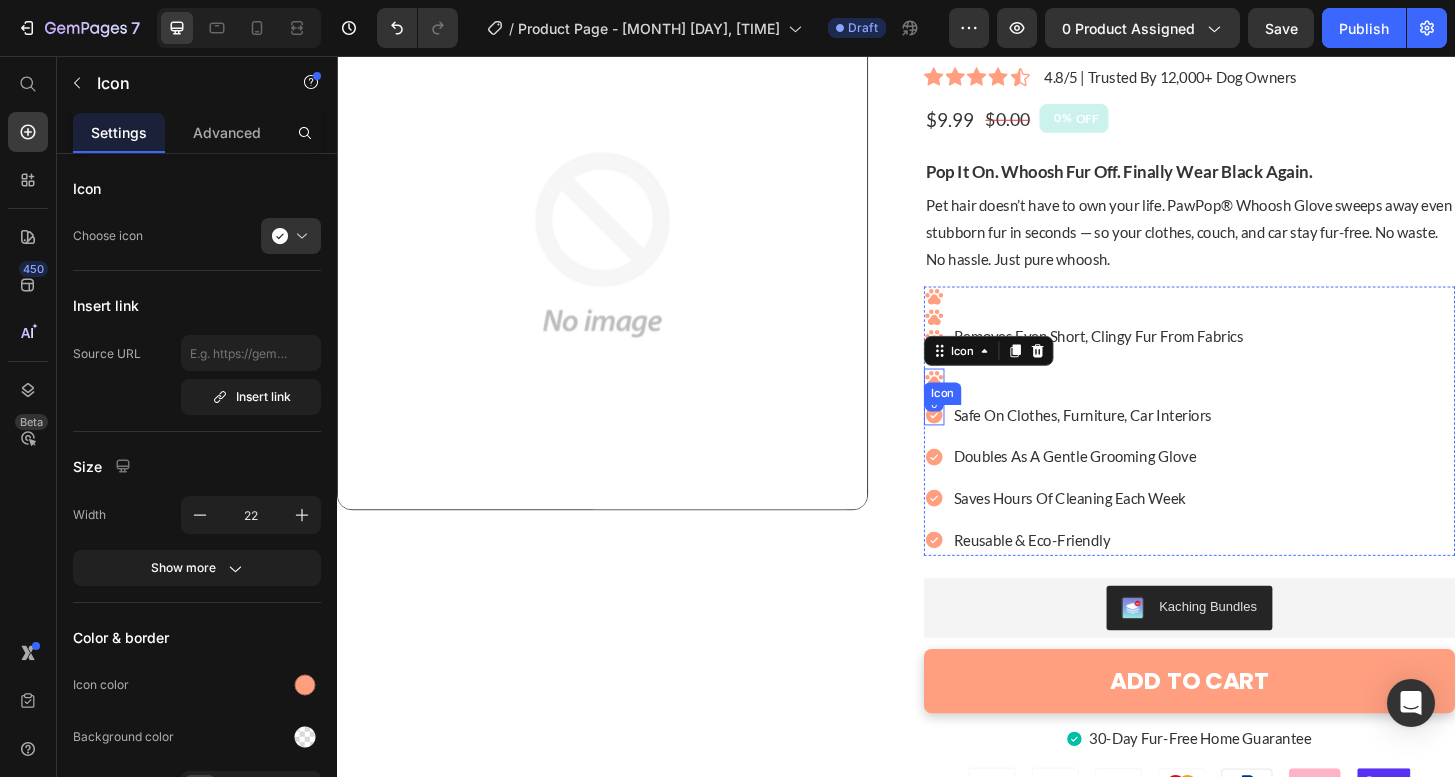 click 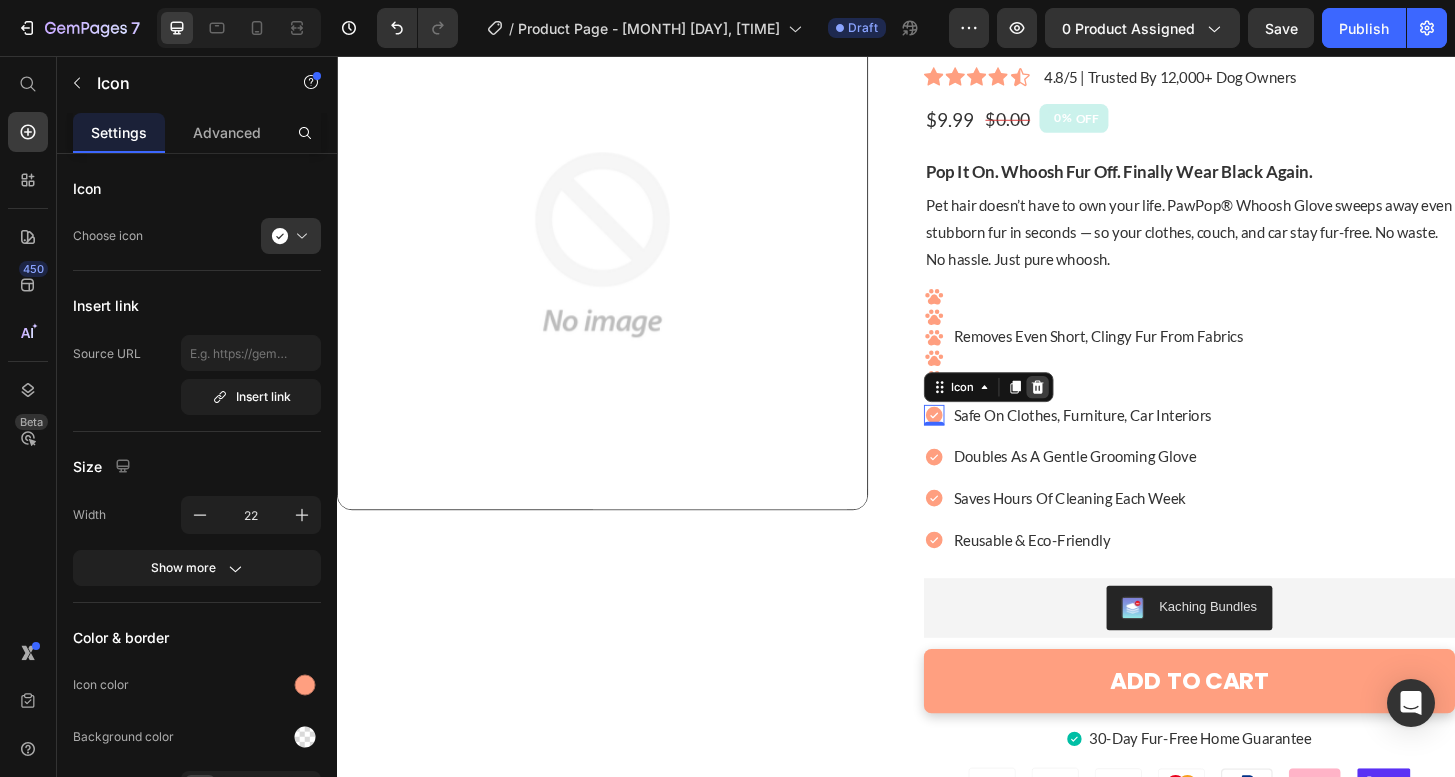 click 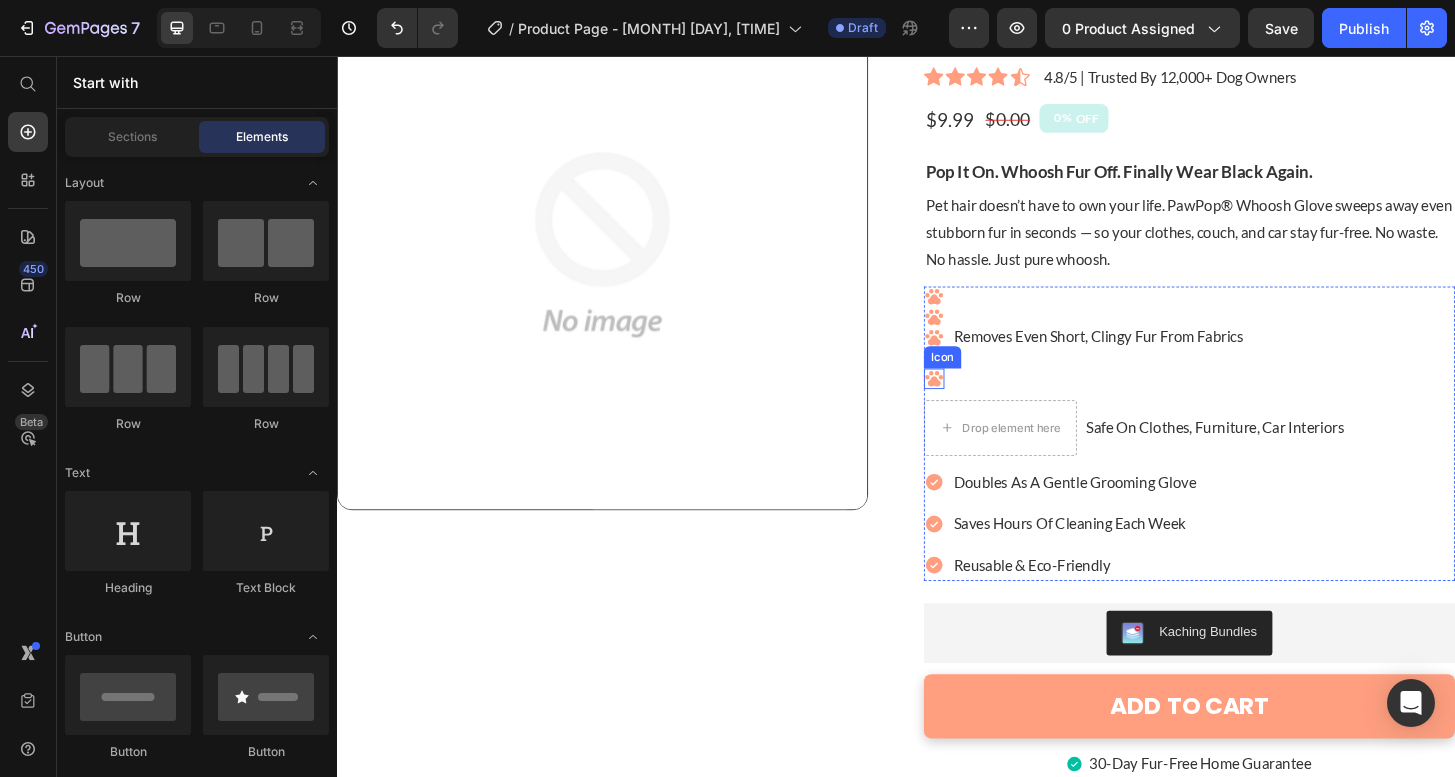 click 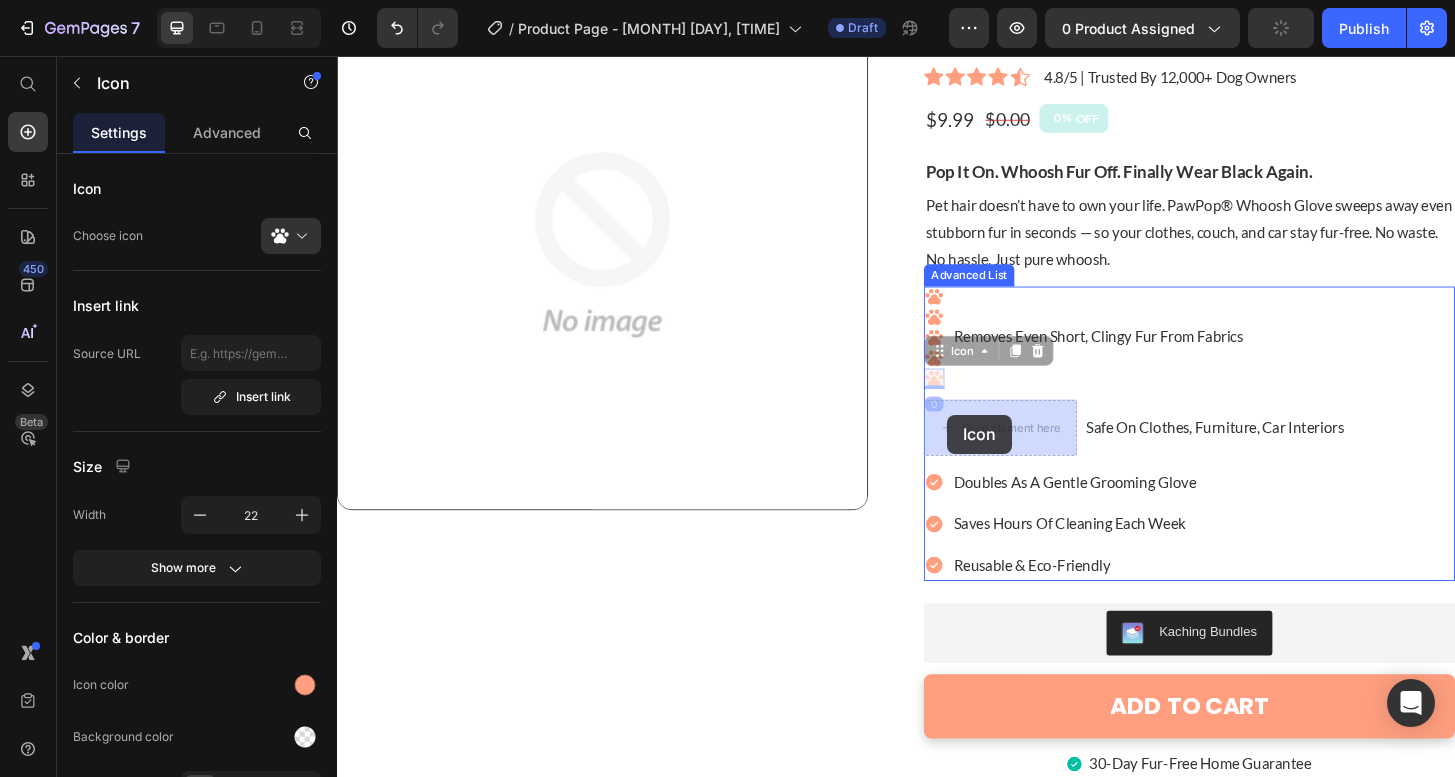 drag, startPoint x: 980, startPoint y: 398, endPoint x: 992, endPoint y: 441, distance: 44.64303 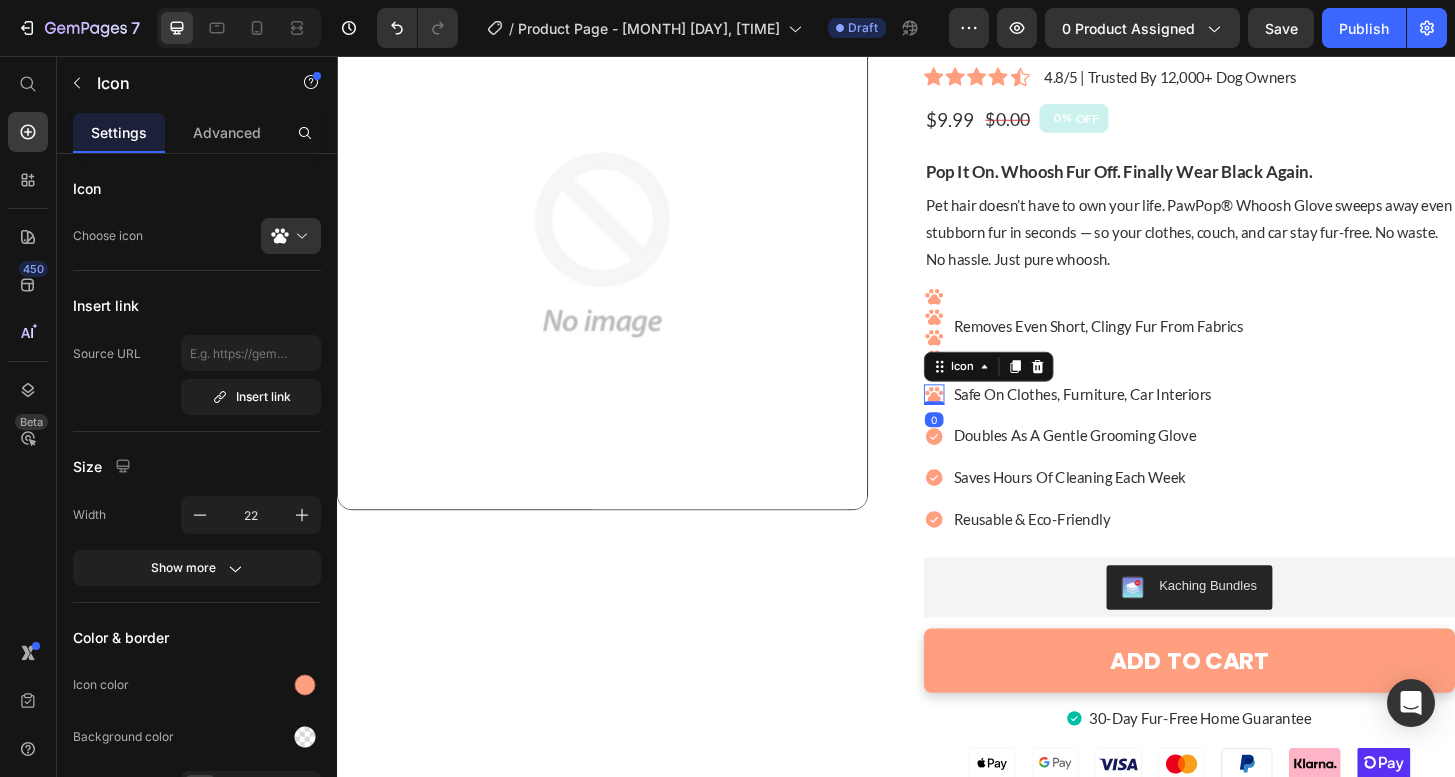 click on "0" at bounding box center (978, 446) 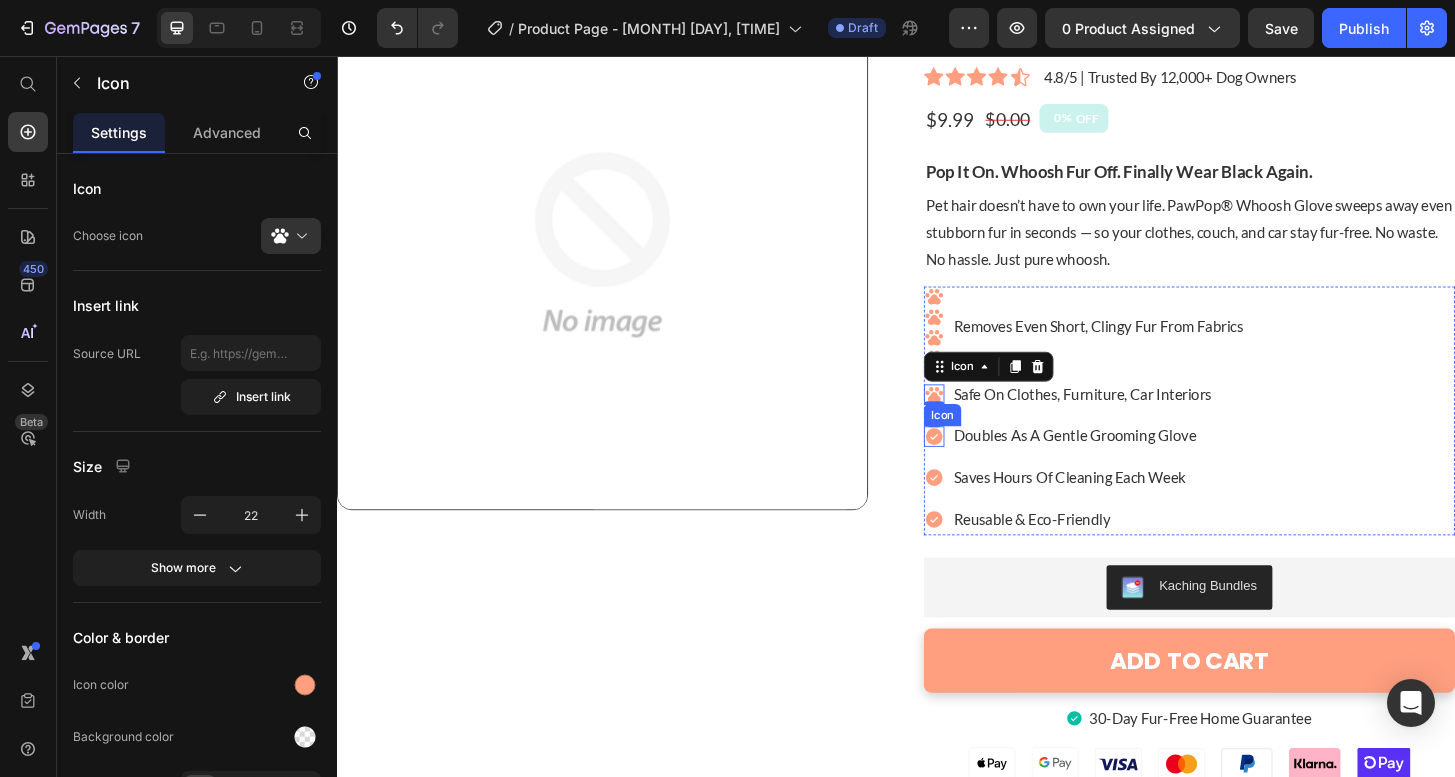 click 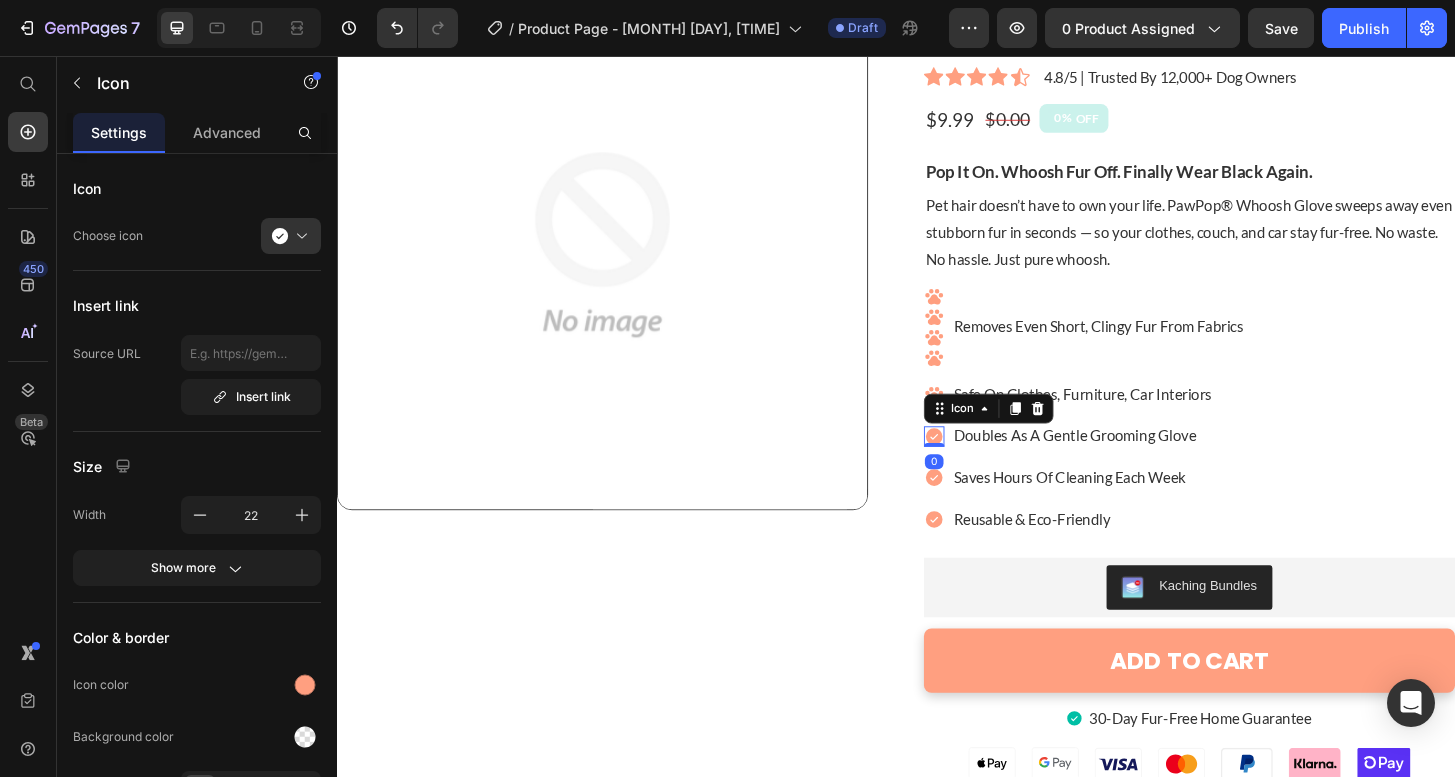click 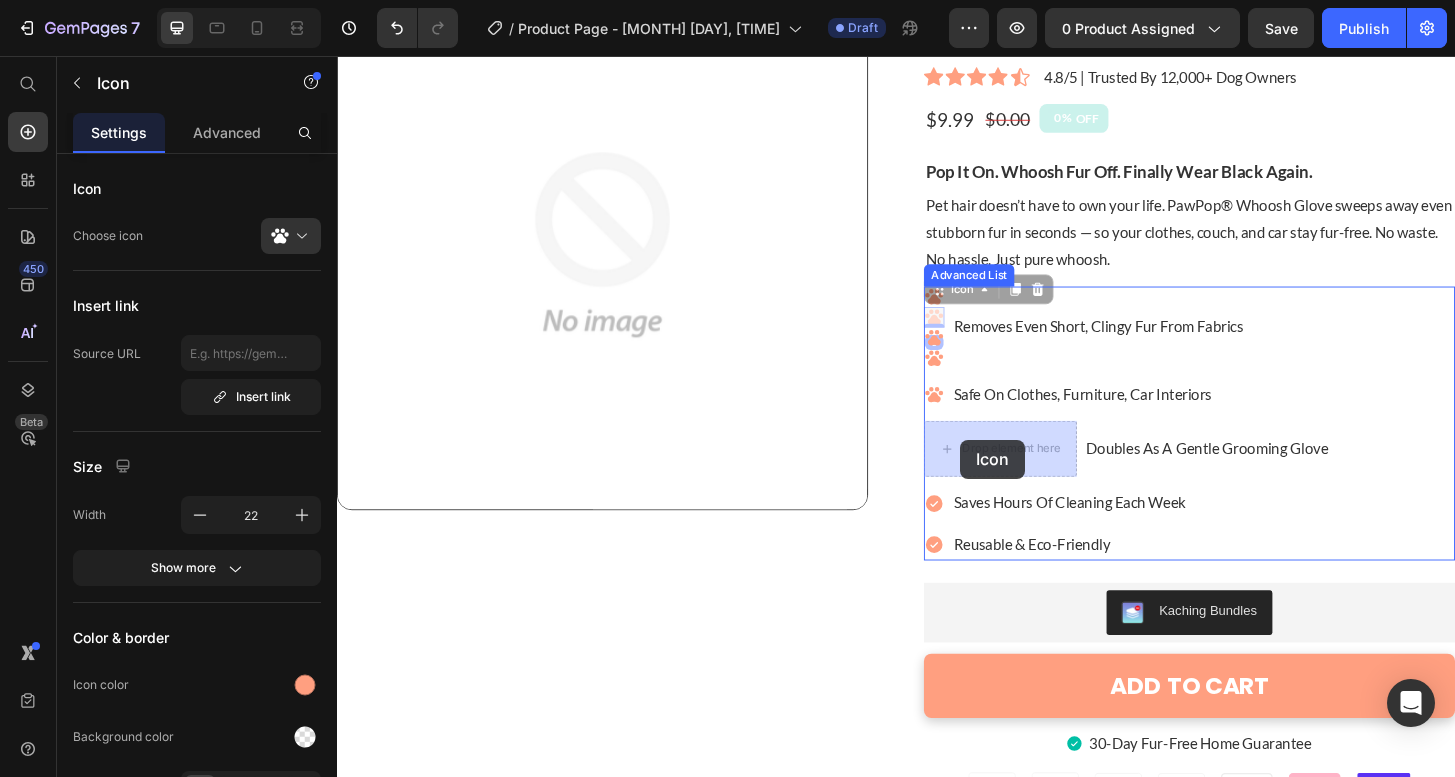 drag, startPoint x: 978, startPoint y: 331, endPoint x: 1005, endPoint y: 454, distance: 125.92855 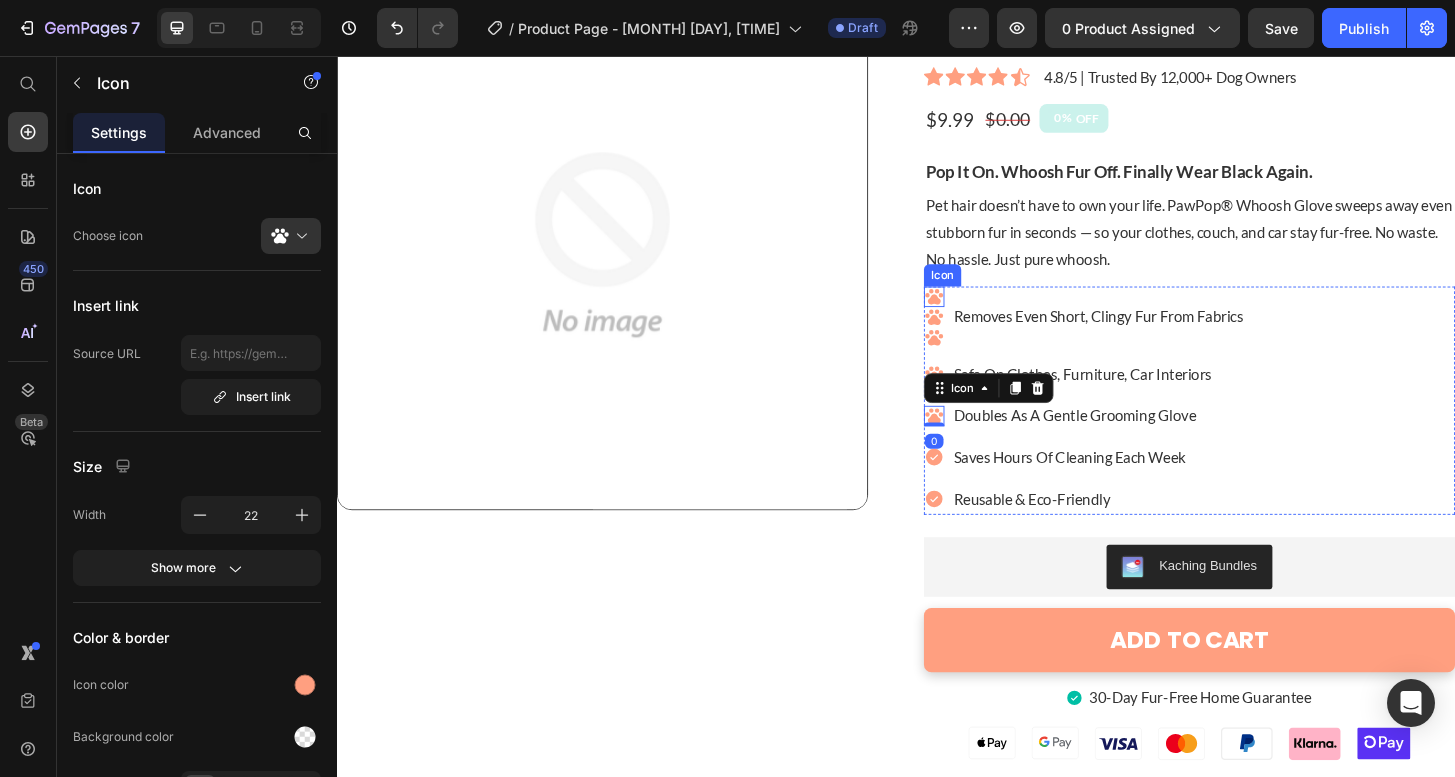 click 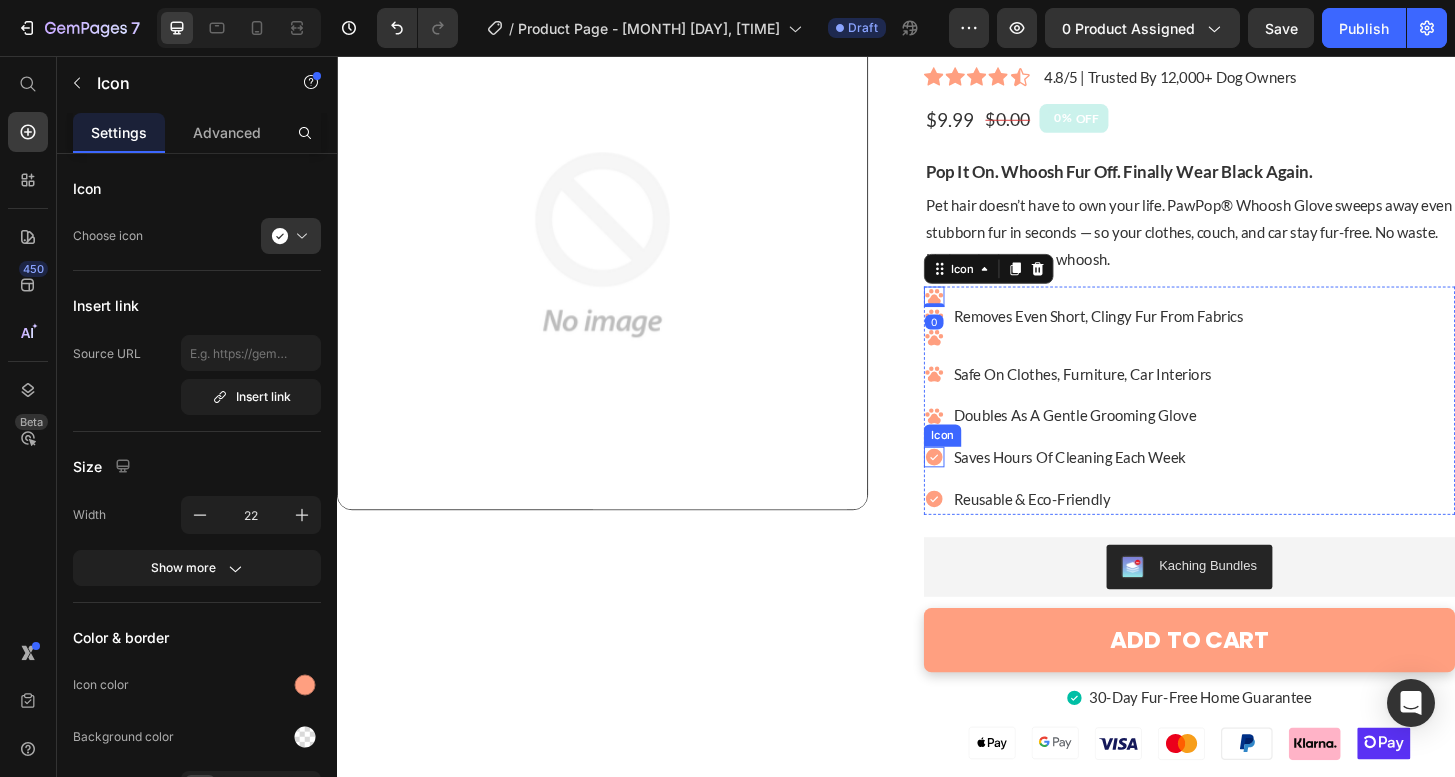 click 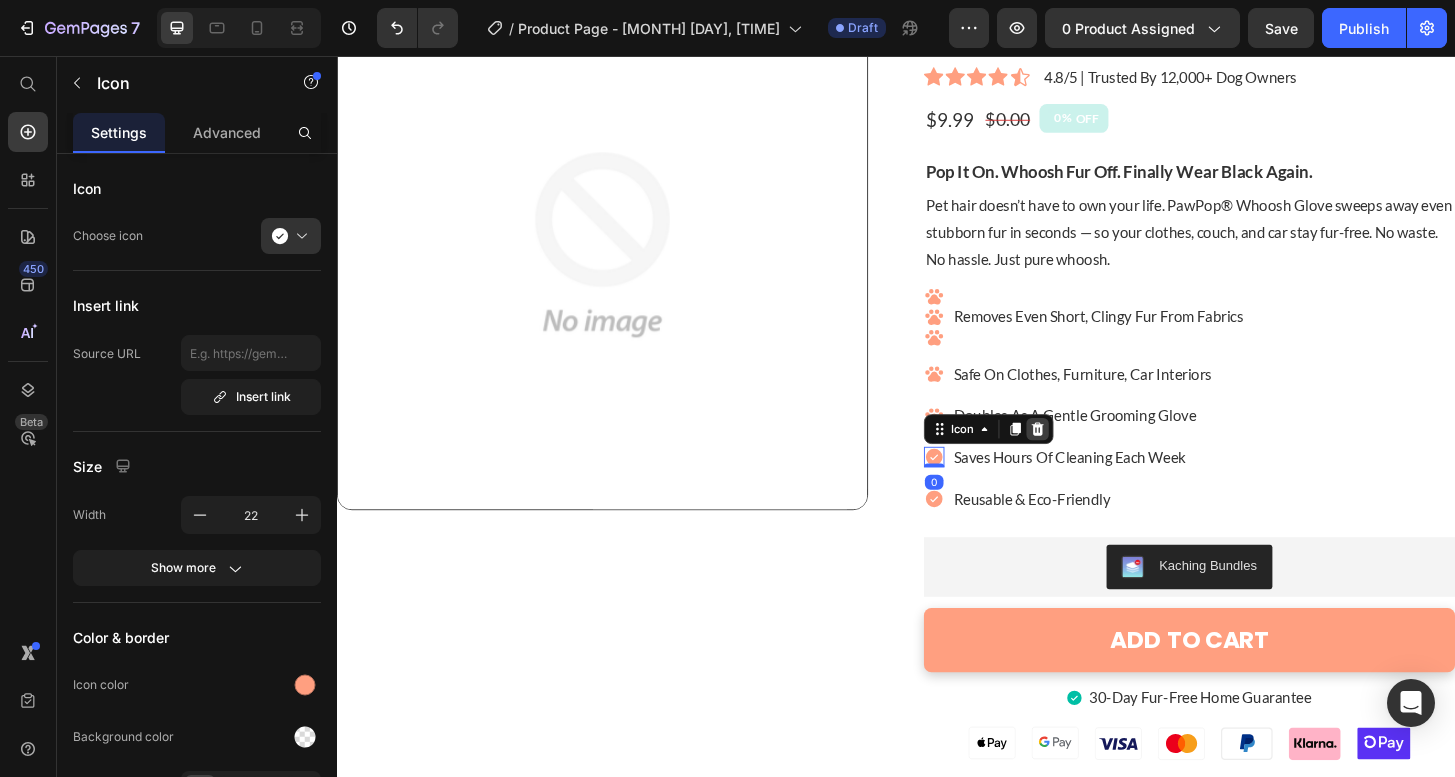click at bounding box center (1089, 456) 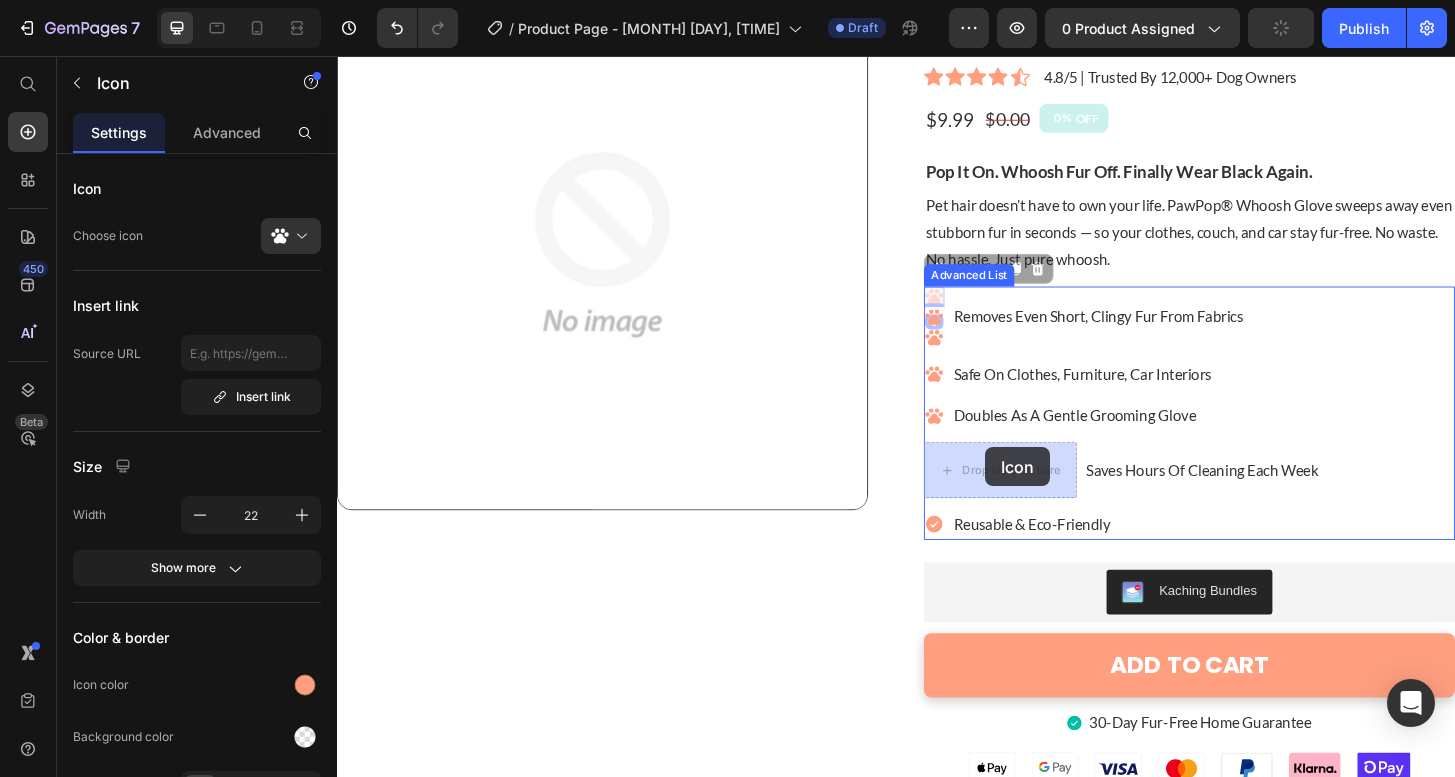 drag, startPoint x: 979, startPoint y: 313, endPoint x: 1027, endPoint y: 482, distance: 175.68437 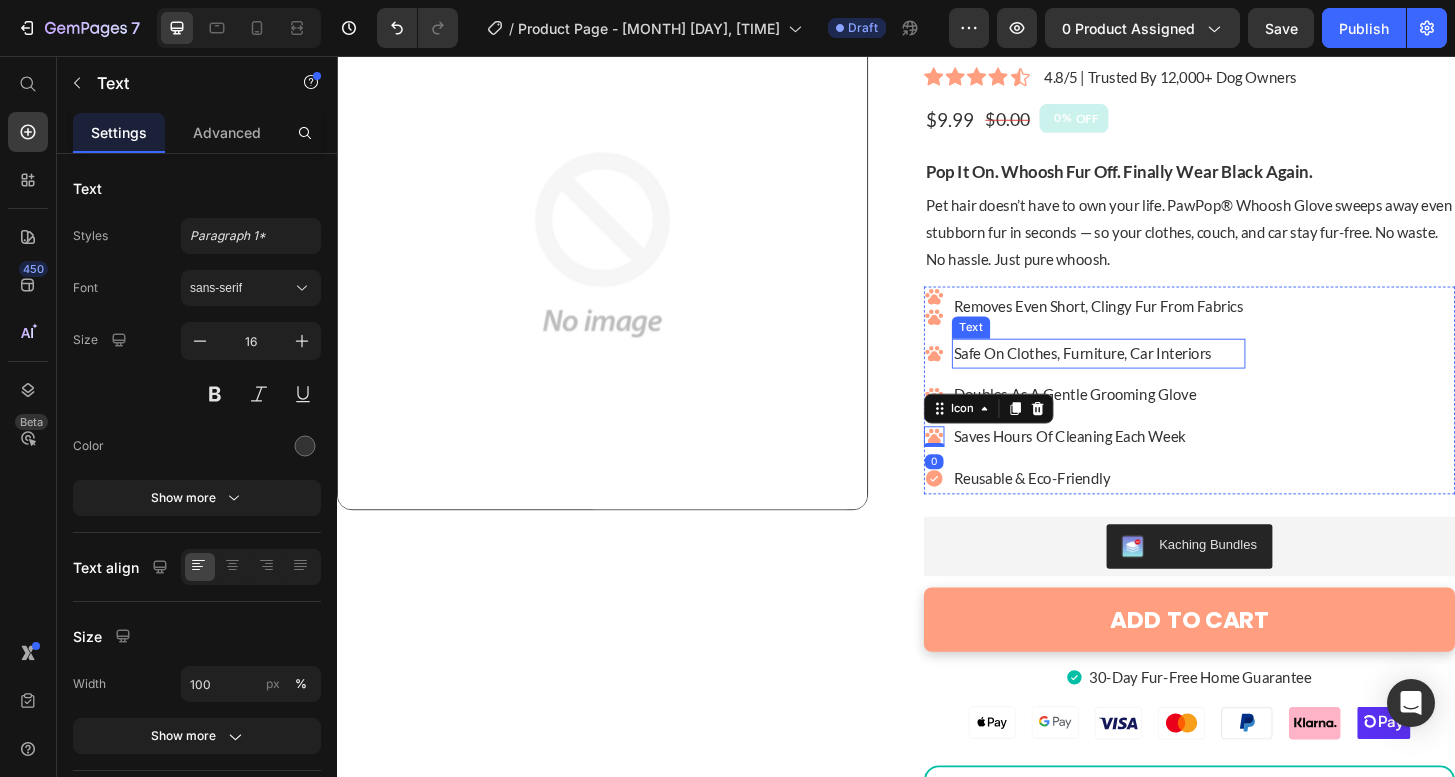 click on "Safe on clothes, furniture, car interiors" at bounding box center (1154, 375) 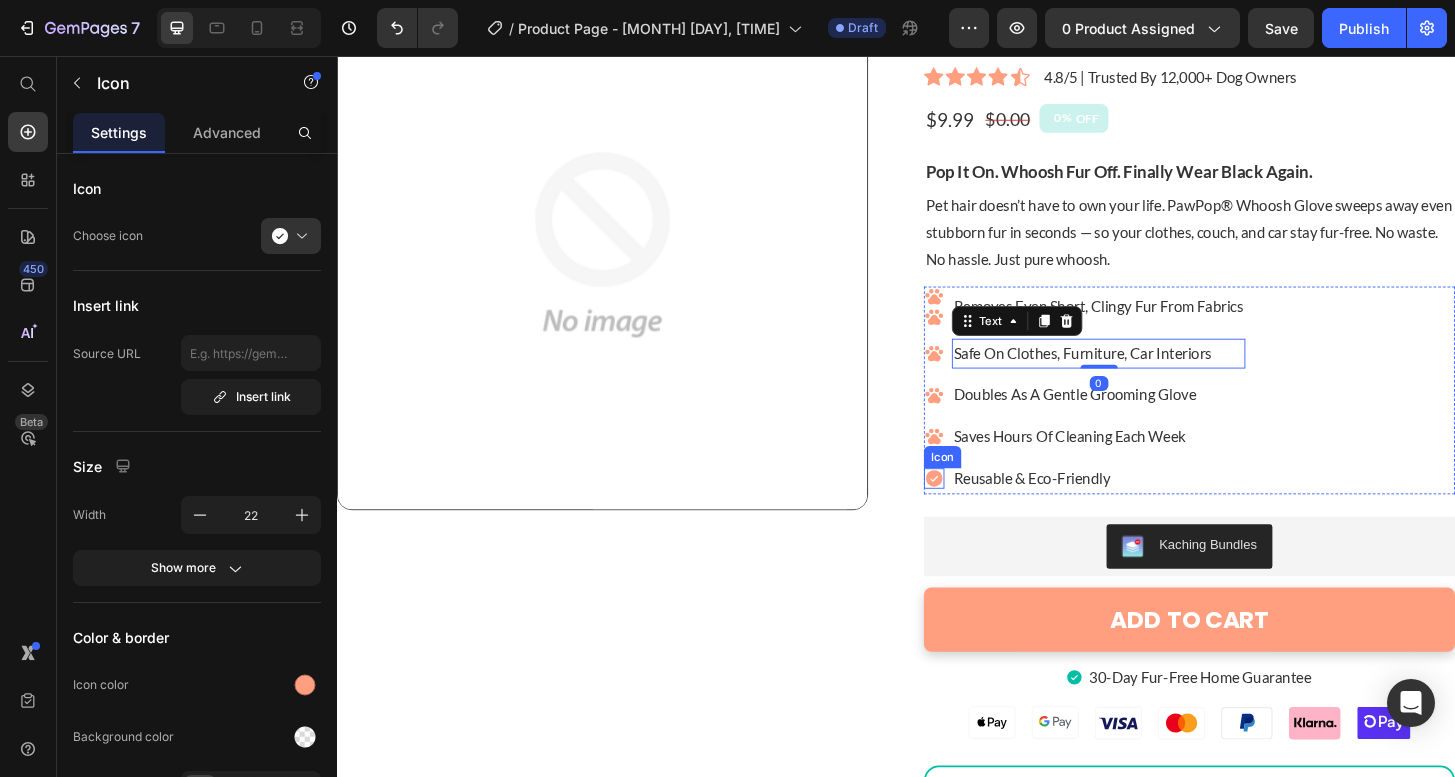 click 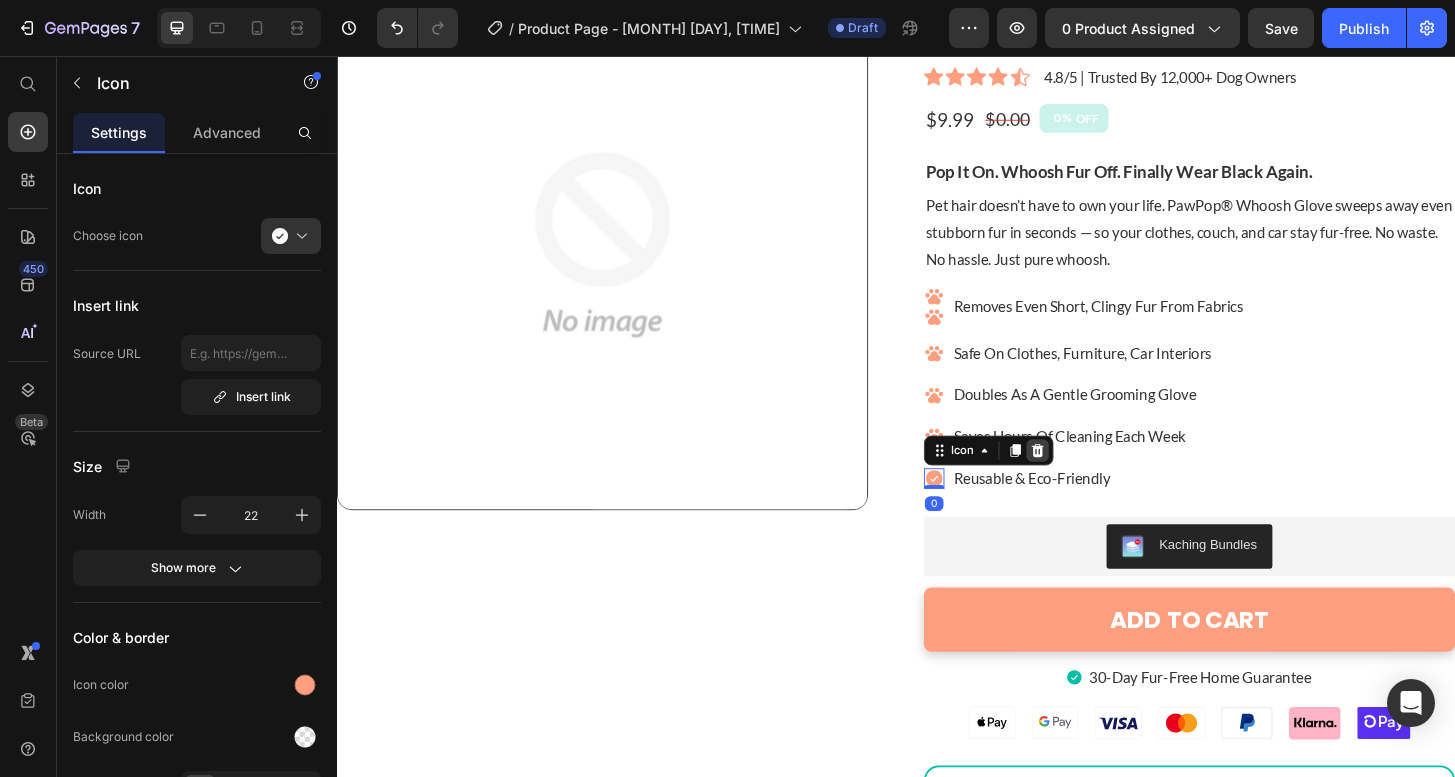 click 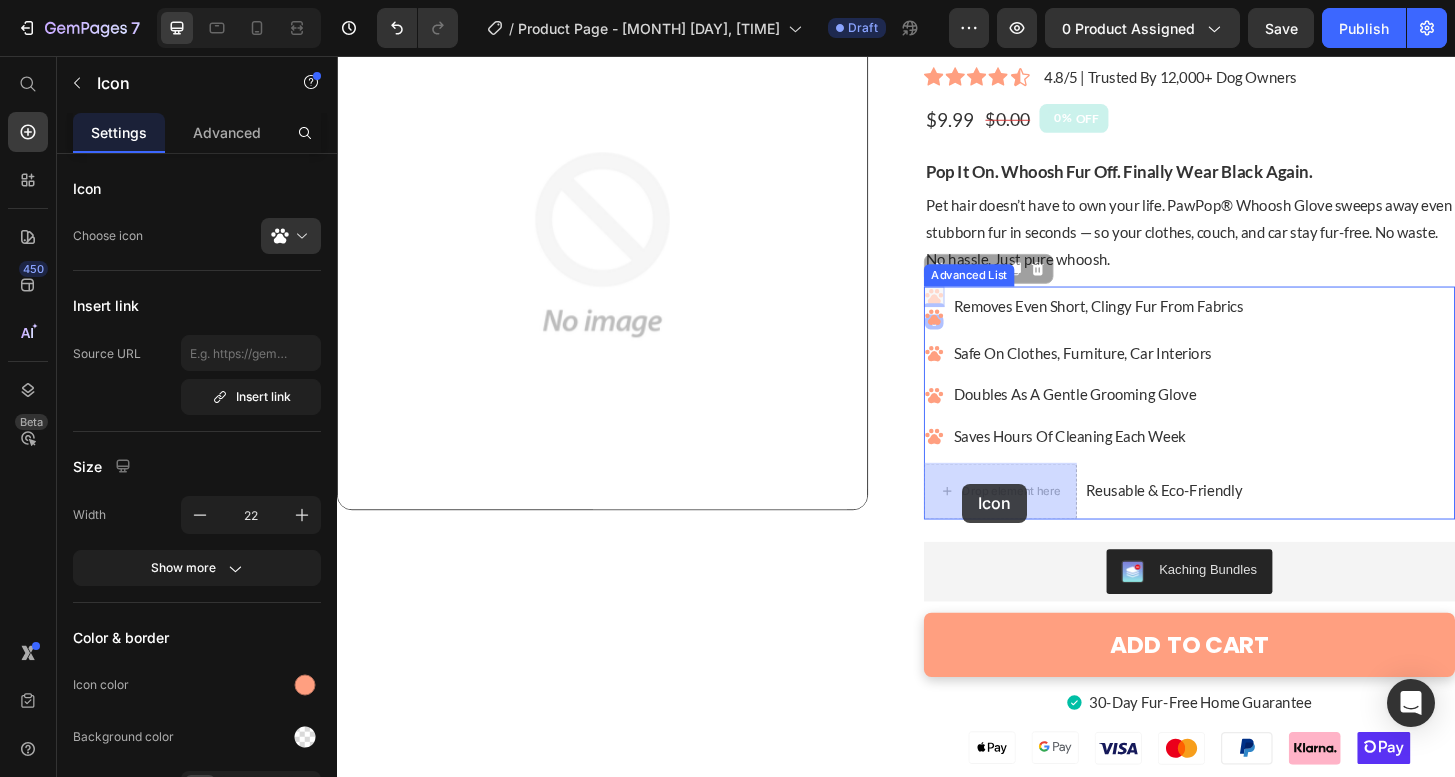 drag, startPoint x: 981, startPoint y: 312, endPoint x: 1008, endPoint y: 507, distance: 196.86035 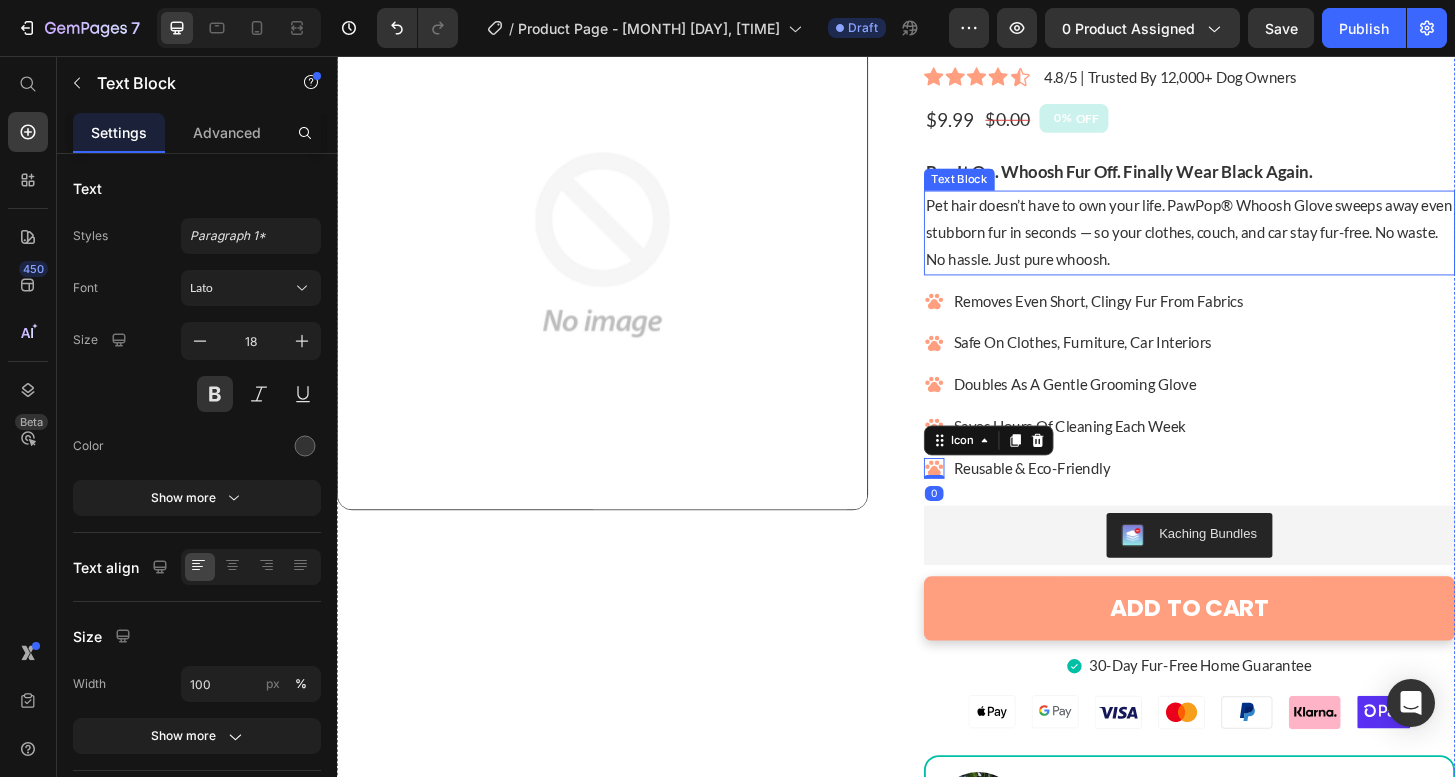 click on "Pop It On. Whoosh Fur Off. Finally Wear Black Again." at bounding box center [1252, 180] 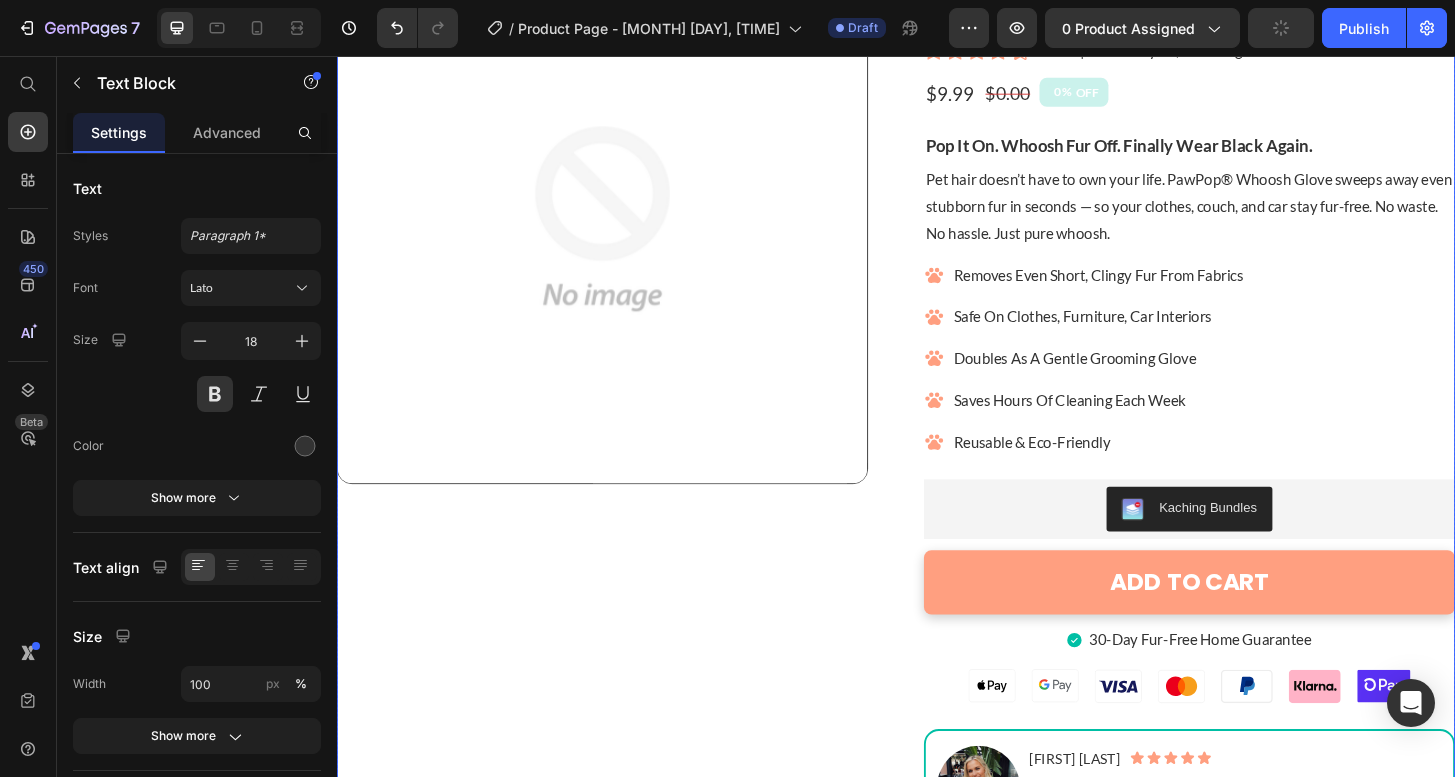 scroll, scrollTop: 0, scrollLeft: 0, axis: both 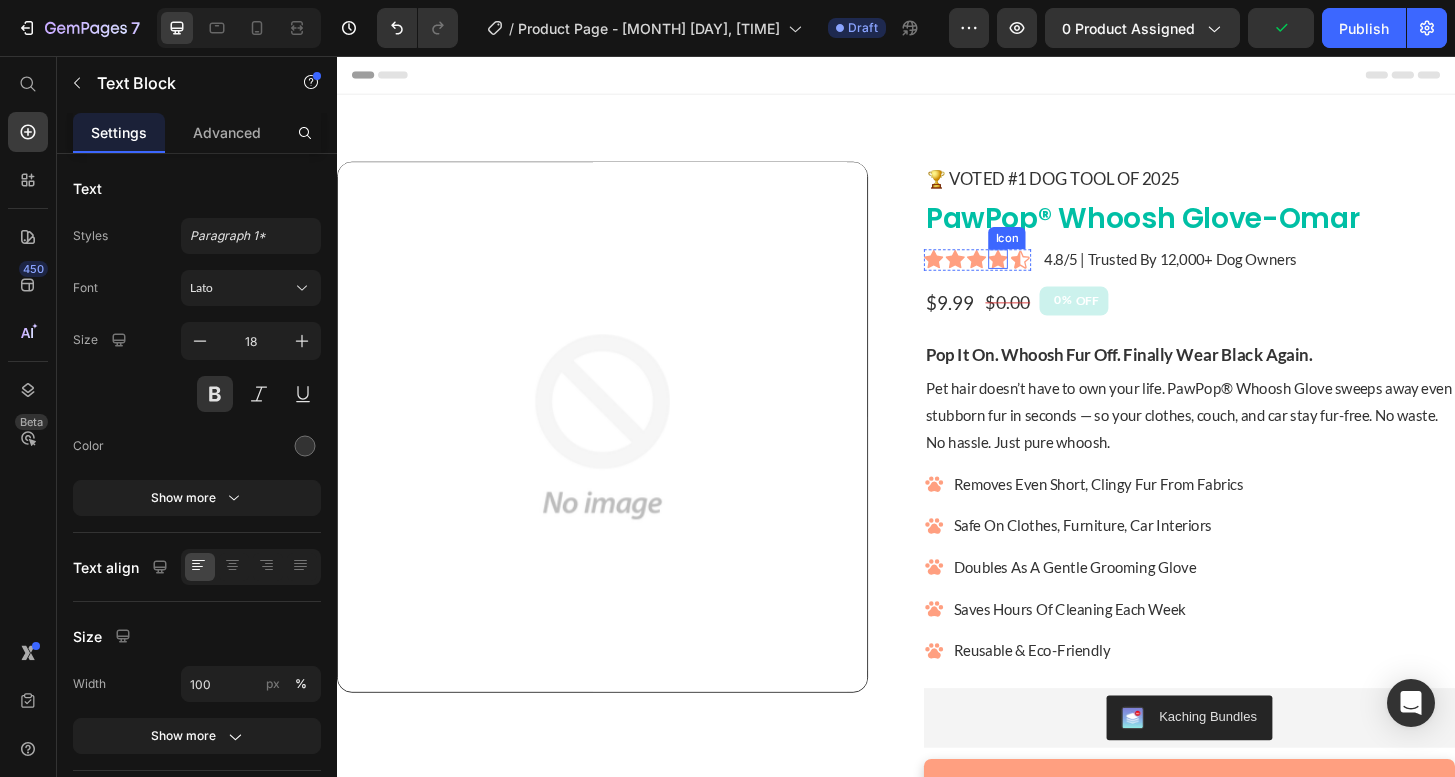 click on "PawPop® Whoosh Glove-Omar" at bounding box center (1252, 229) 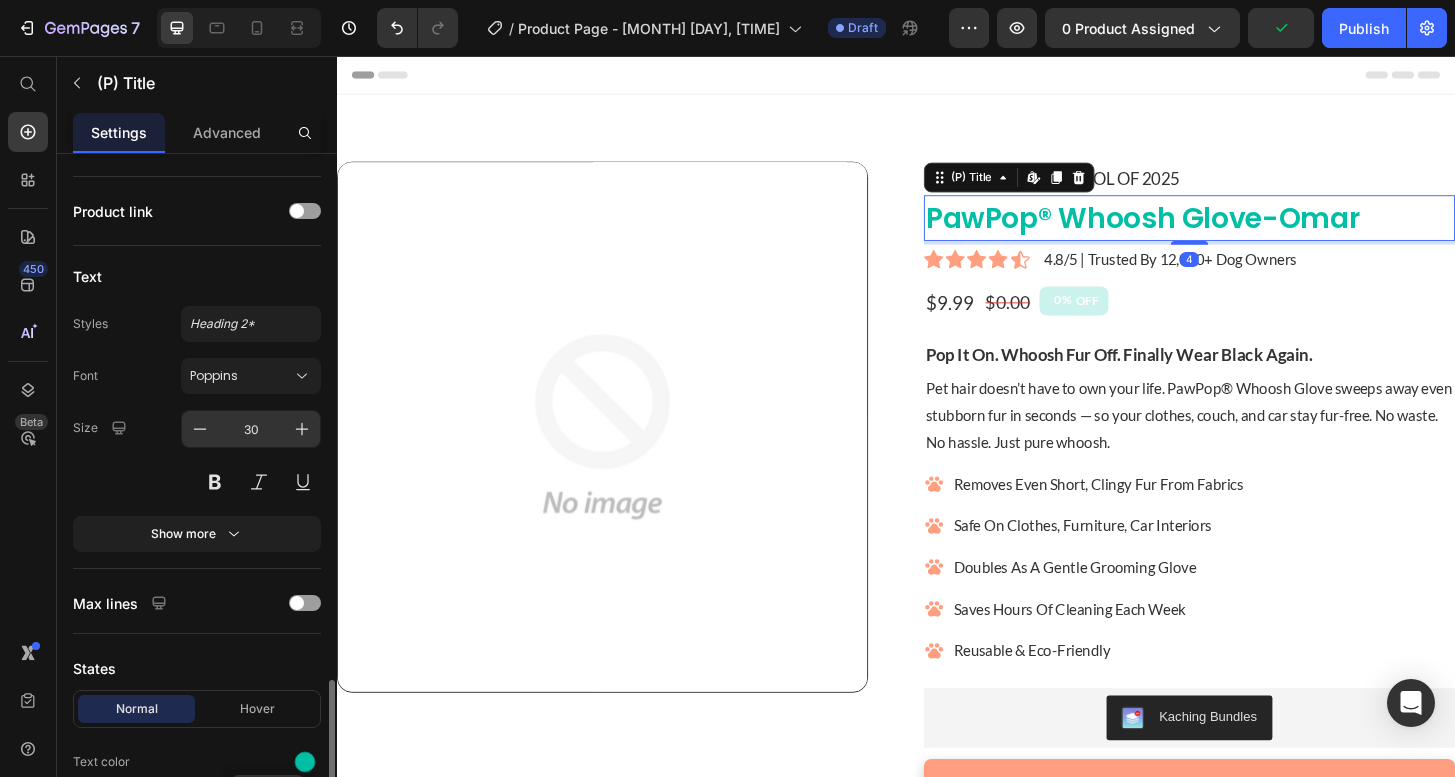 scroll, scrollTop: 418, scrollLeft: 0, axis: vertical 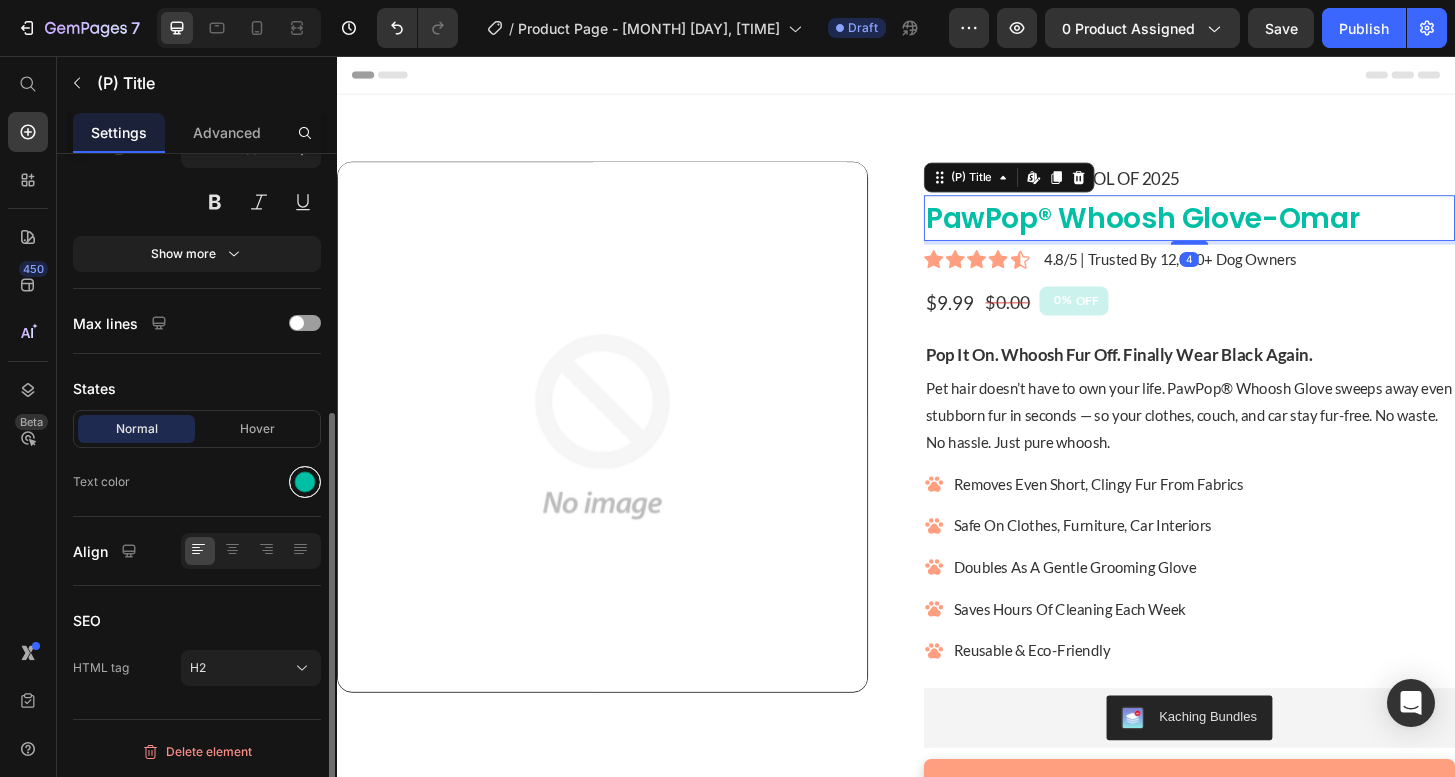 click at bounding box center [305, 482] 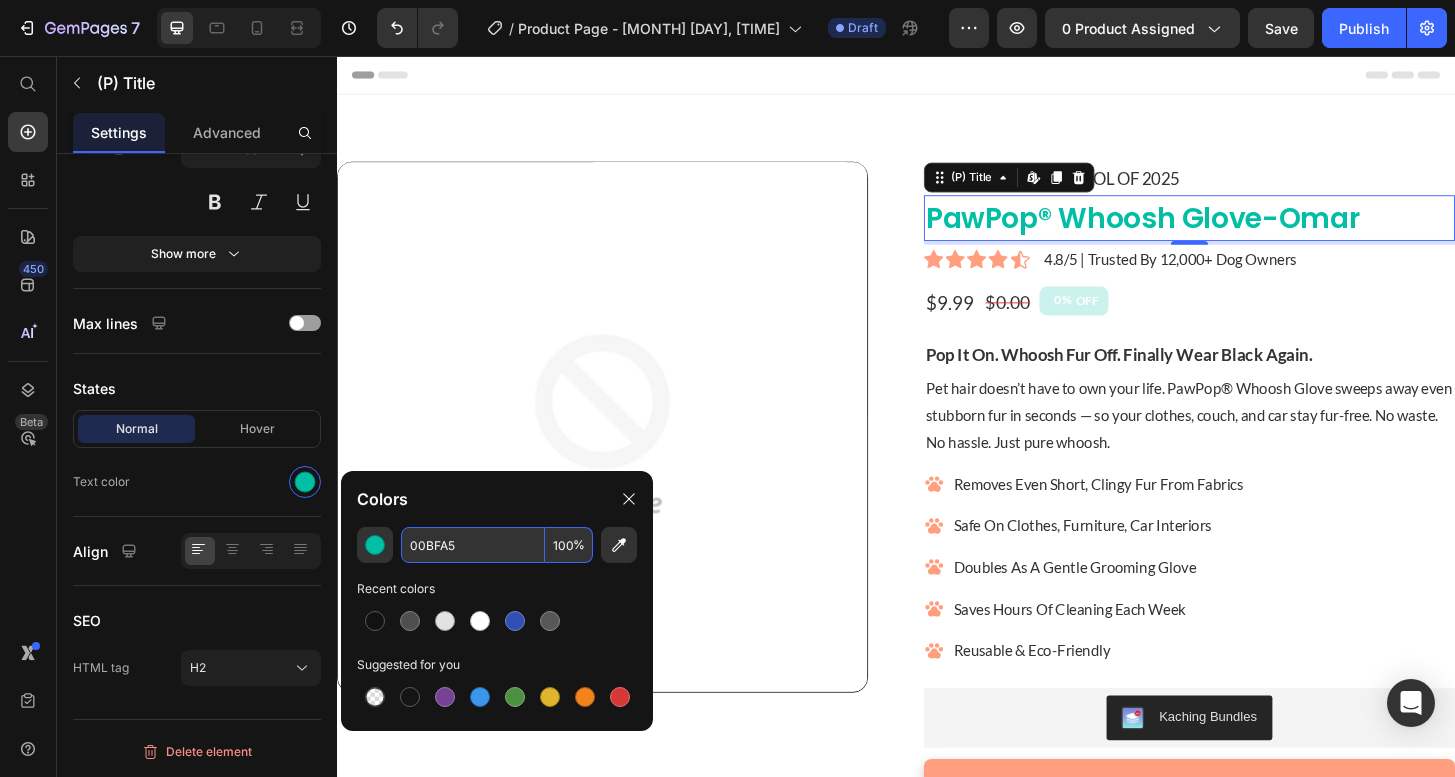 click on "00BFA5" at bounding box center [473, 545] 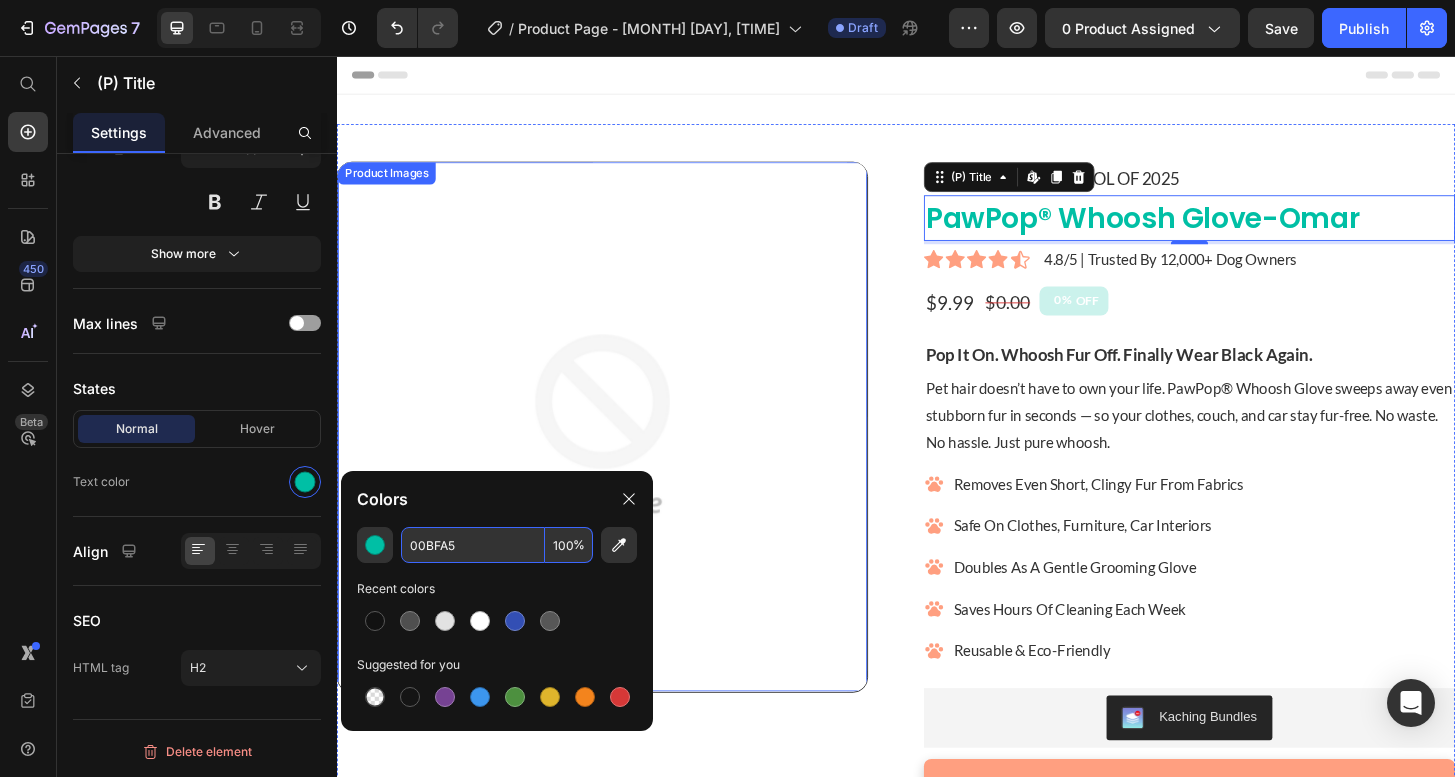 click at bounding box center [622, 454] 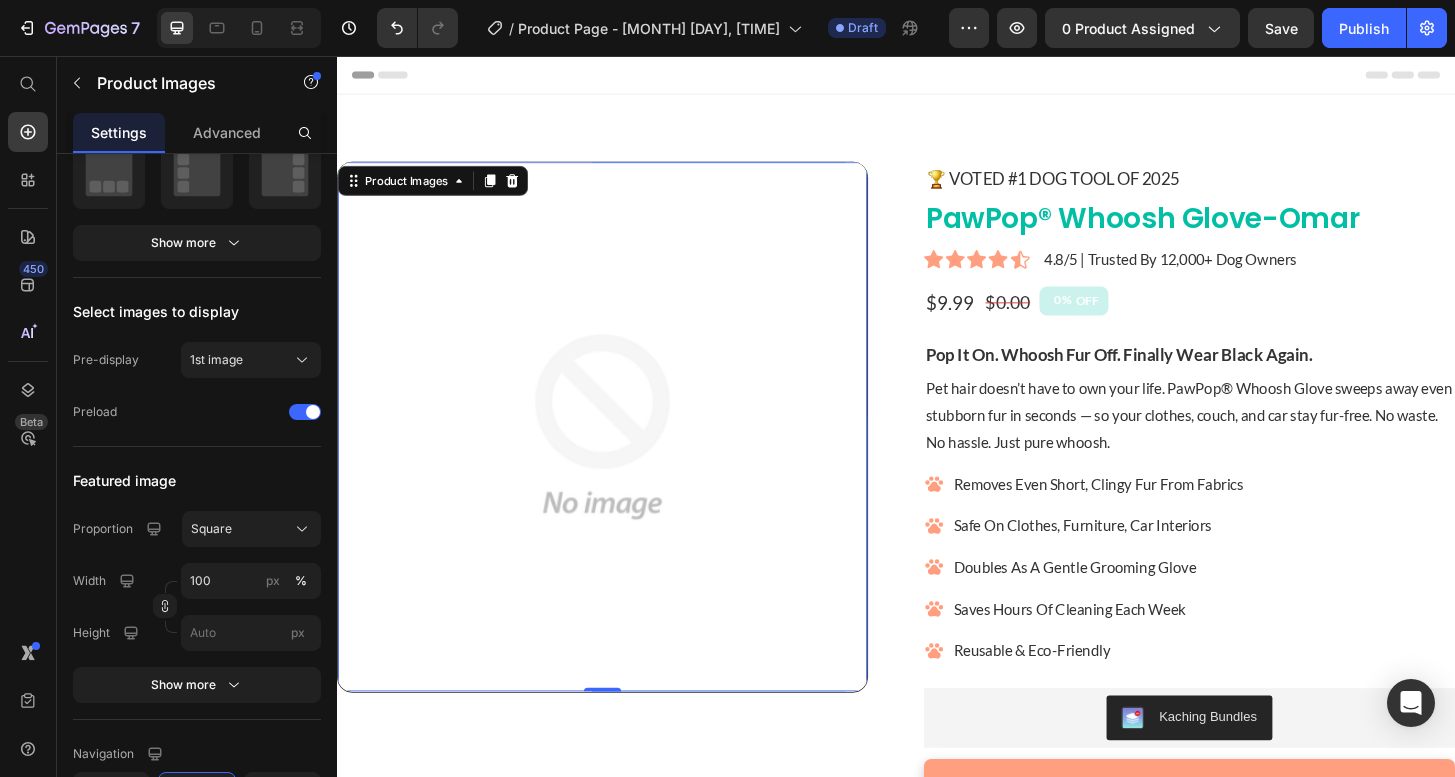 scroll, scrollTop: 0, scrollLeft: 0, axis: both 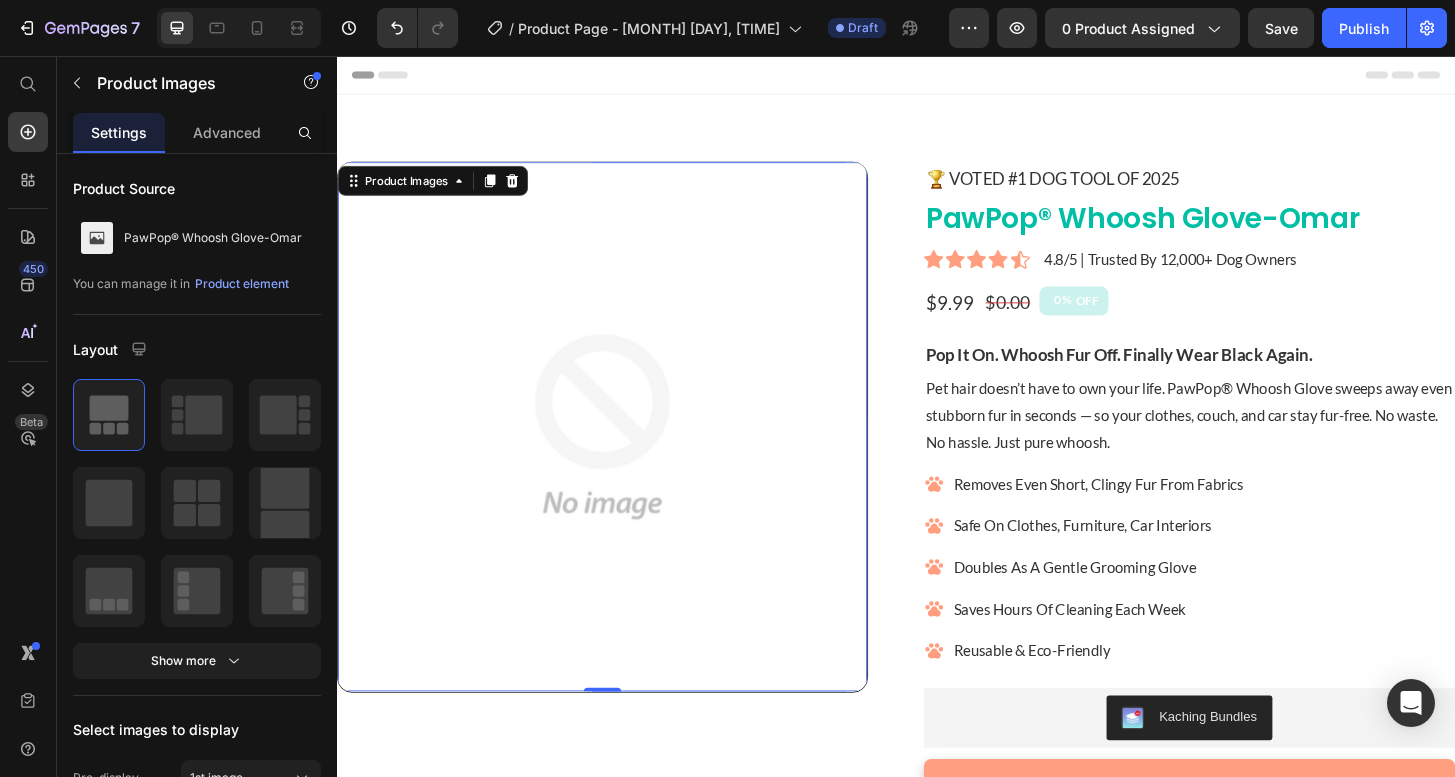 click on "Product Images   0 🏆 Voted #1 Dog ToOL of [YEAR] Text Block PawPop® Whoosh Glove-Omar (P) Title Icon Icon Icon Icon
Icon Icon List 4.8/5 | Trusted by 12,000+ Dog Owners Text Block Row $9.99 Product Price $0.00 Product Price 0% OFF Discount Tag Row Pop It On. Whoosh Fur Off. Finally Wear Black Again. Text Block Pet hair doesn’t have to own your life. PawPop® Whoosh Glove sweeps away even stubborn fur in seconds — so your clothes, couch, and car stay fur-free. No waste. No hassle. Just pure whoosh. Text Block
Icon Removes even short, clingy fur from fabrics Text
Icon Safe on clothes, furniture, car interiors Text
Icon Doubles as a gentle grooming glove Text
Icon Saves hours of cleaning each week Text
Icon Reusable & eco-friendly Text Advanced List Kaching Bundles Kaching Bundles ADD TO CART 30-Day Fur-Free Home Guarantee Item List Image Image [FIRST] [LAST] Text Block" at bounding box center (937, 749) 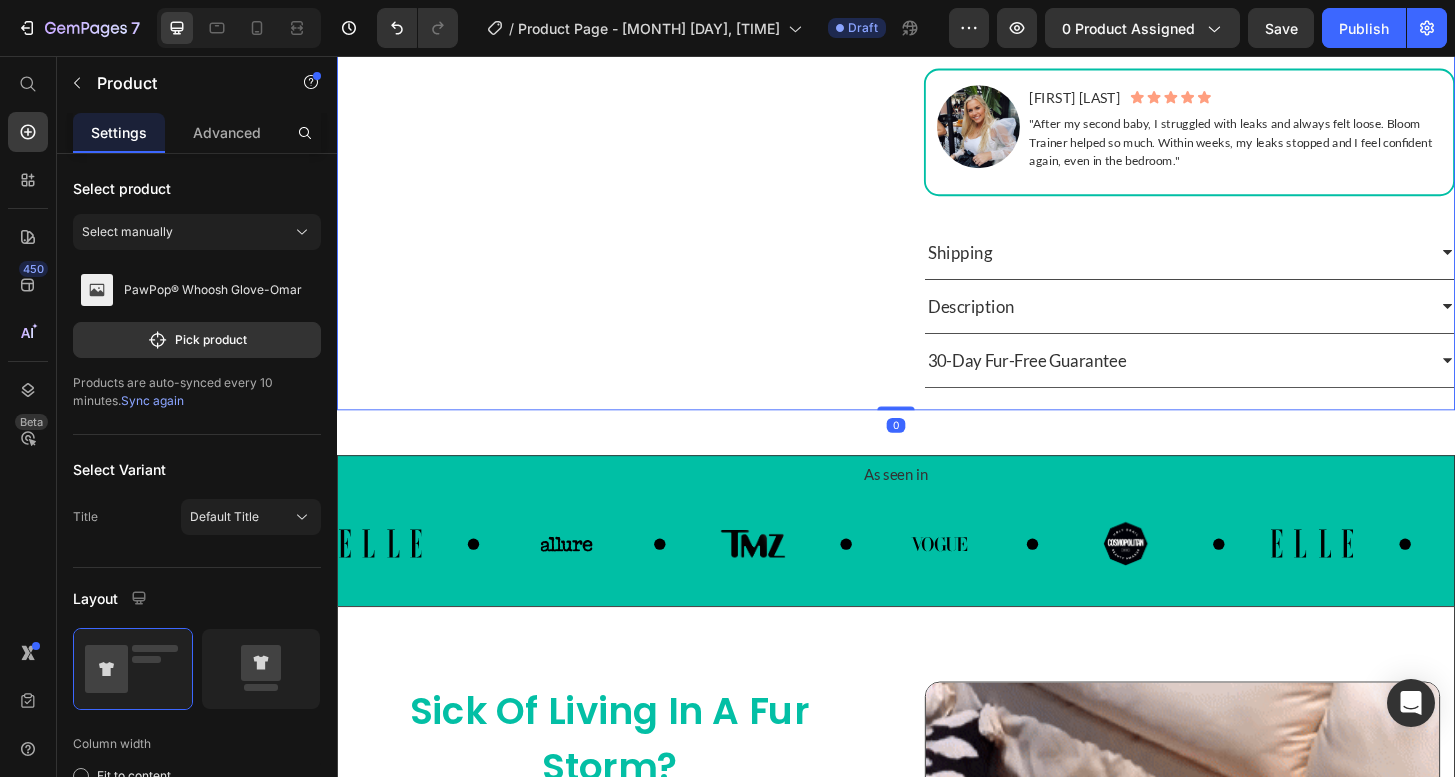 scroll, scrollTop: 780, scrollLeft: 0, axis: vertical 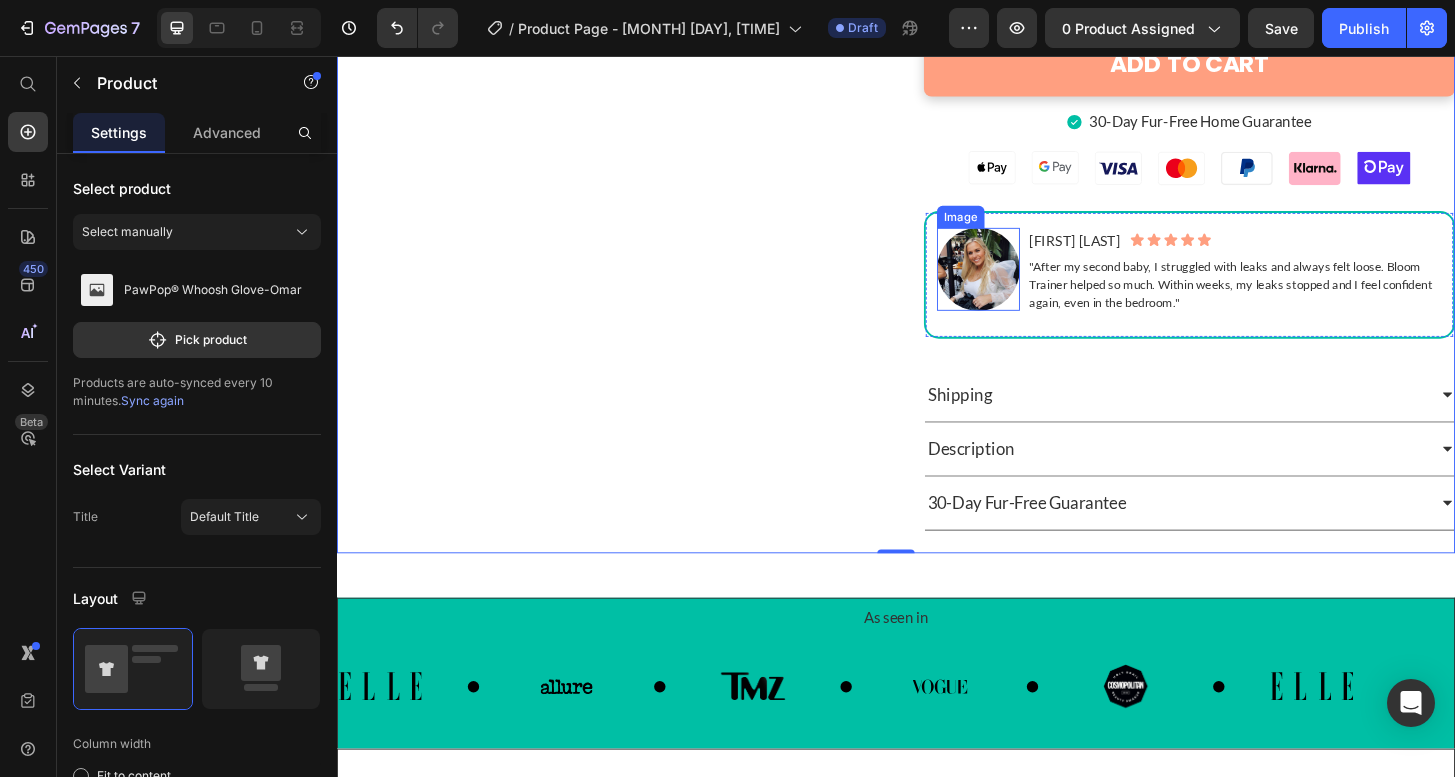 click at bounding box center (1025, 284) 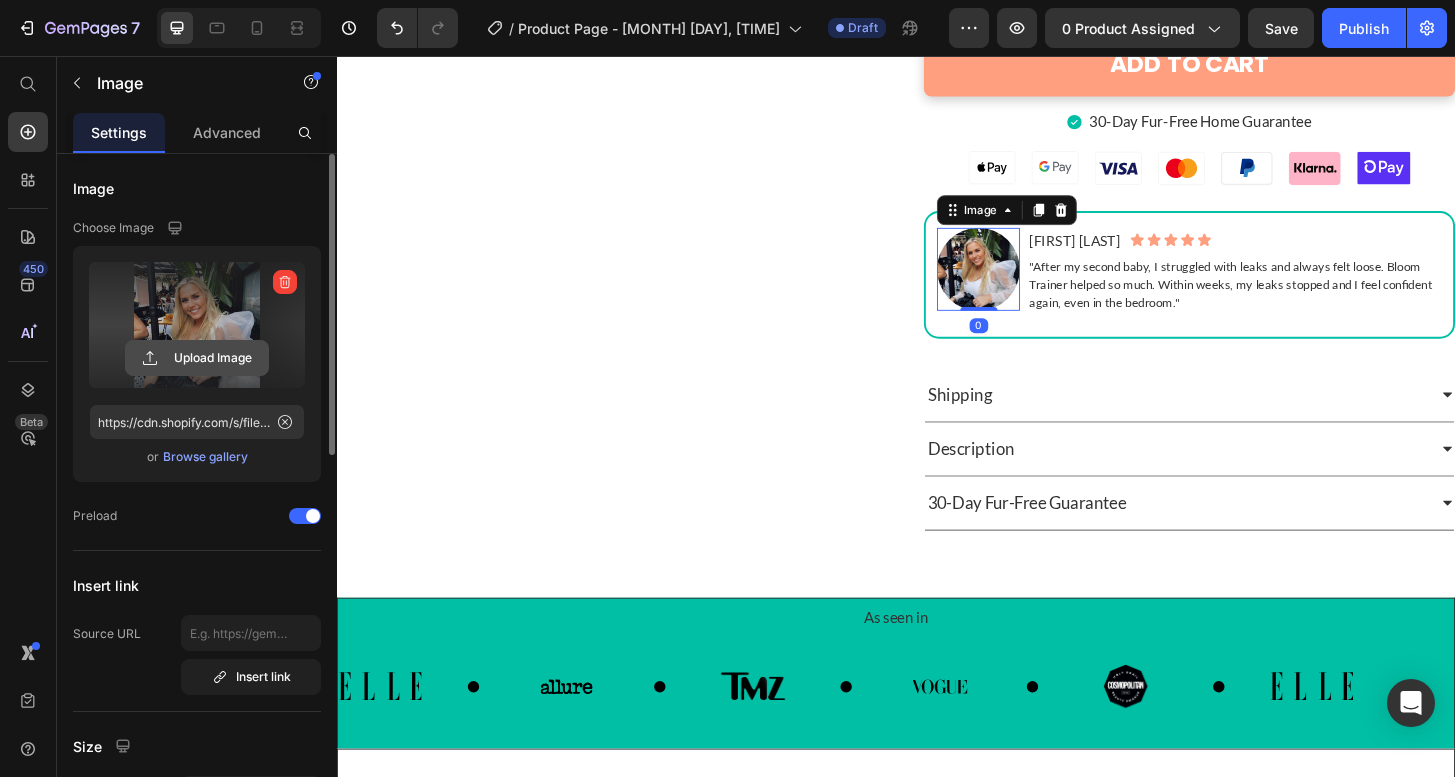 click 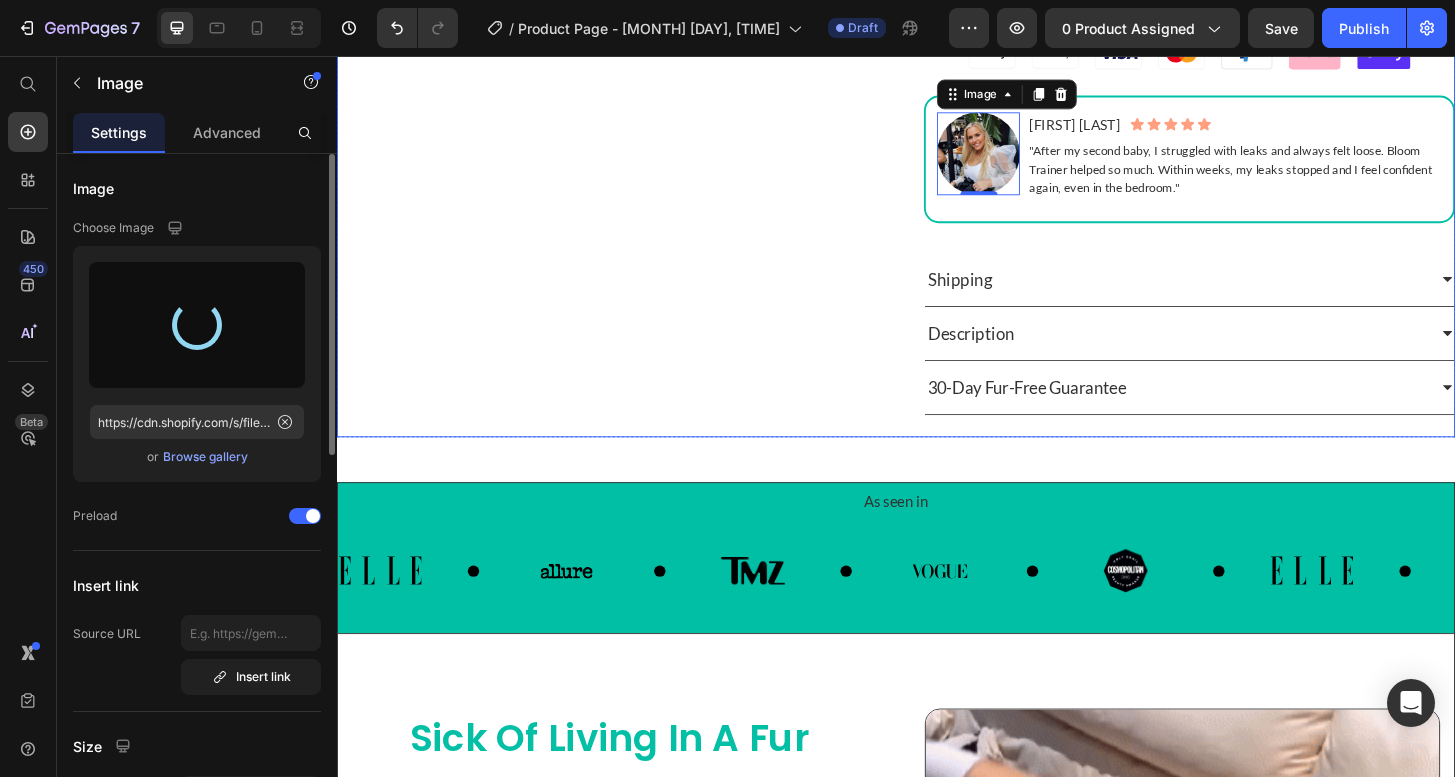 scroll, scrollTop: 995, scrollLeft: 0, axis: vertical 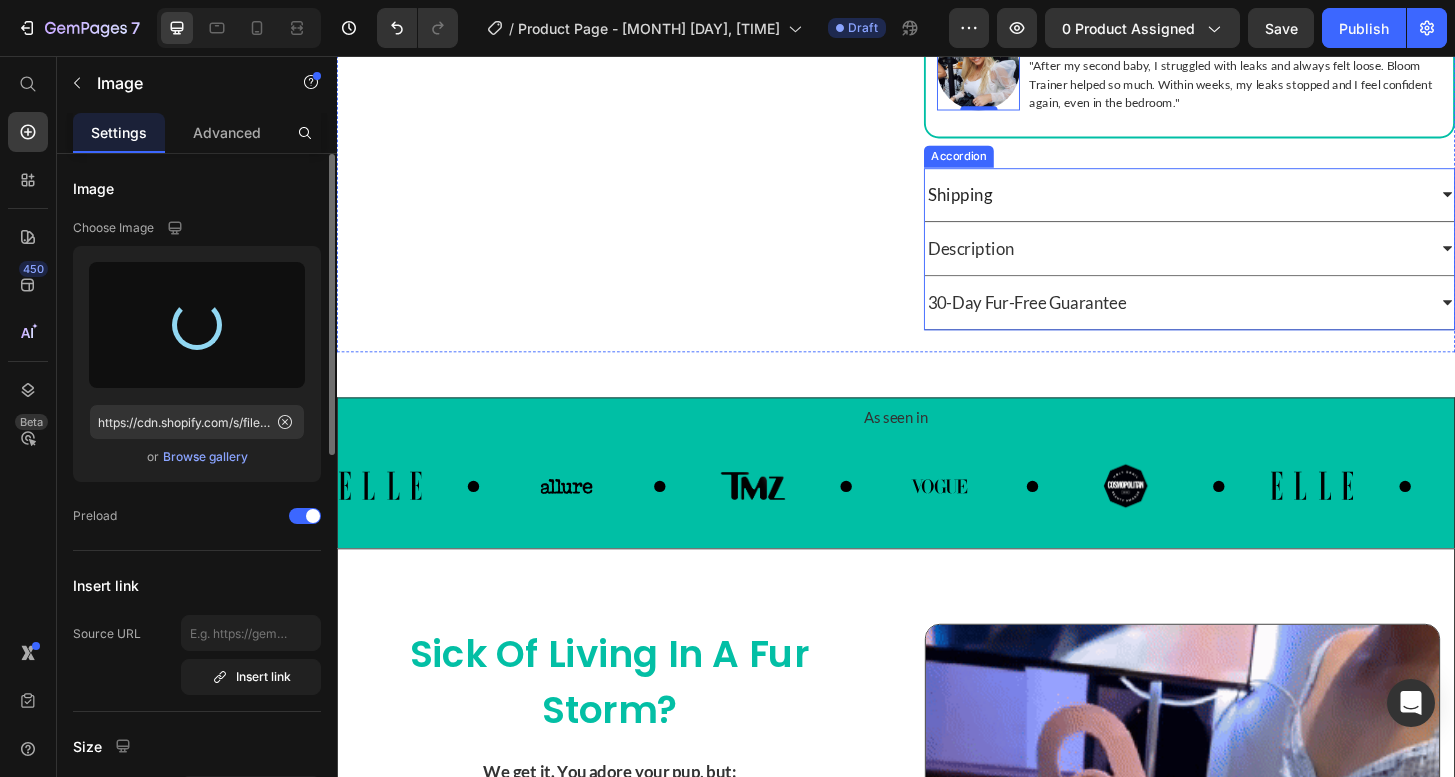click on "Shipping" at bounding box center [1237, 204] 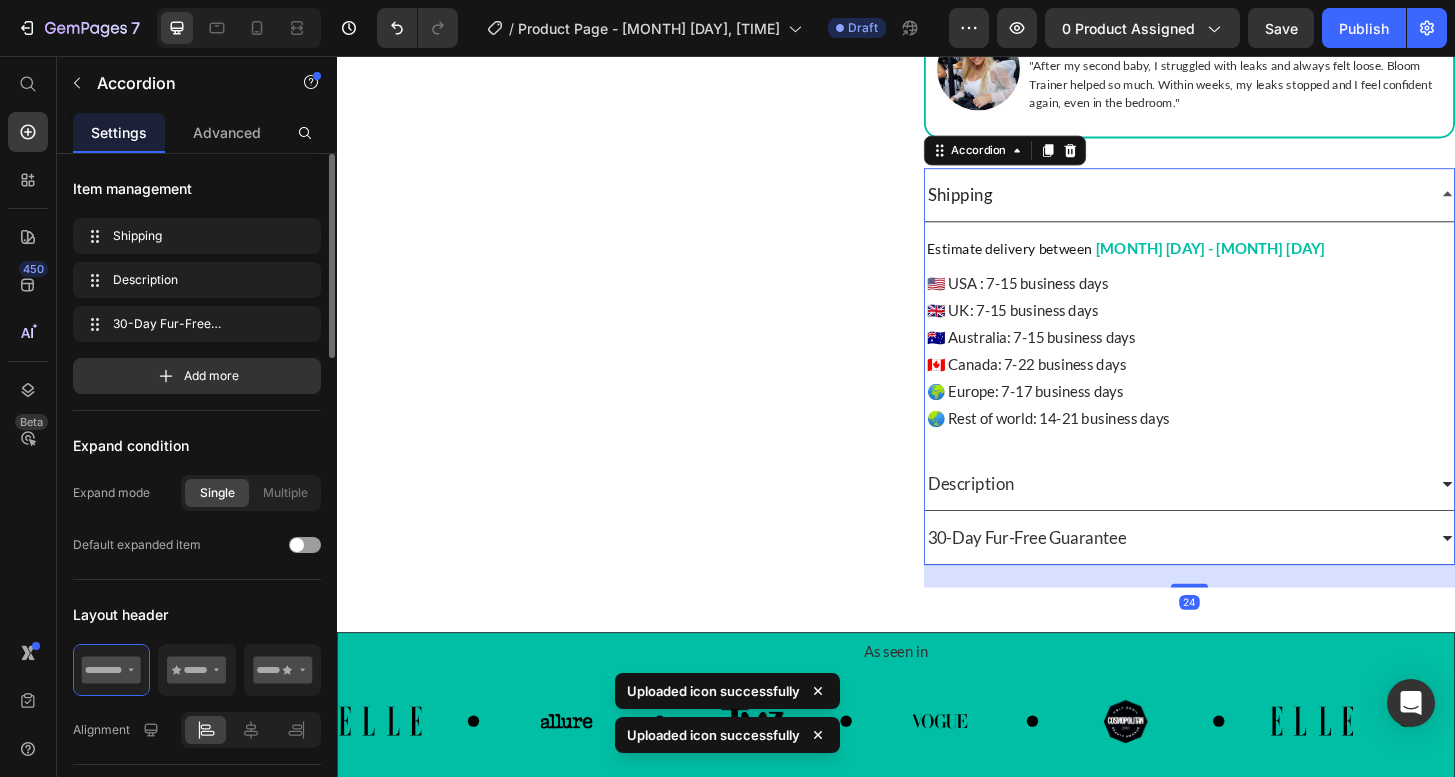 click on "Shipping" at bounding box center [1237, 204] 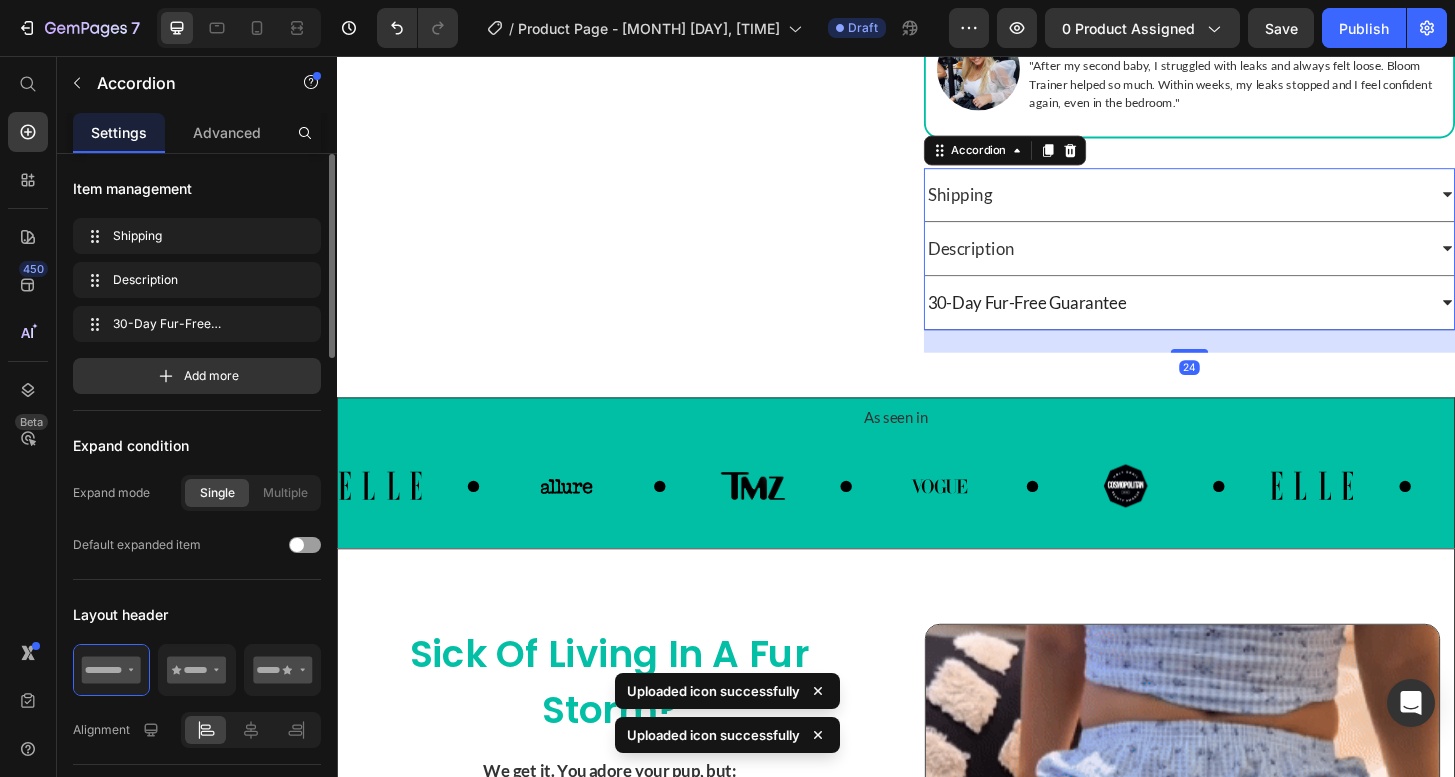 click on "30-Day Fur-Free Guarantee" at bounding box center [1252, 321] 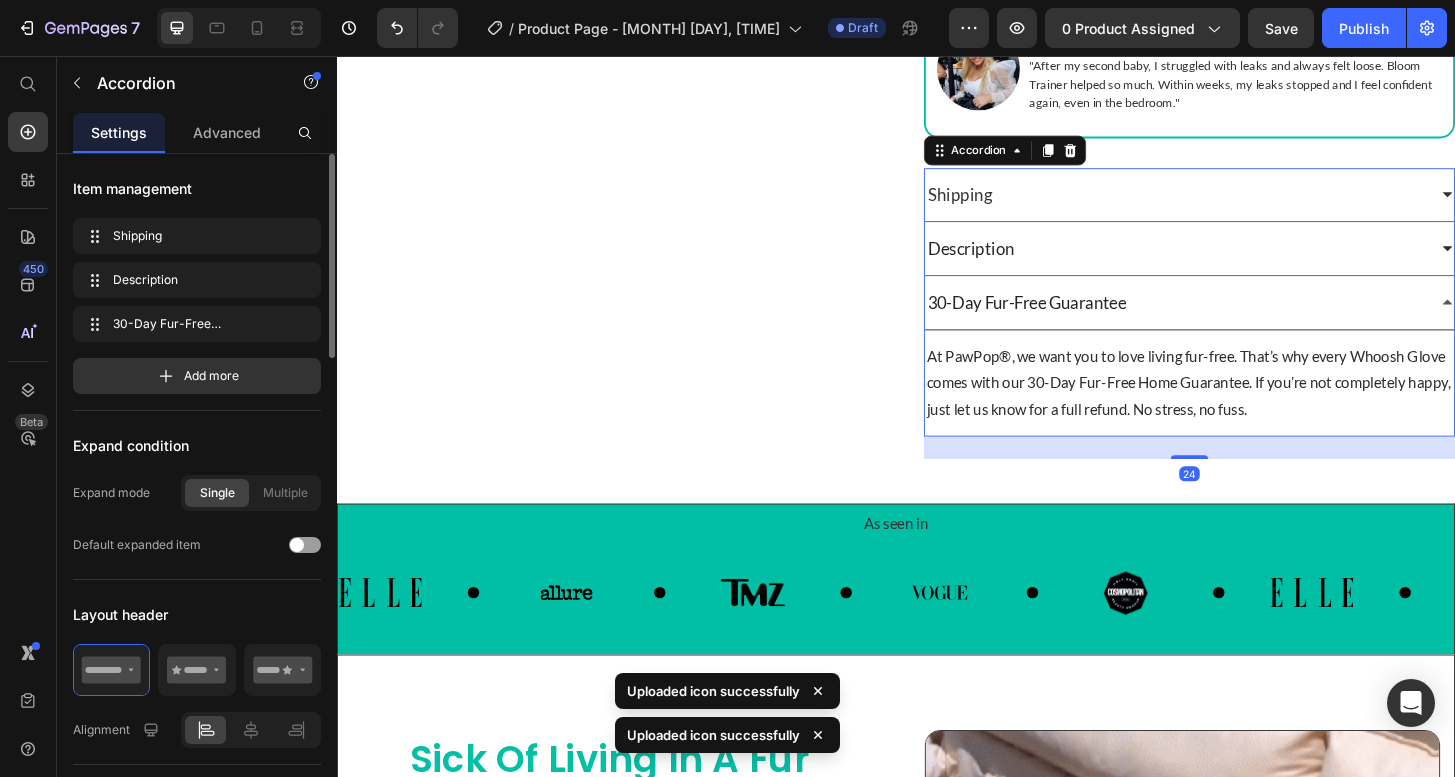 click on "Description" at bounding box center (1252, 263) 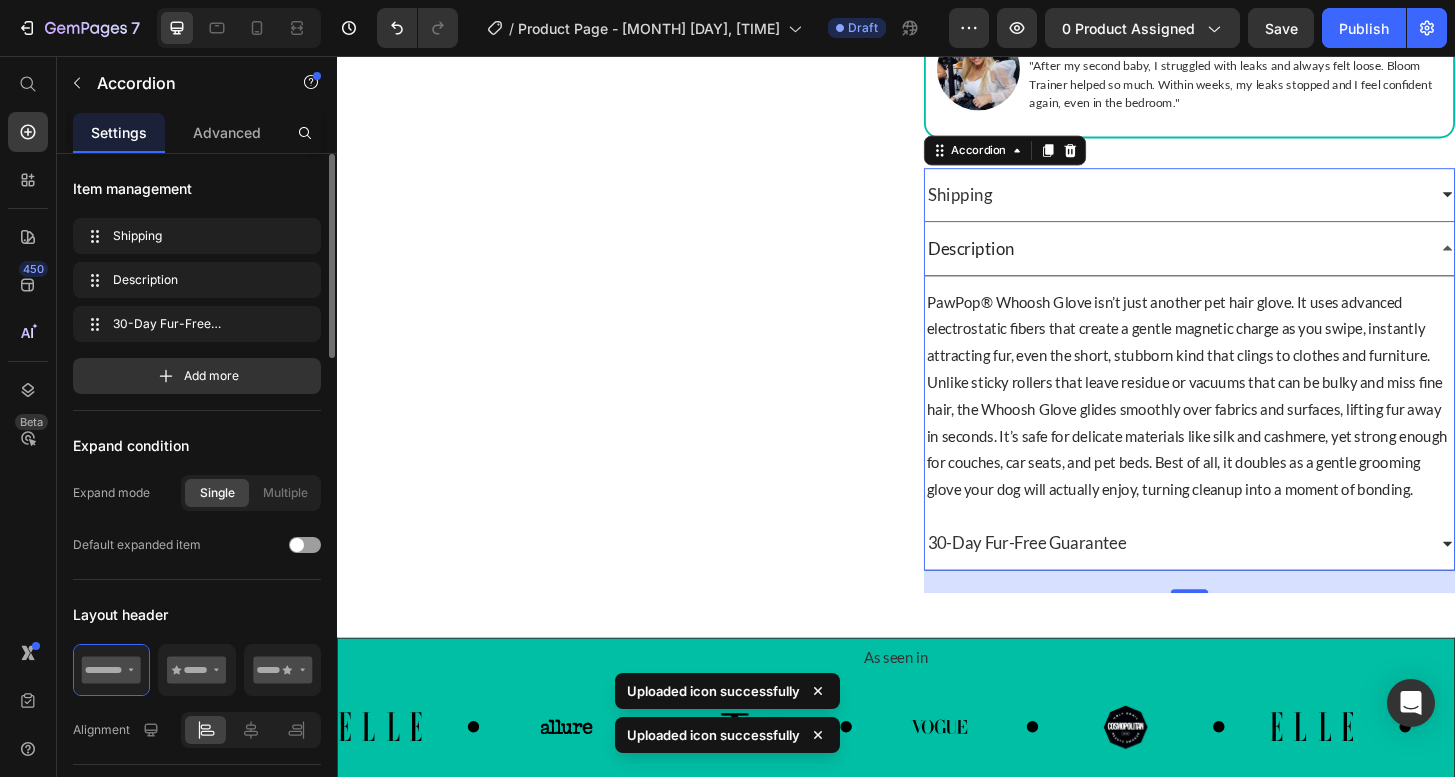click on "Description" at bounding box center (1252, 263) 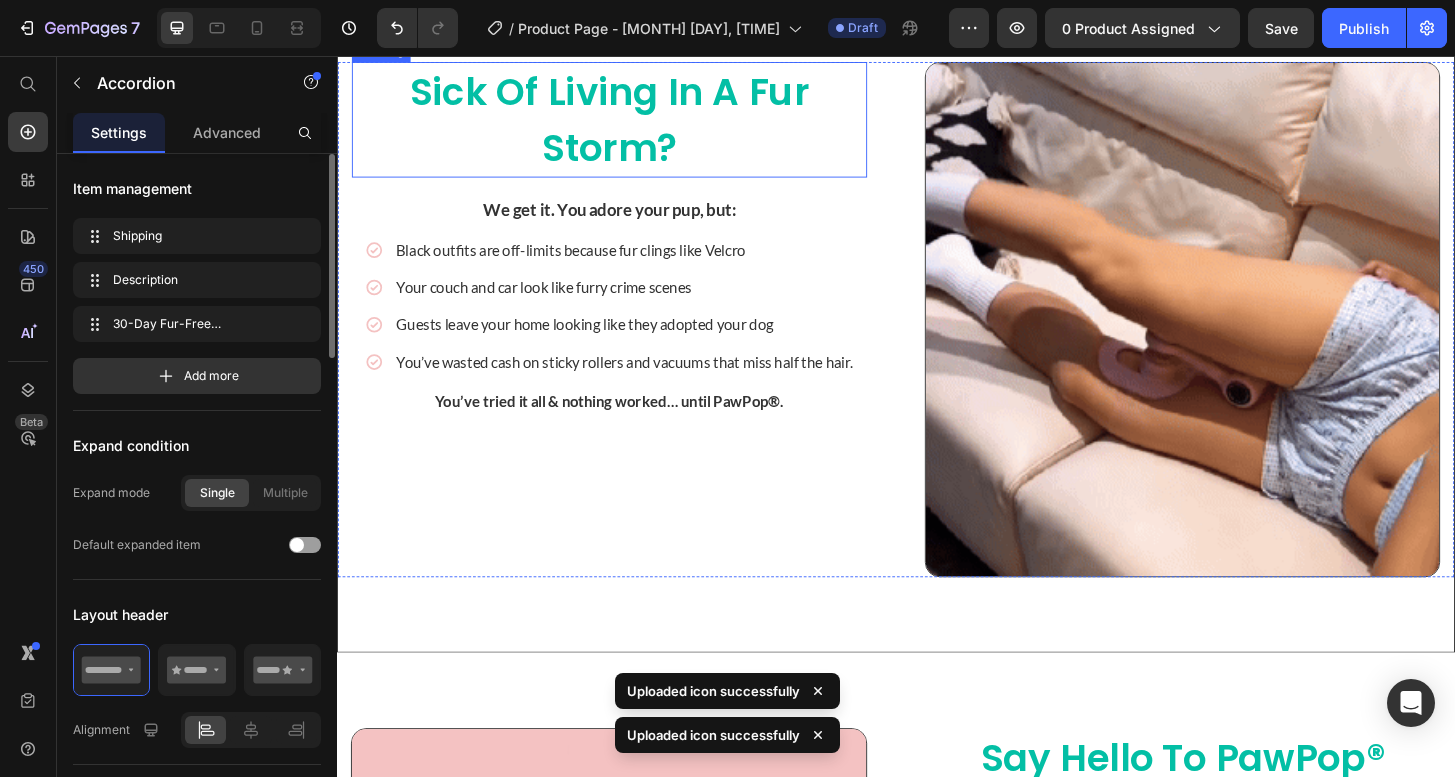 scroll, scrollTop: 2016, scrollLeft: 0, axis: vertical 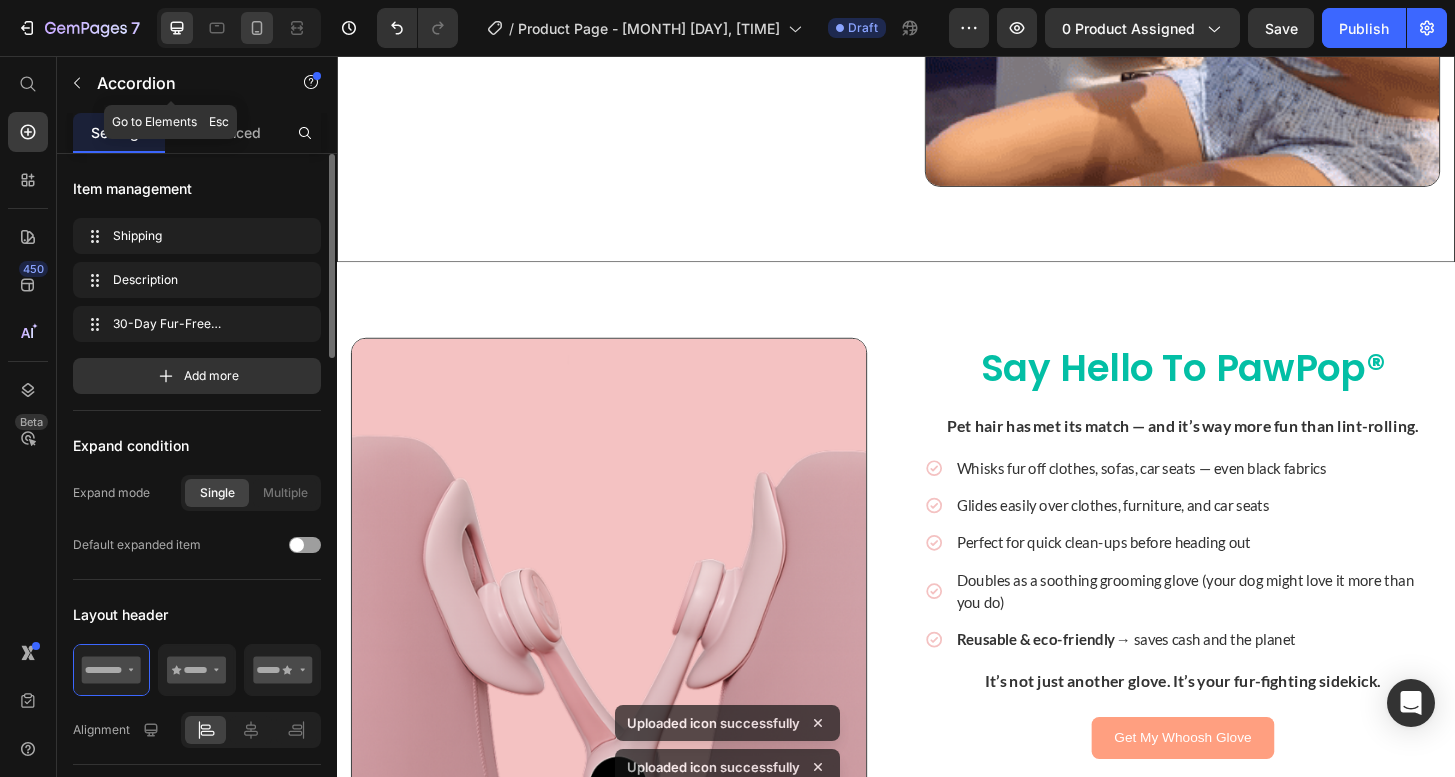 click 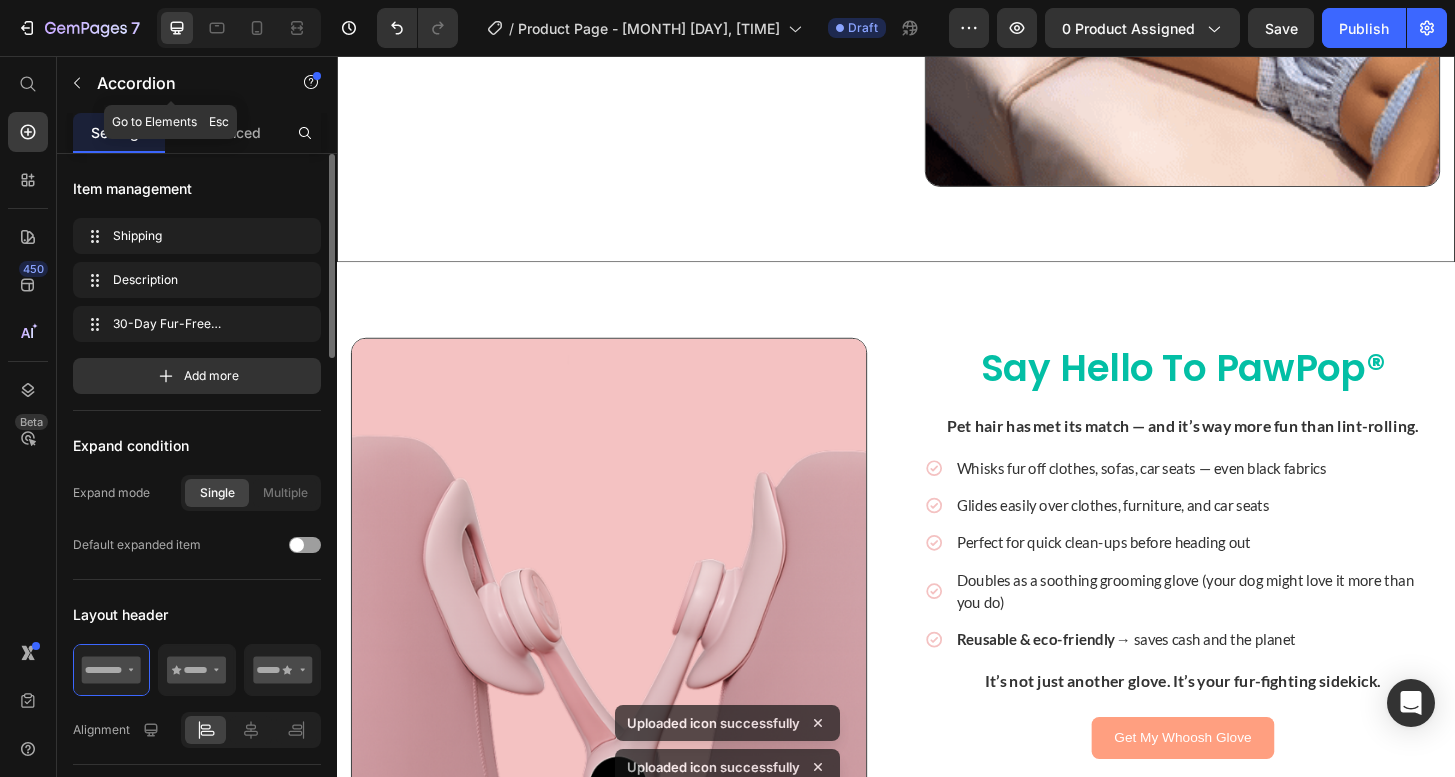 type on "14" 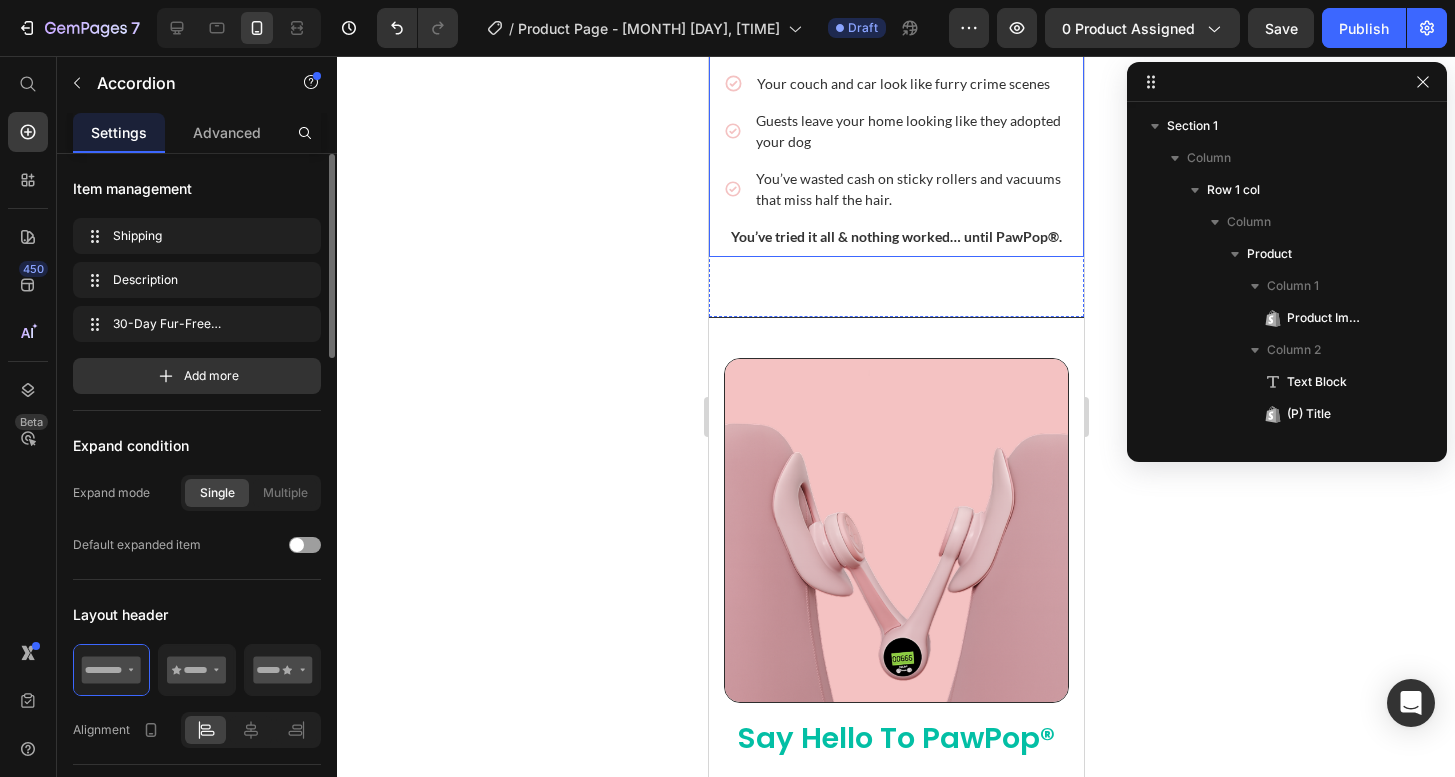 scroll, scrollTop: 506, scrollLeft: 0, axis: vertical 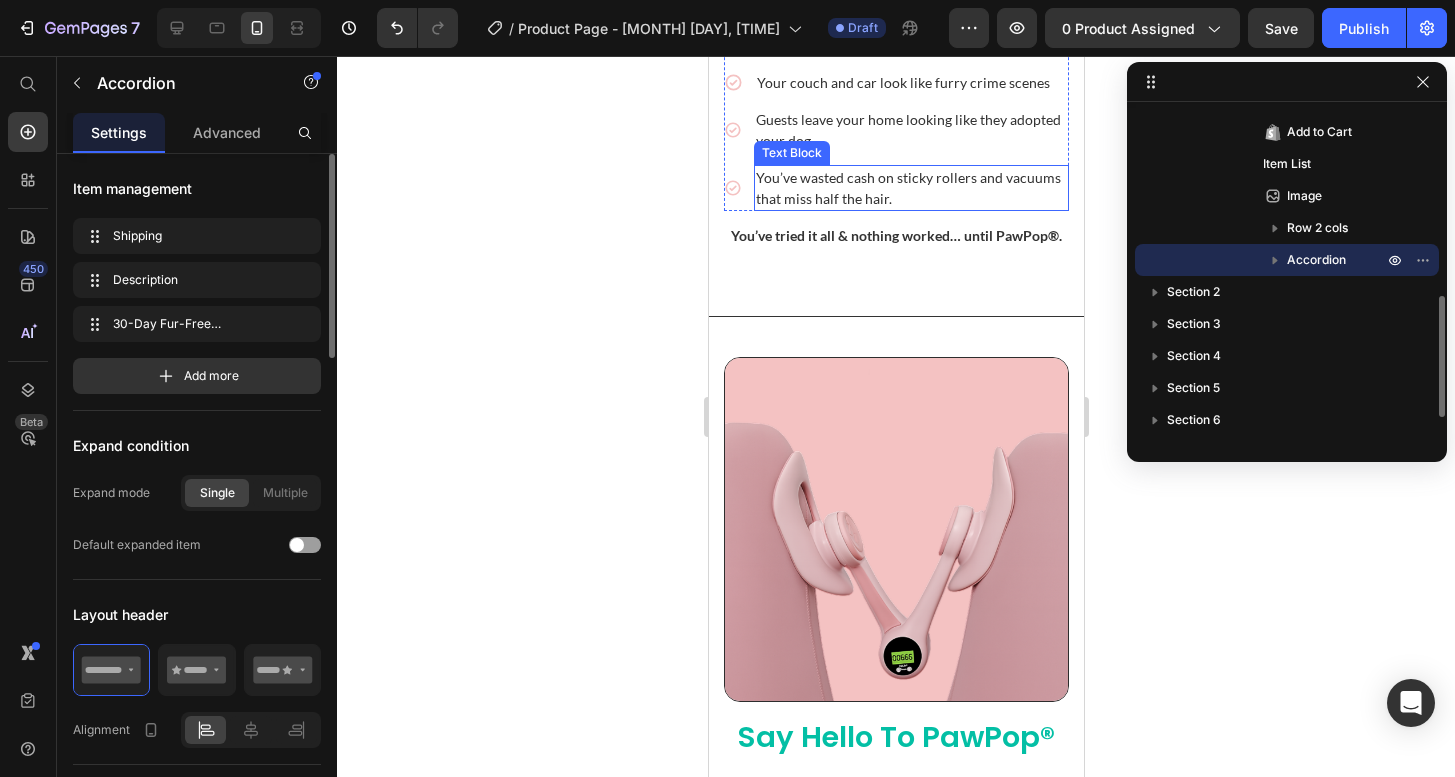 click on "You’ve wasted cash on sticky rollers and vacuums that miss half the hair." at bounding box center (910, 188) 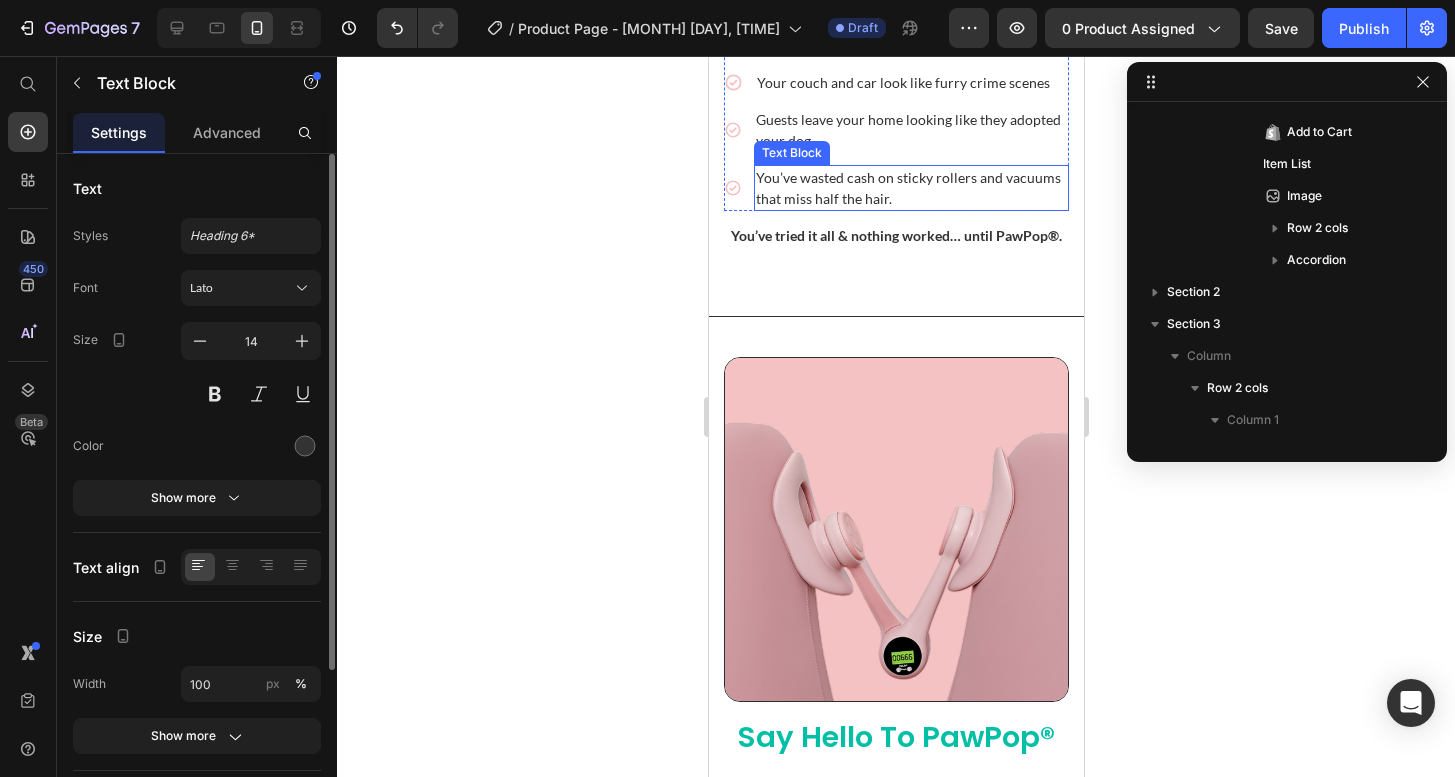 scroll, scrollTop: 1402, scrollLeft: 0, axis: vertical 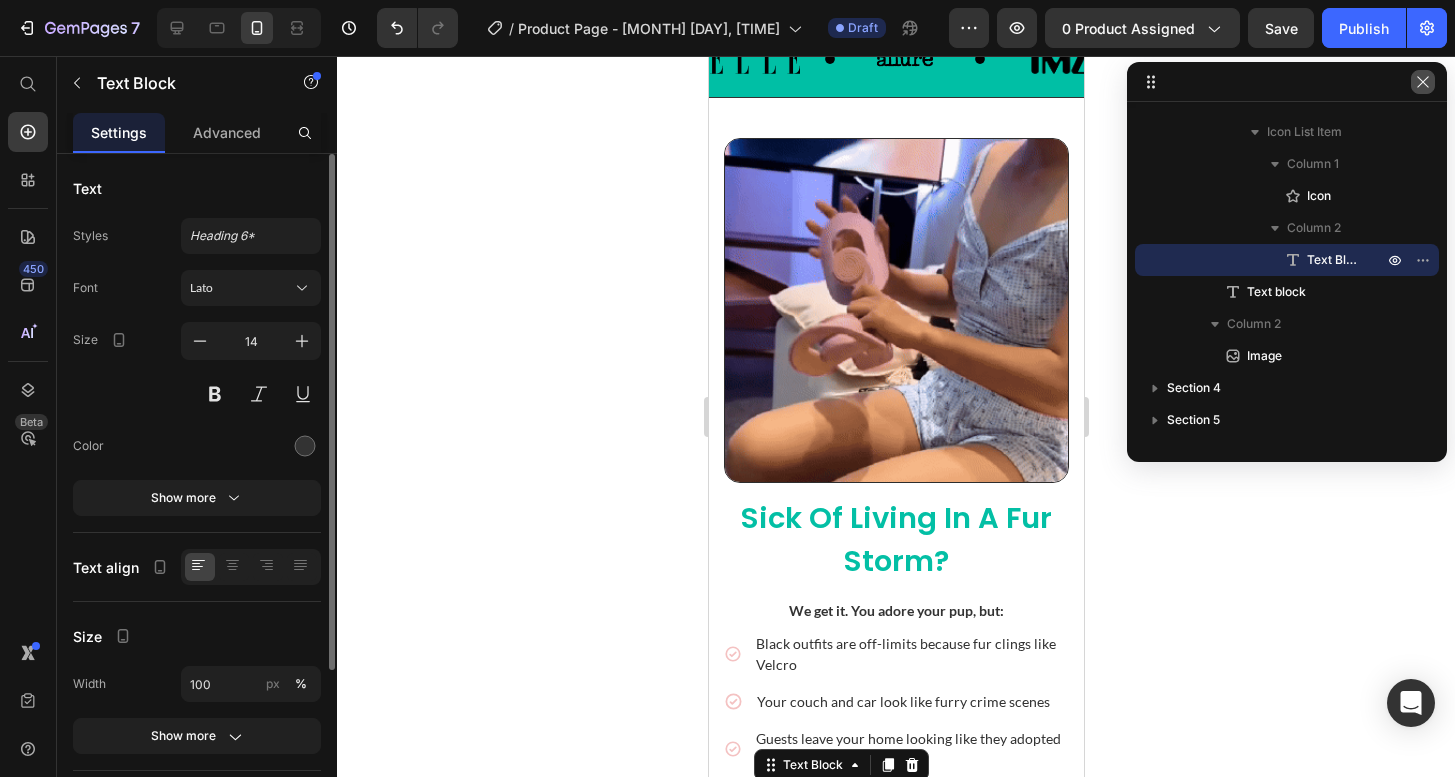 click 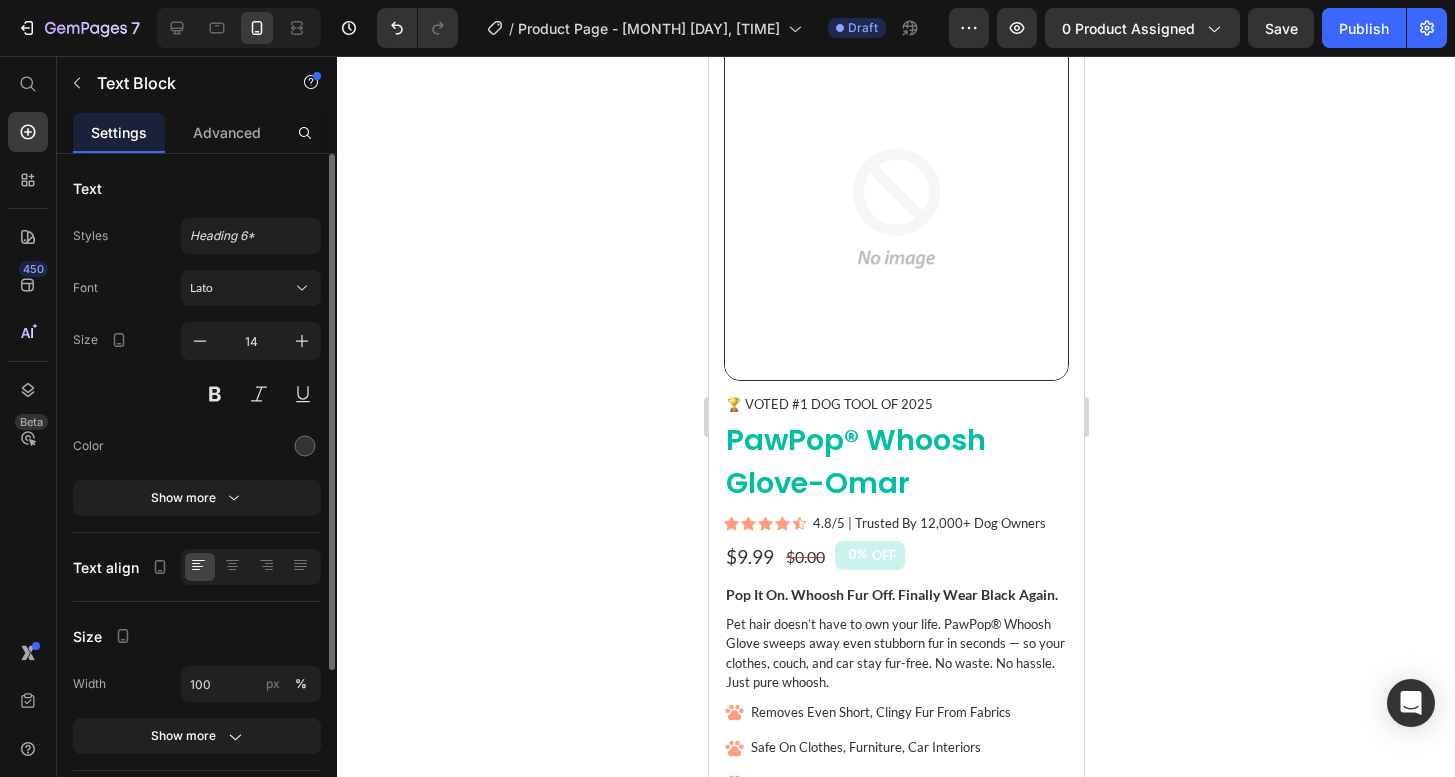 scroll, scrollTop: 116, scrollLeft: 0, axis: vertical 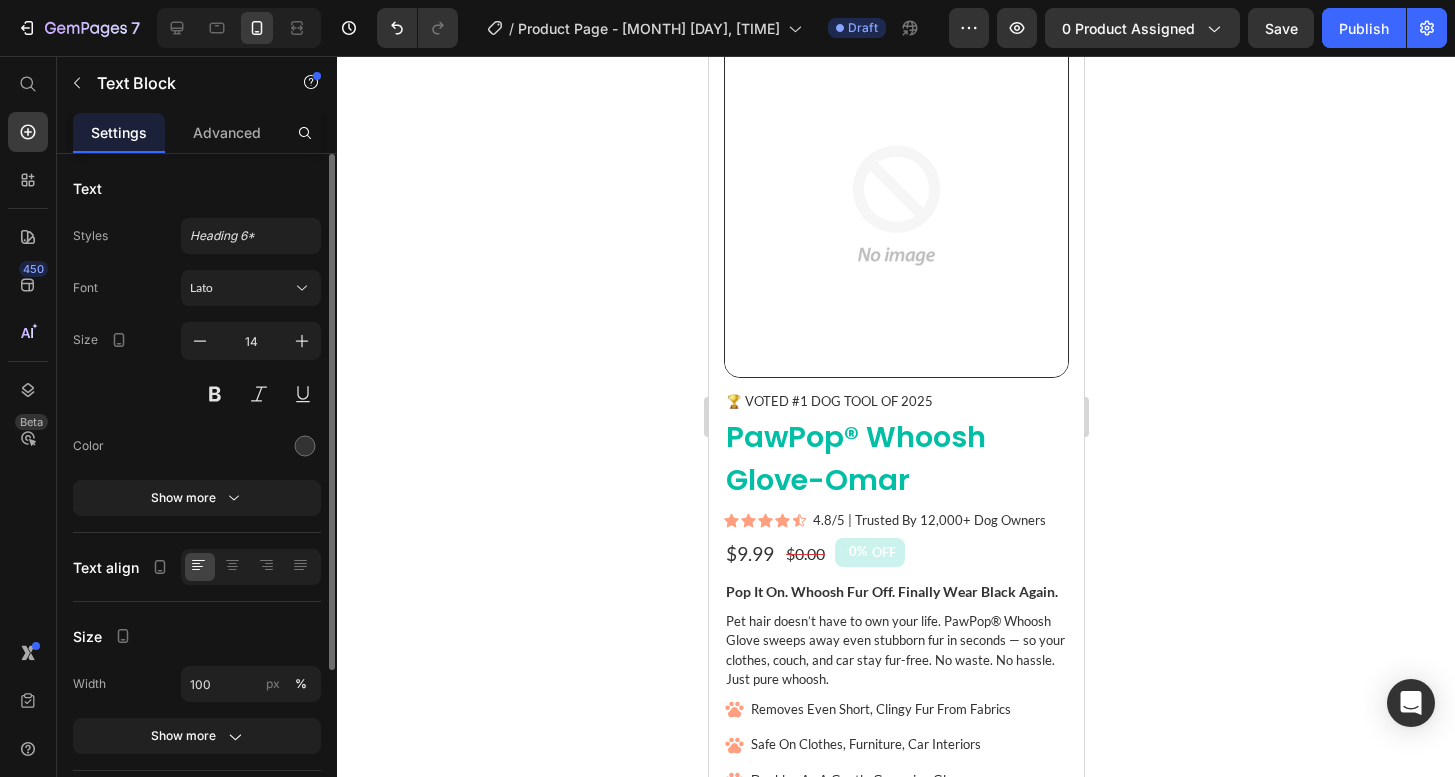 click at bounding box center (895, 205) 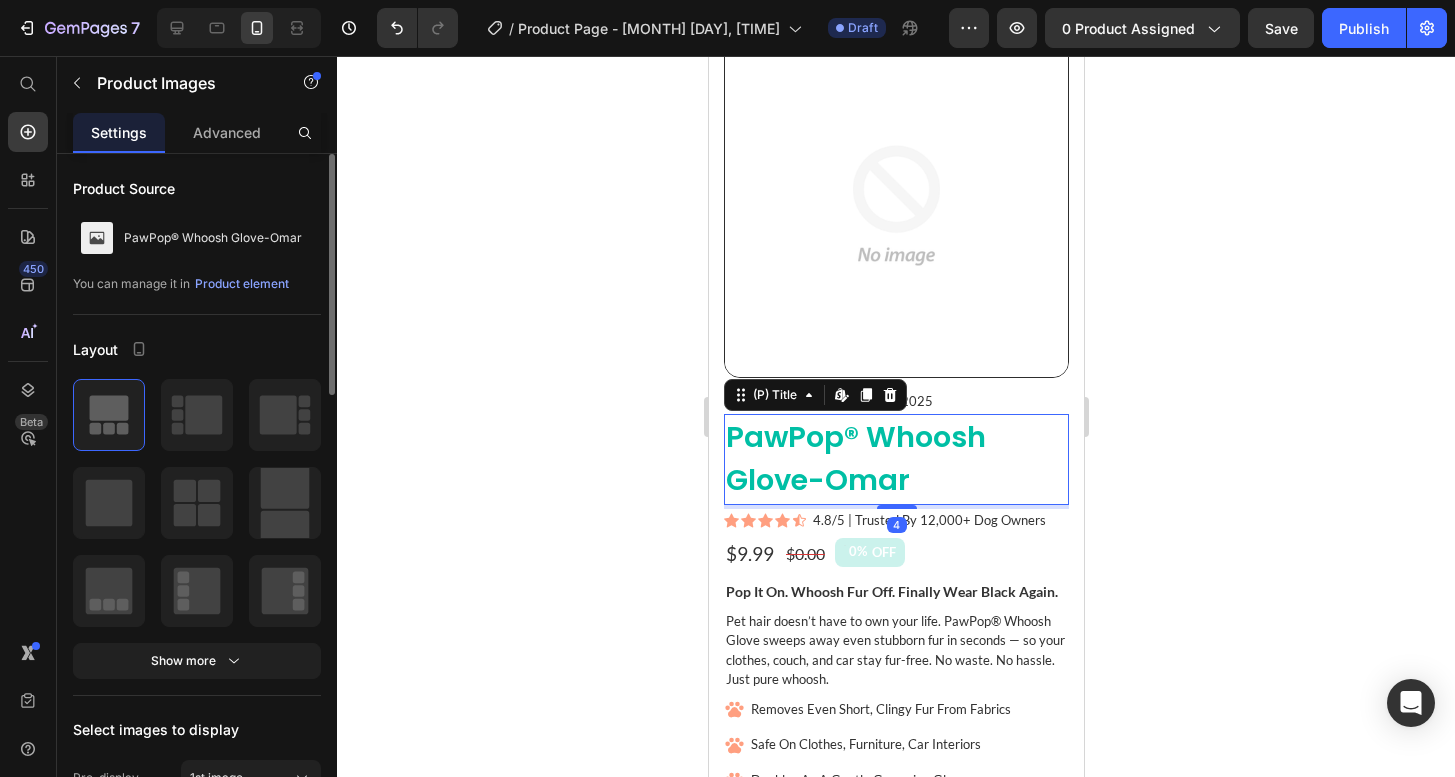 click on "PawPop® Whoosh Glove-Omar" at bounding box center [895, 459] 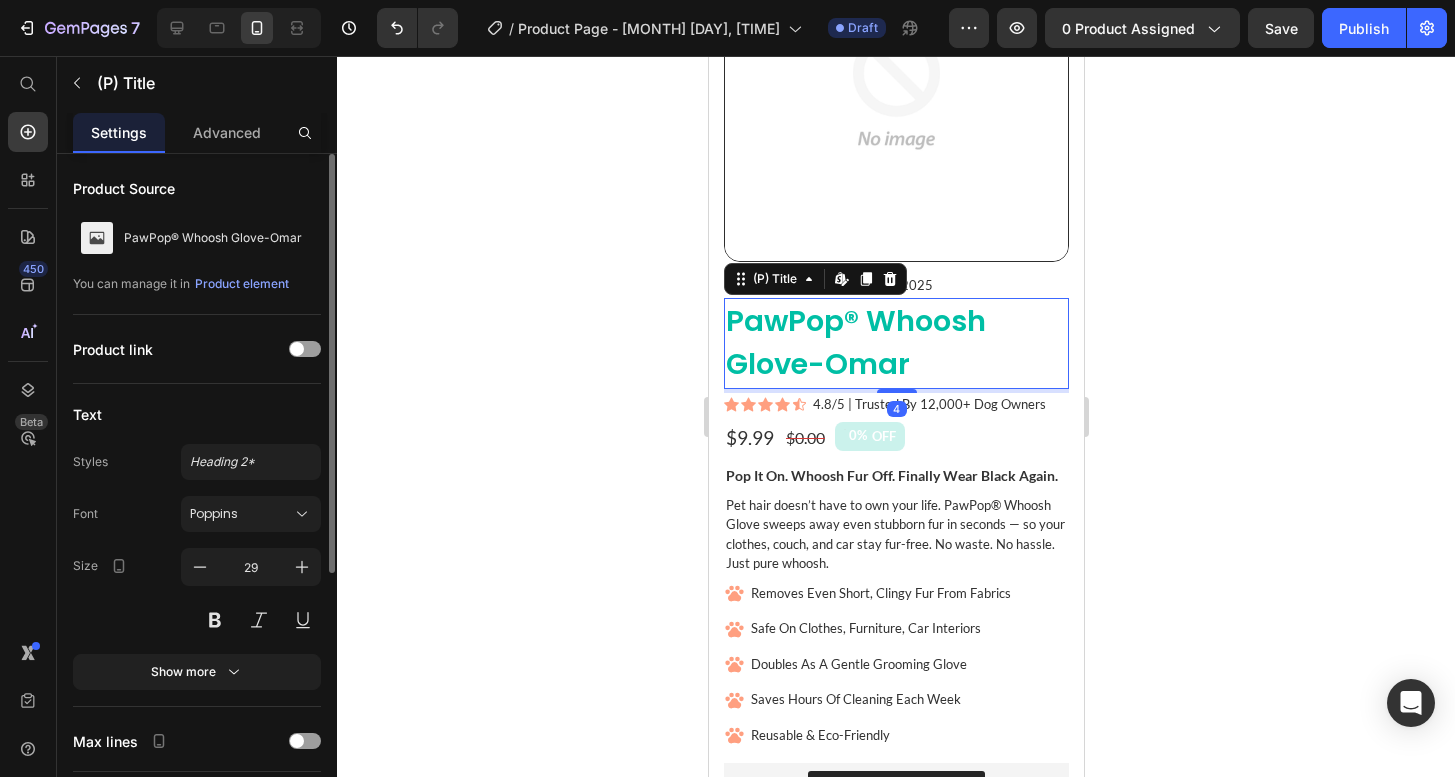 scroll, scrollTop: 236, scrollLeft: 0, axis: vertical 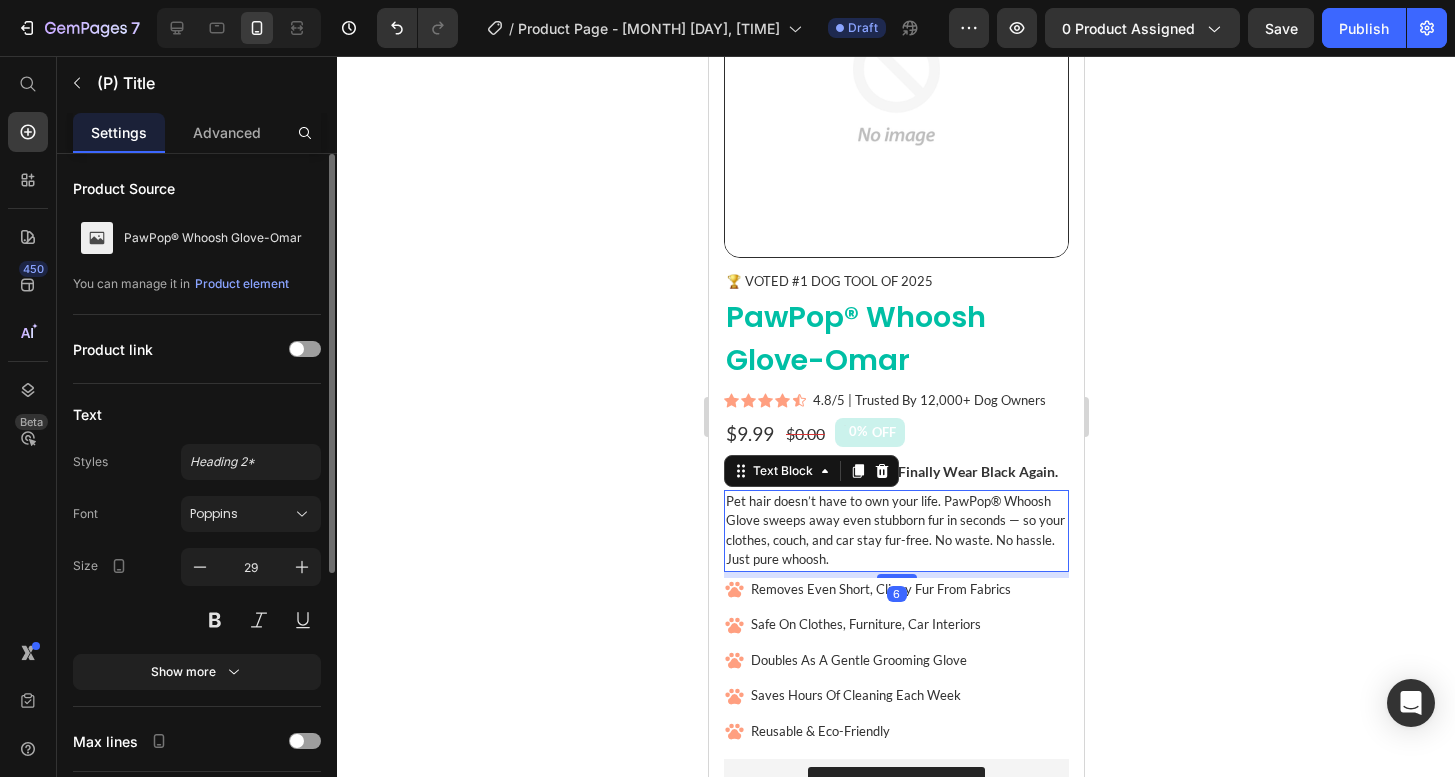 click on "Pet hair doesn’t have to own your life. PawPop® Whoosh Glove sweeps away even stubborn fur in seconds — so your clothes, couch, and car stay fur-free. No waste. No hassle. Just pure whoosh." at bounding box center [895, 531] 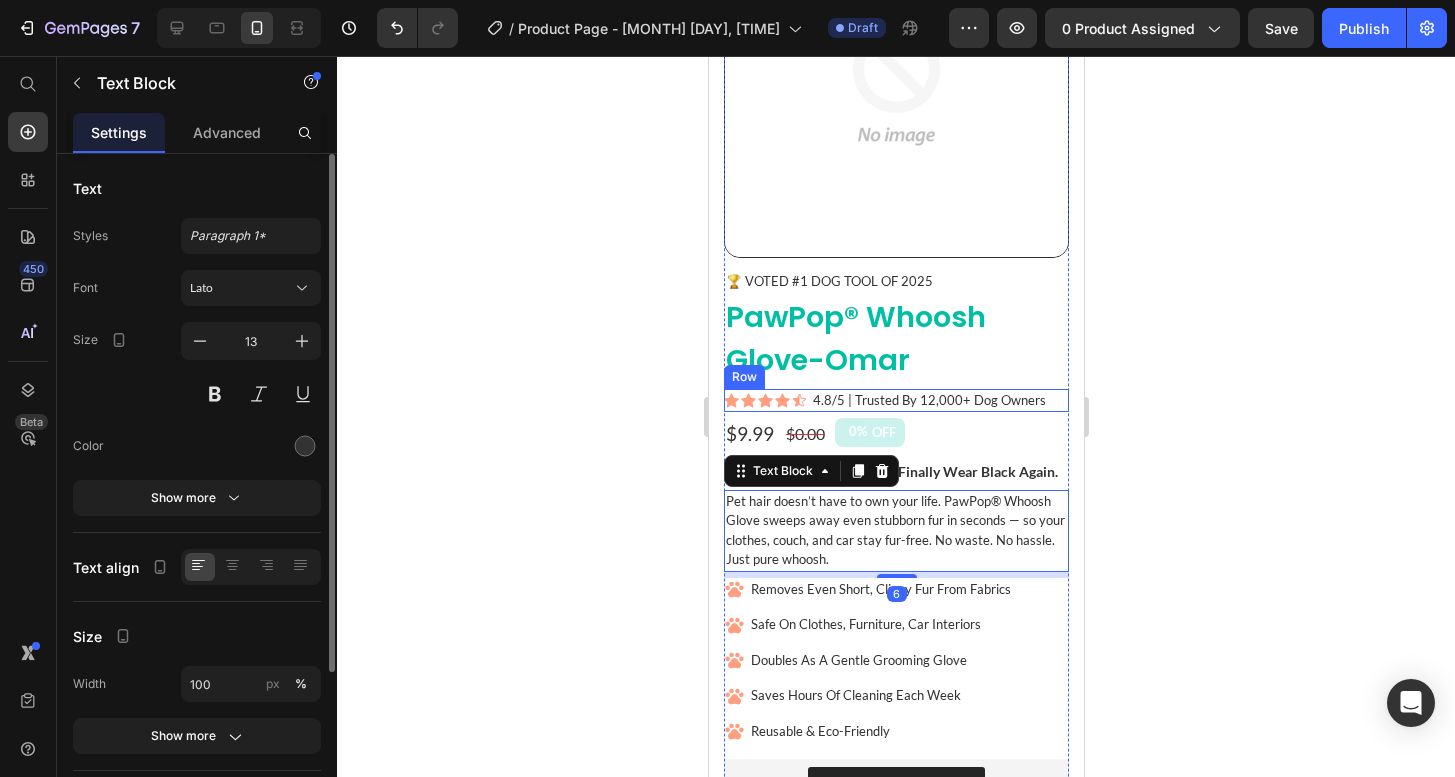 click 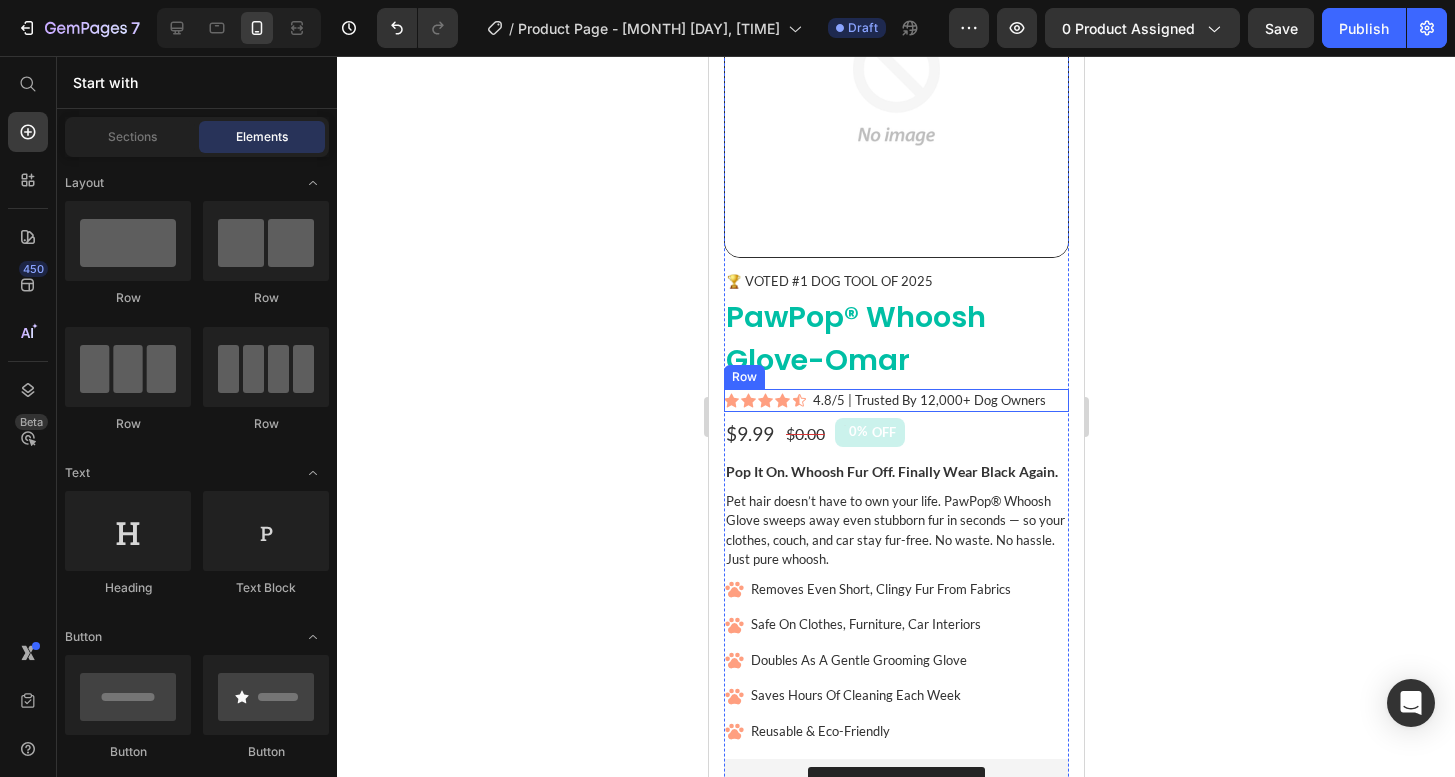 click 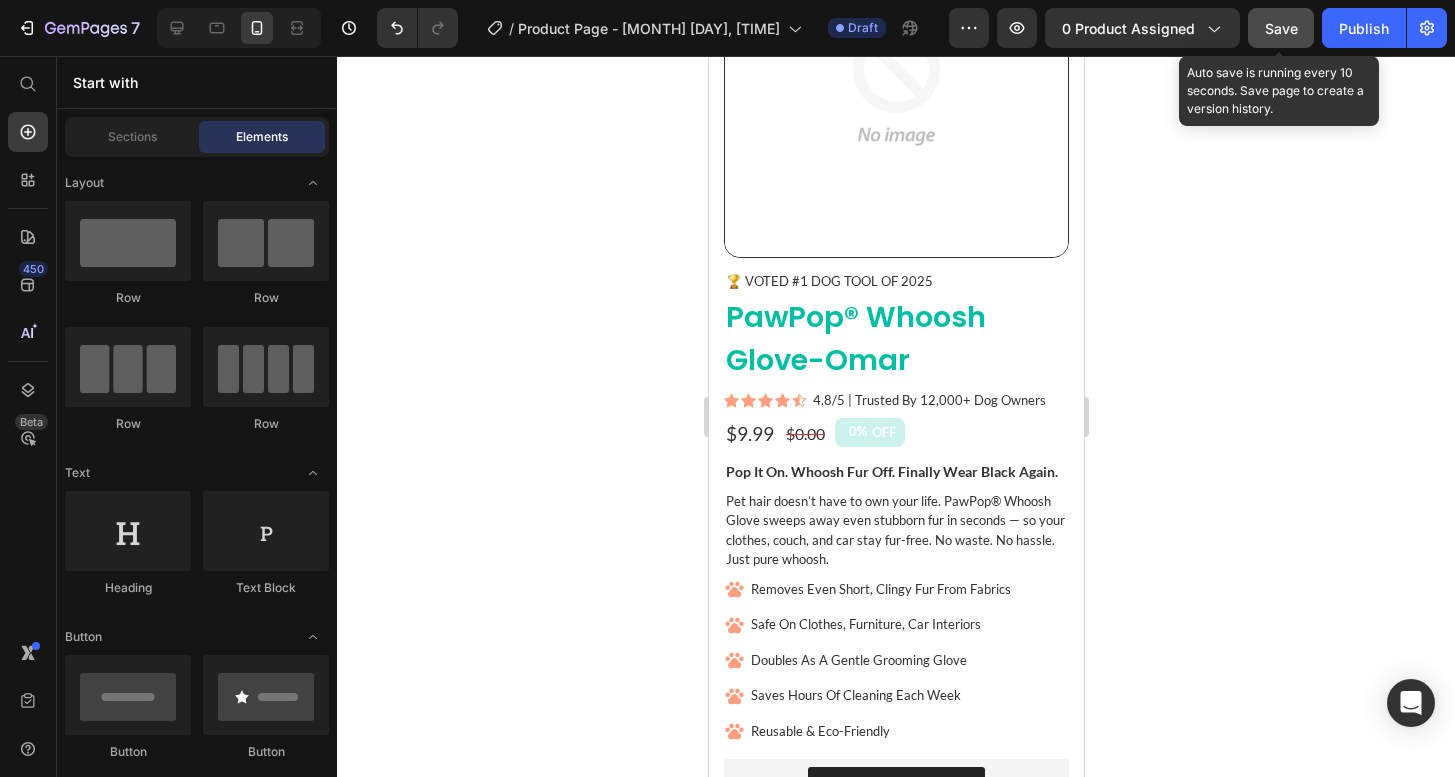 click on "Save" at bounding box center (1281, 28) 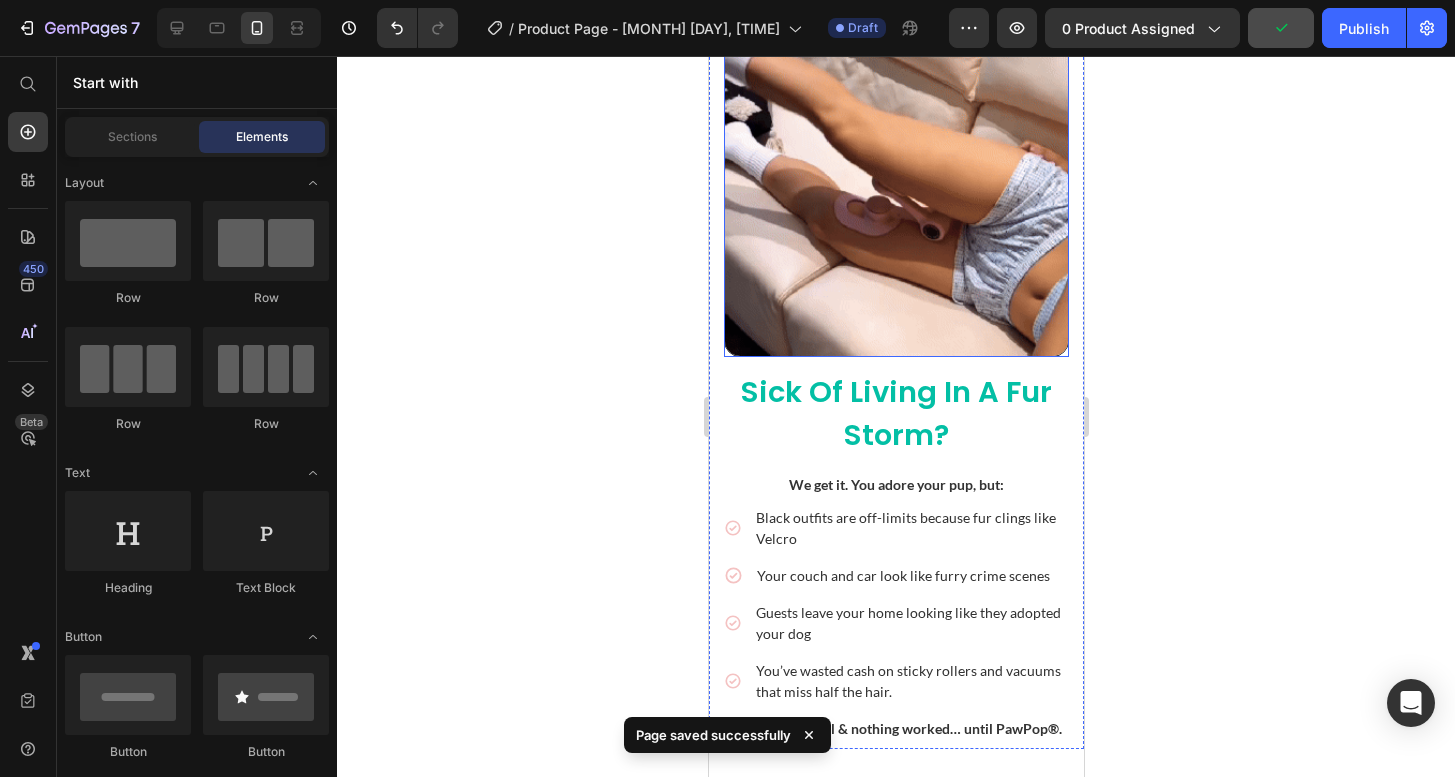 scroll, scrollTop: 1807, scrollLeft: 0, axis: vertical 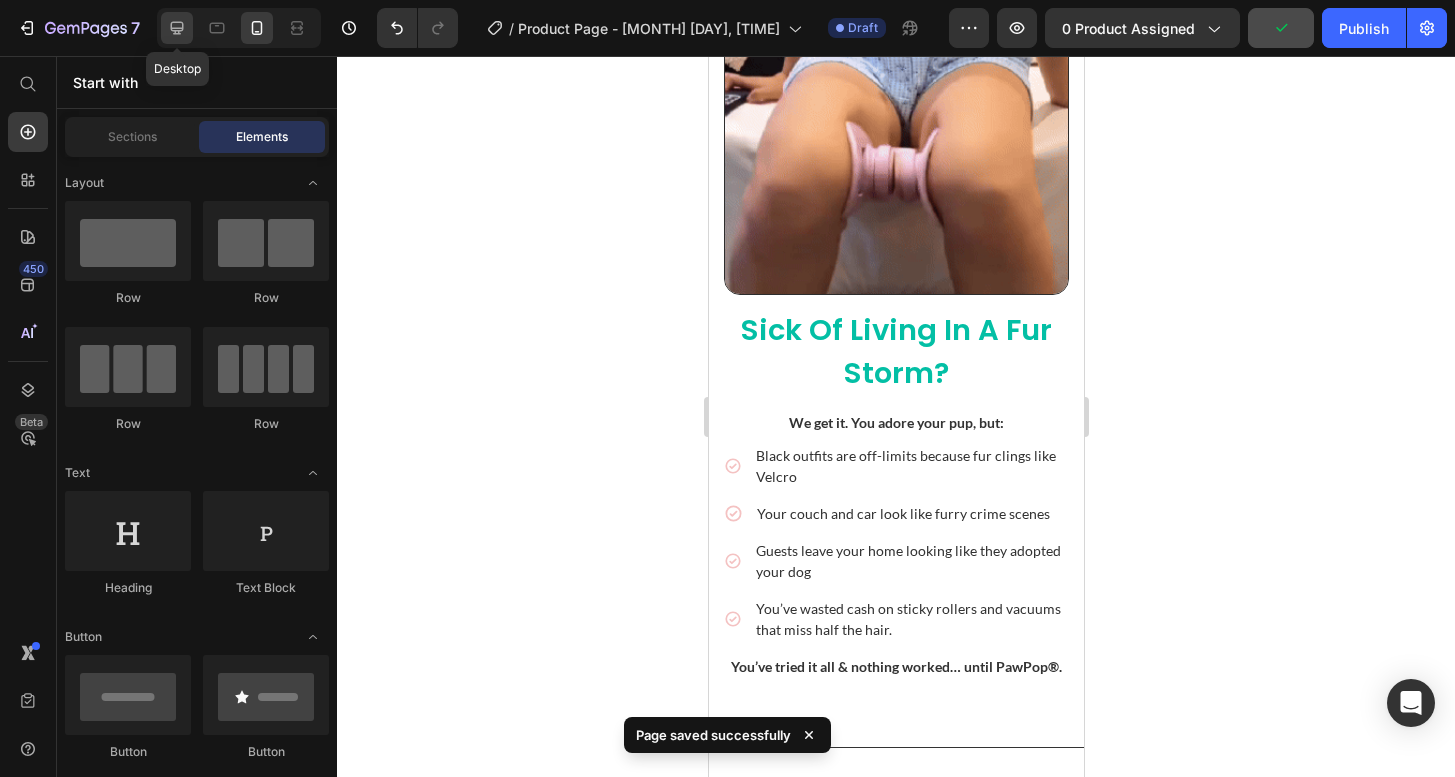 click 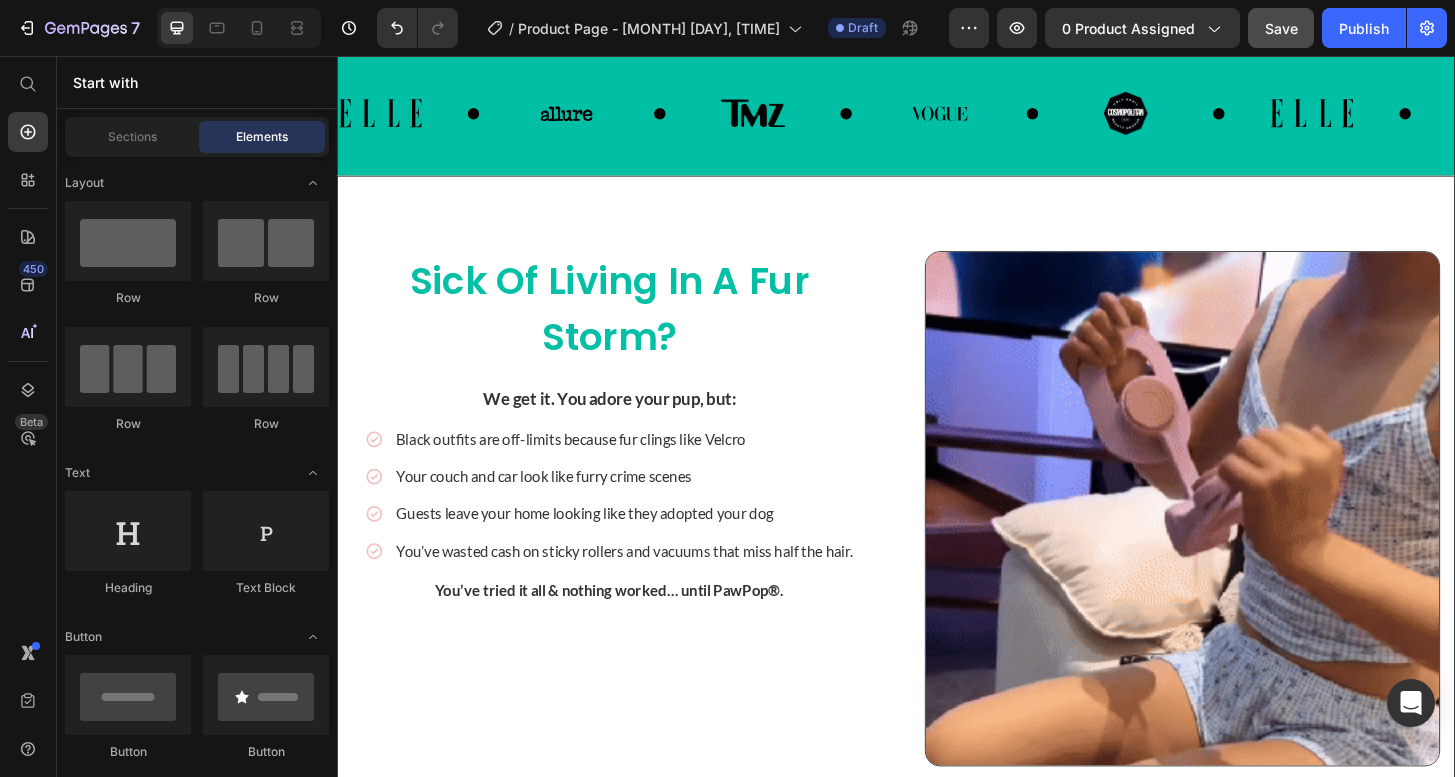 scroll, scrollTop: 1476, scrollLeft: 0, axis: vertical 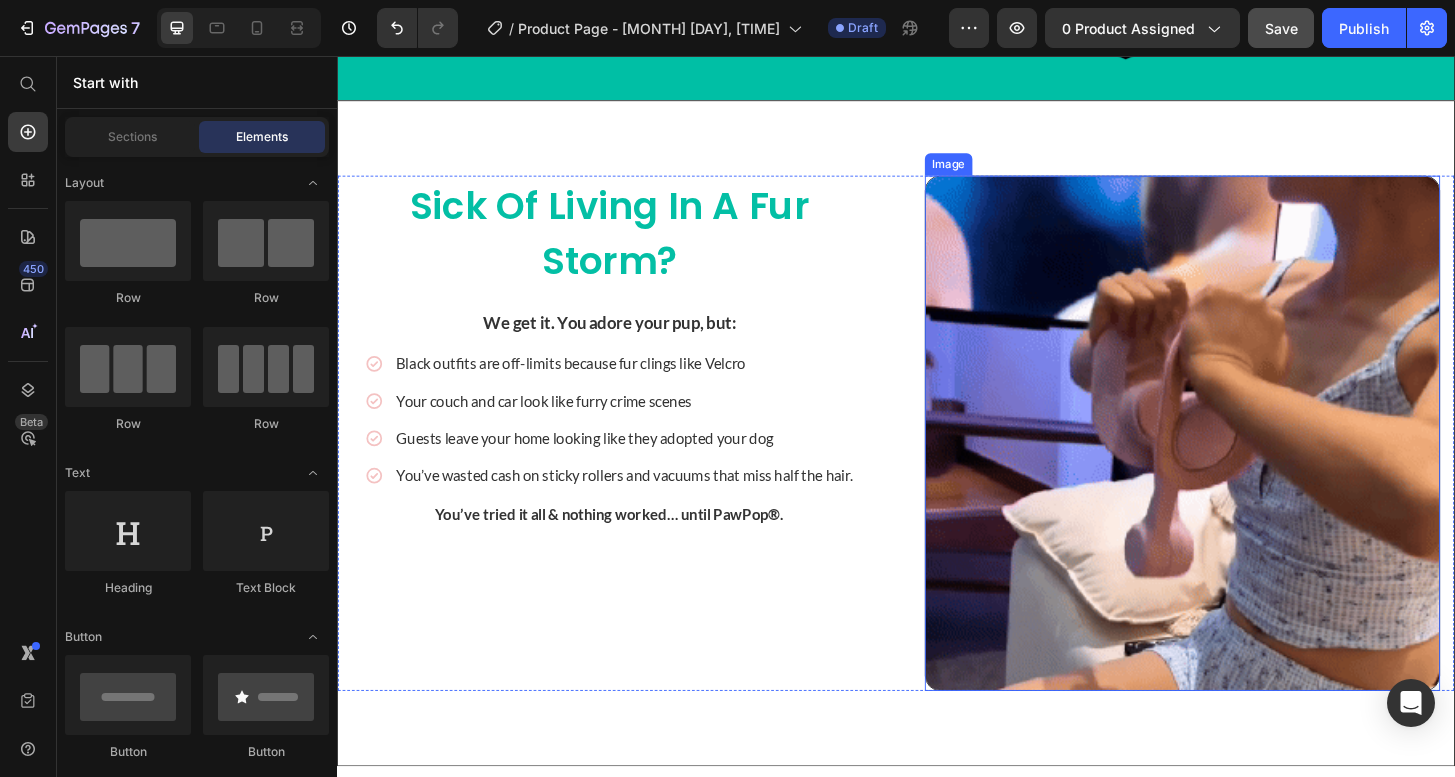 click at bounding box center (1244, 460) 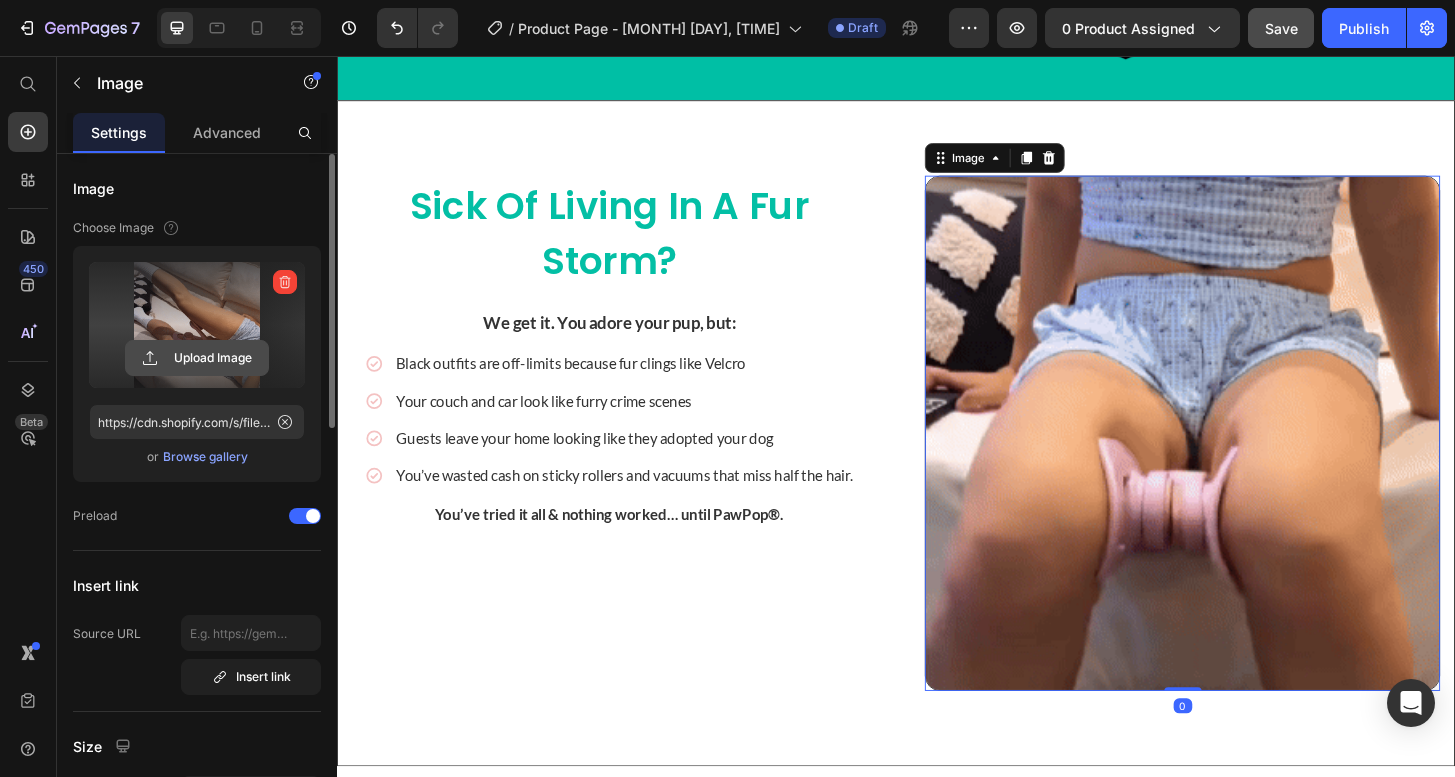 click 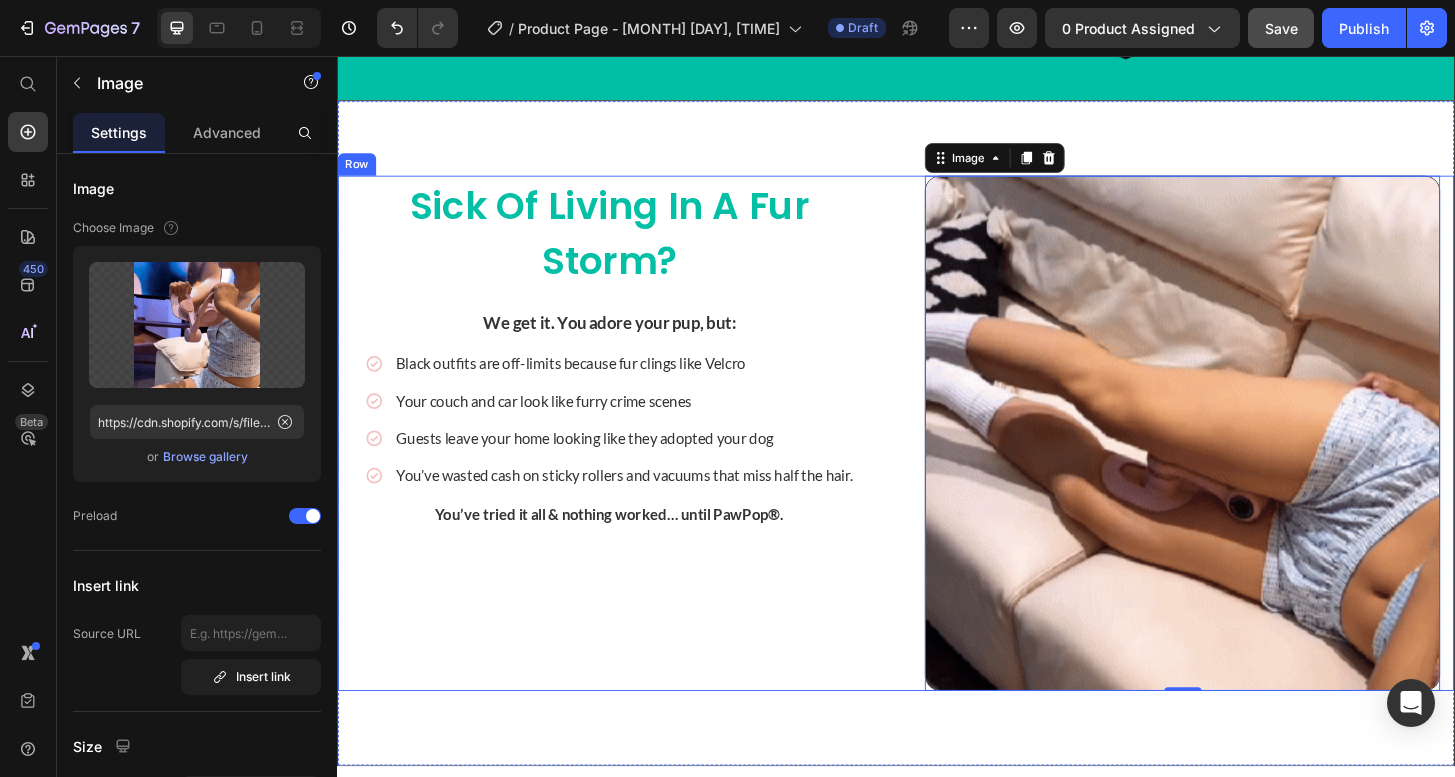 click at bounding box center [1244, 460] 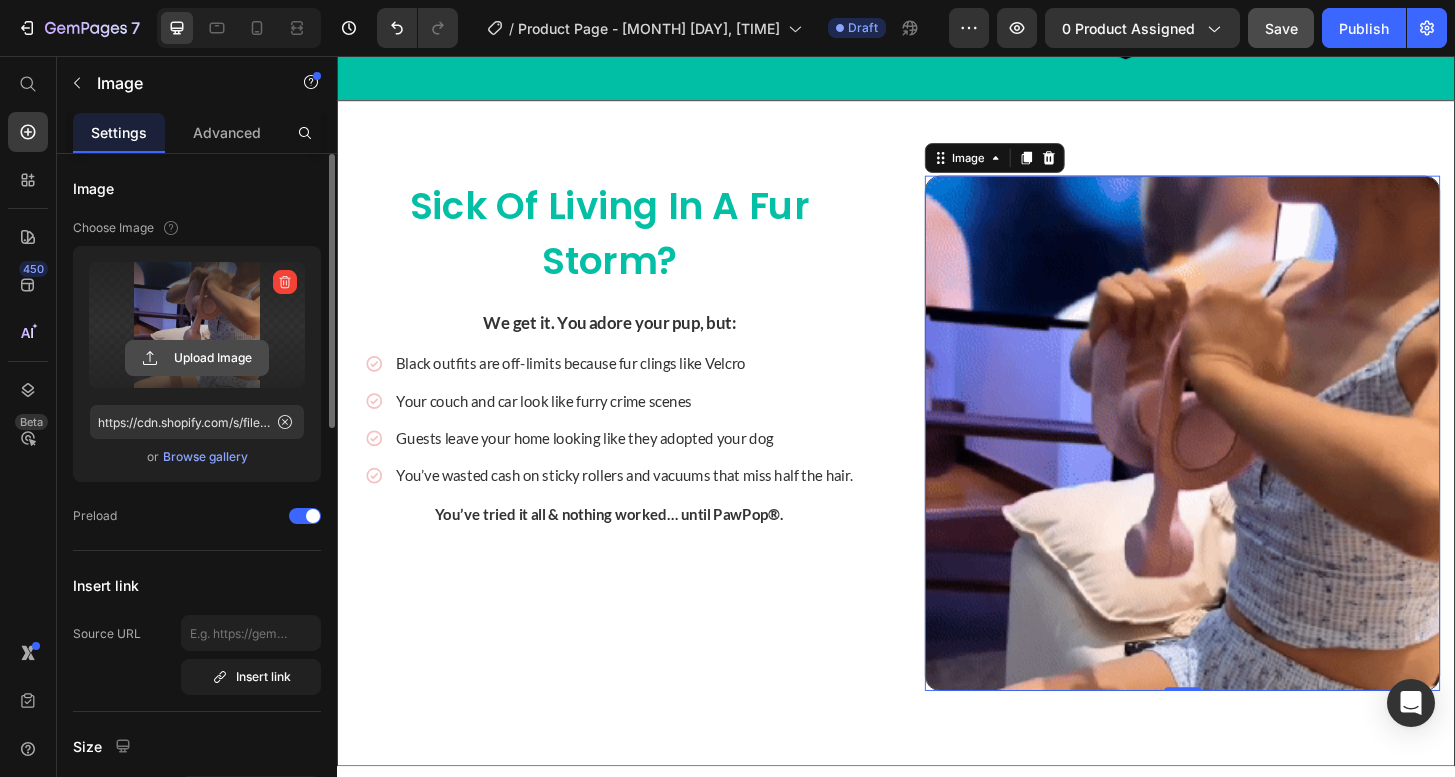 click 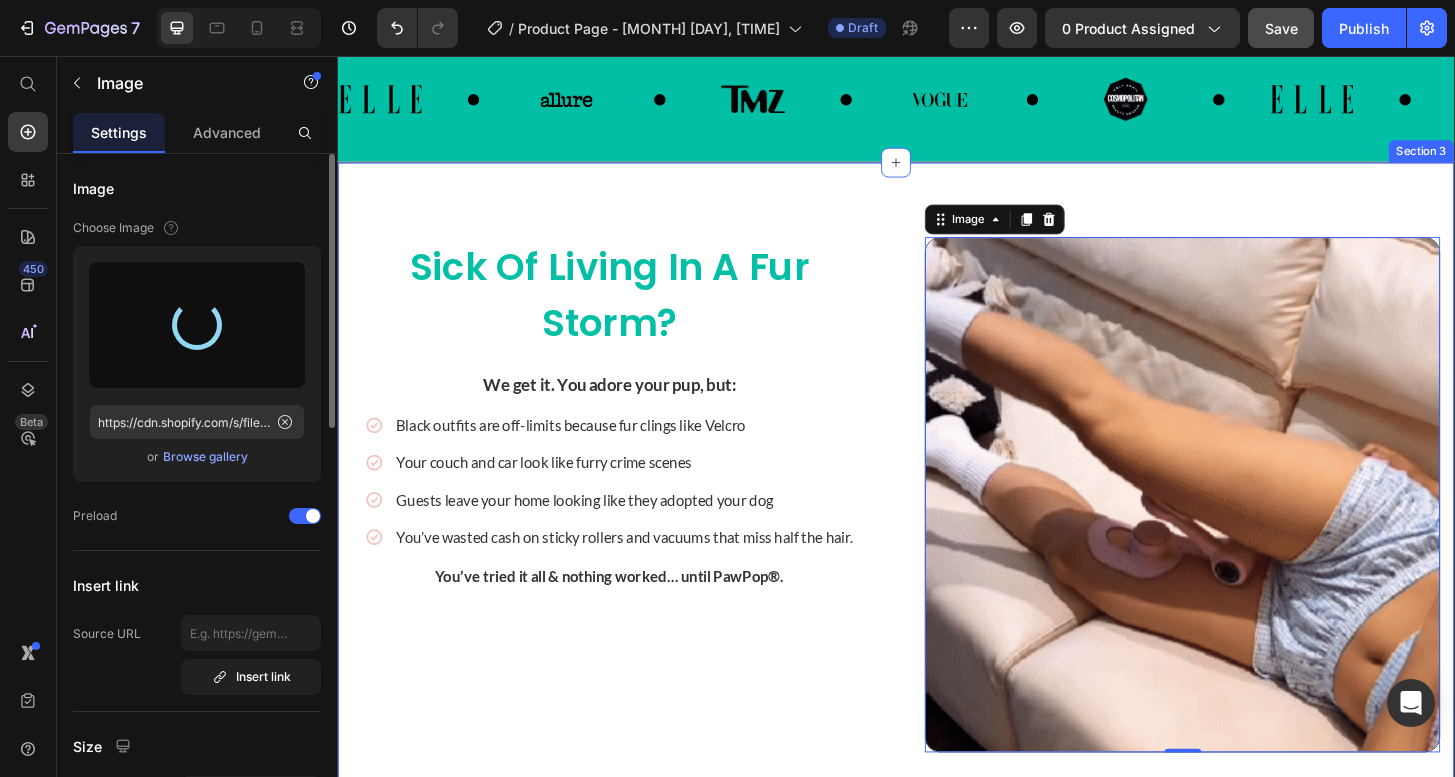 scroll, scrollTop: 1414, scrollLeft: 0, axis: vertical 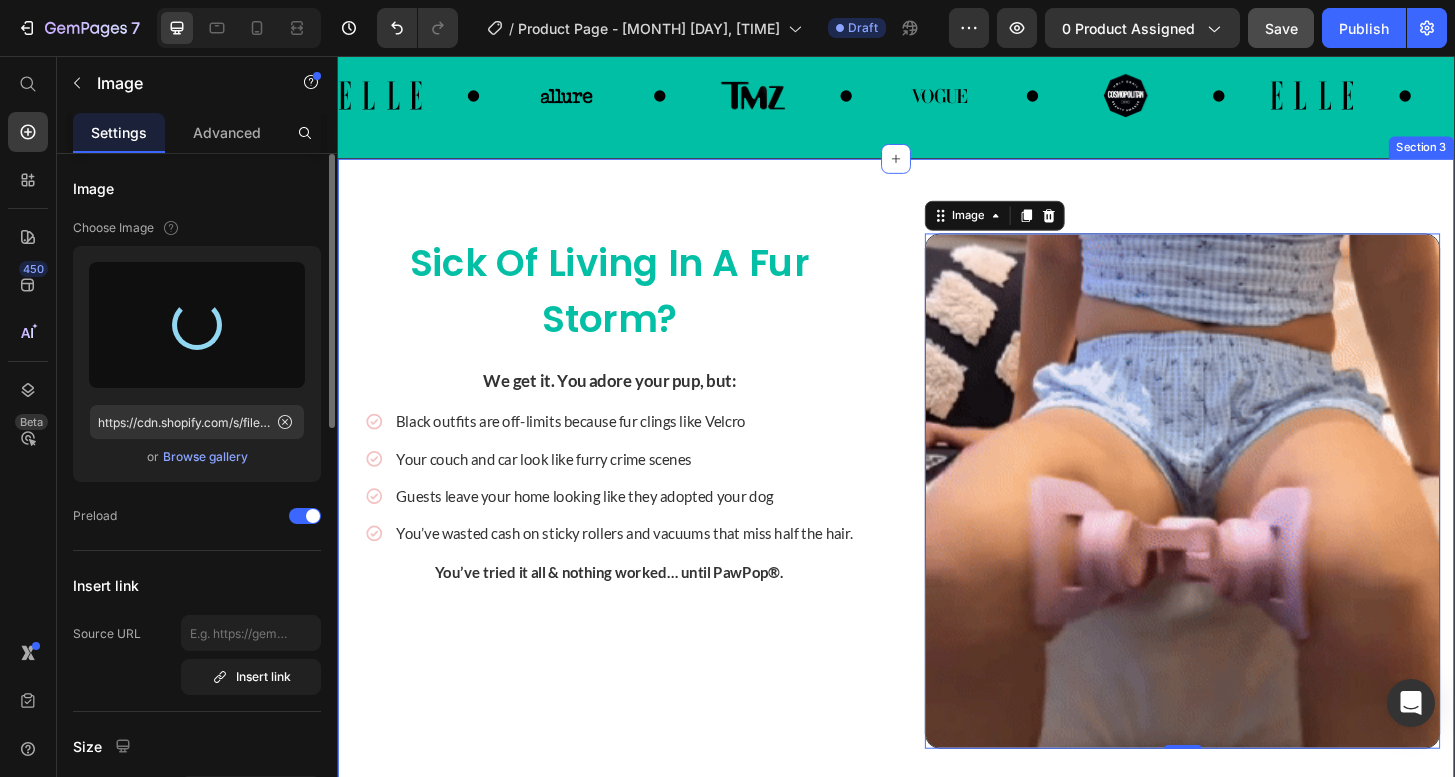 type on "https://cdn.shopify.com/s/files/1/0951/0846/4916/files/gempages_575338113165951826-0795062b-1cea-4b77-aaf7-c845440070b6.gif" 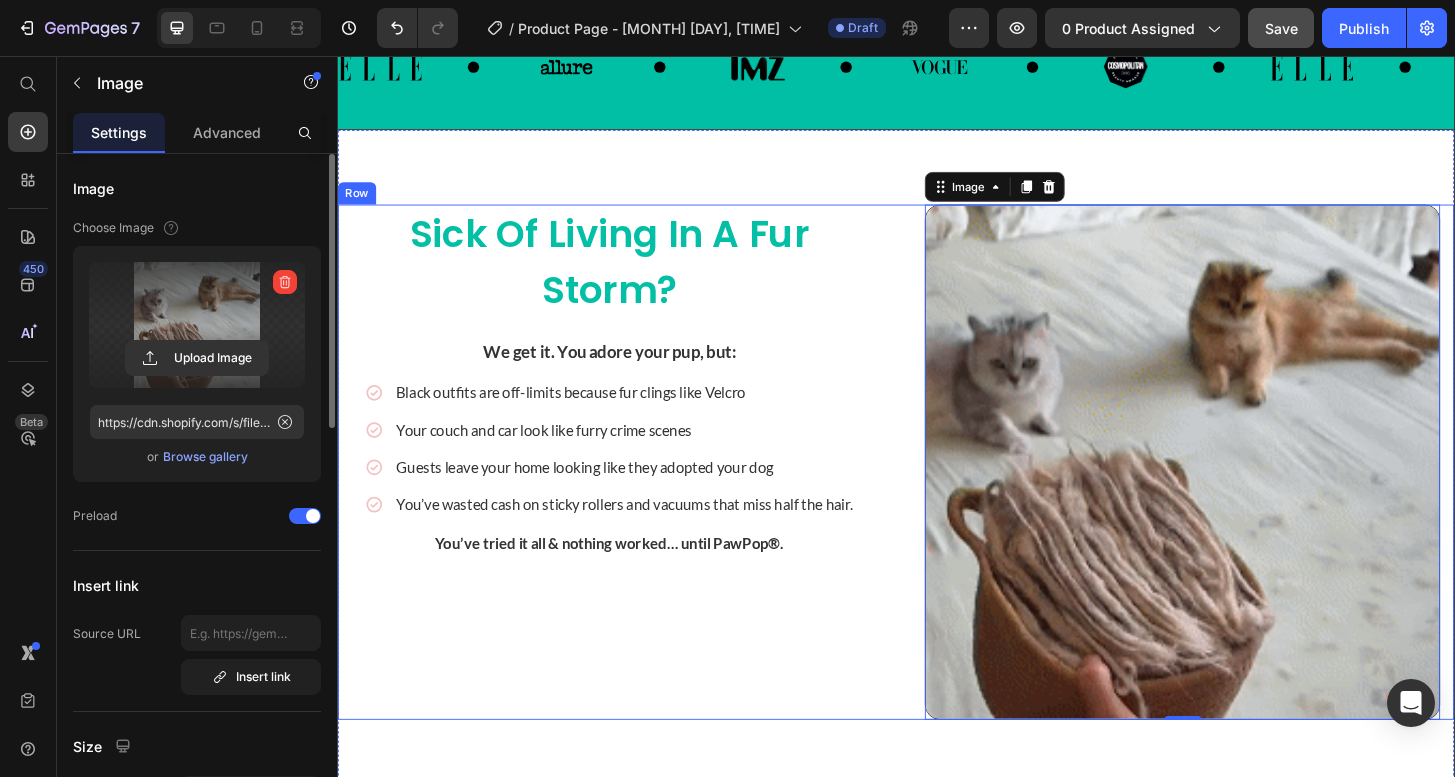 scroll, scrollTop: 1463, scrollLeft: 0, axis: vertical 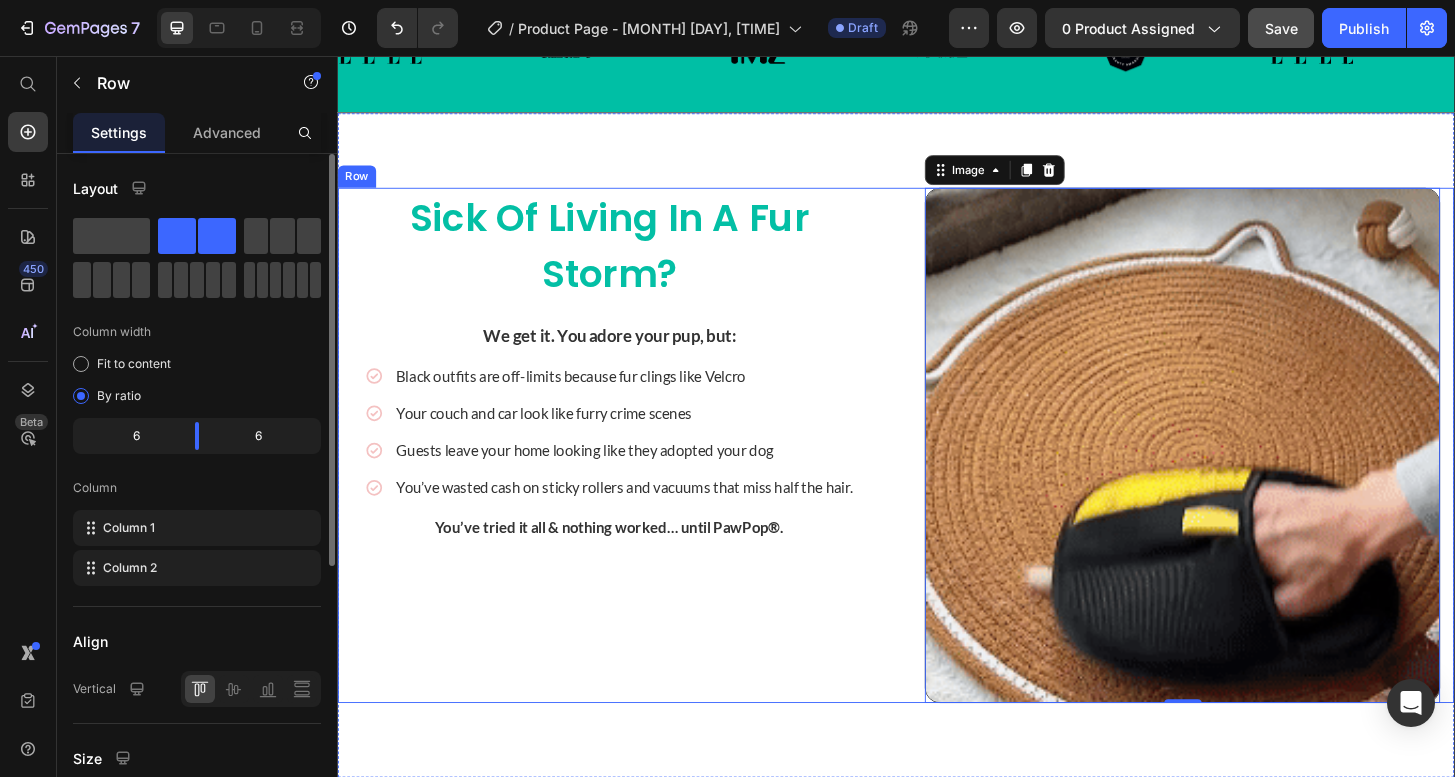 click on "Sick of Living in a Fur Storm? Heading We get it. You adore your pup, but: Text block
Icon Black outfits are off-limits because fur clings like Velcro Text Block
Icon Your couch and car look like furry crime scenes Text Block
Icon Guests leave your home looking like they adopted your dog Text Block
Icon You’ve wasted cash on sticky rollers and vacuums that miss half the hair. Text Block Advanced list You’ve tried it all & nothing worked… until PawPop®. Text block" at bounding box center (629, 473) 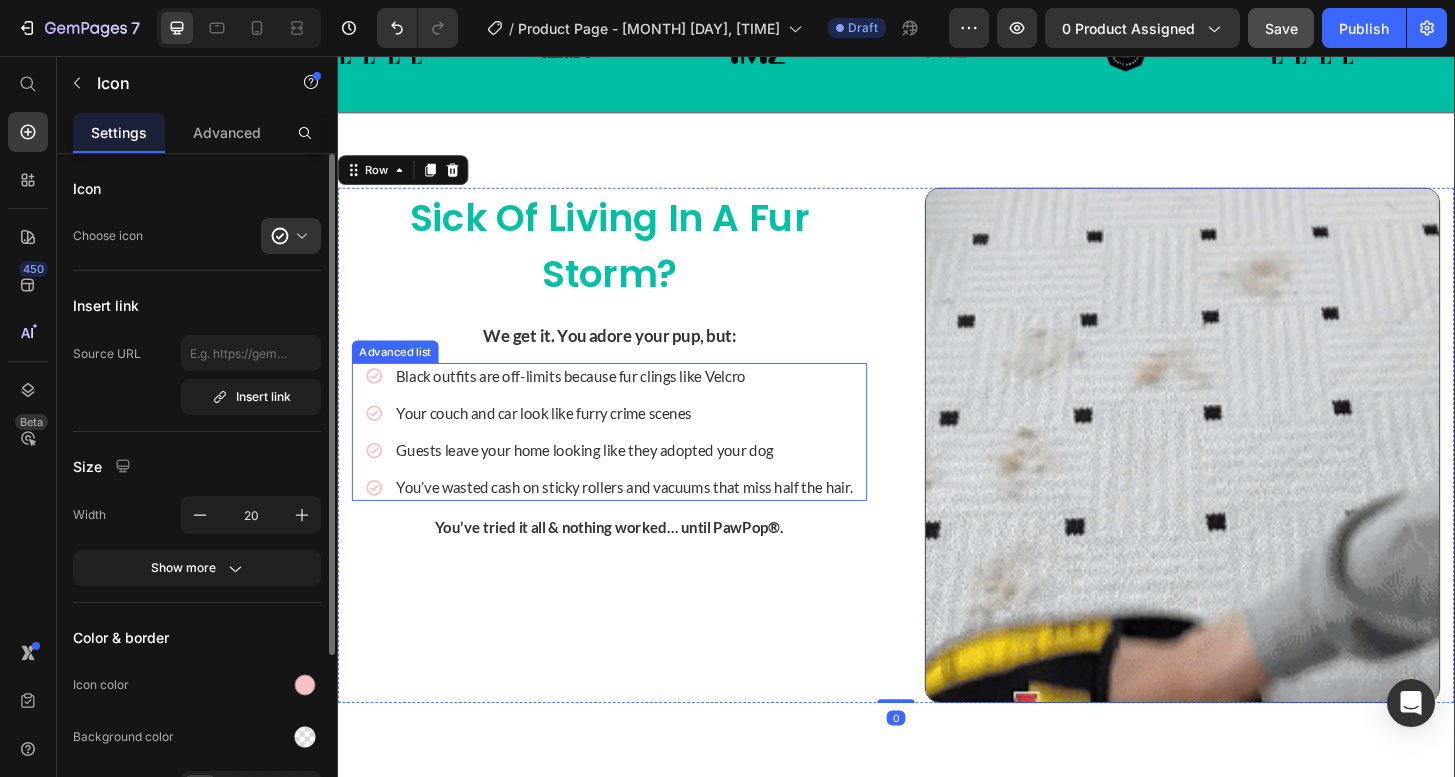 click 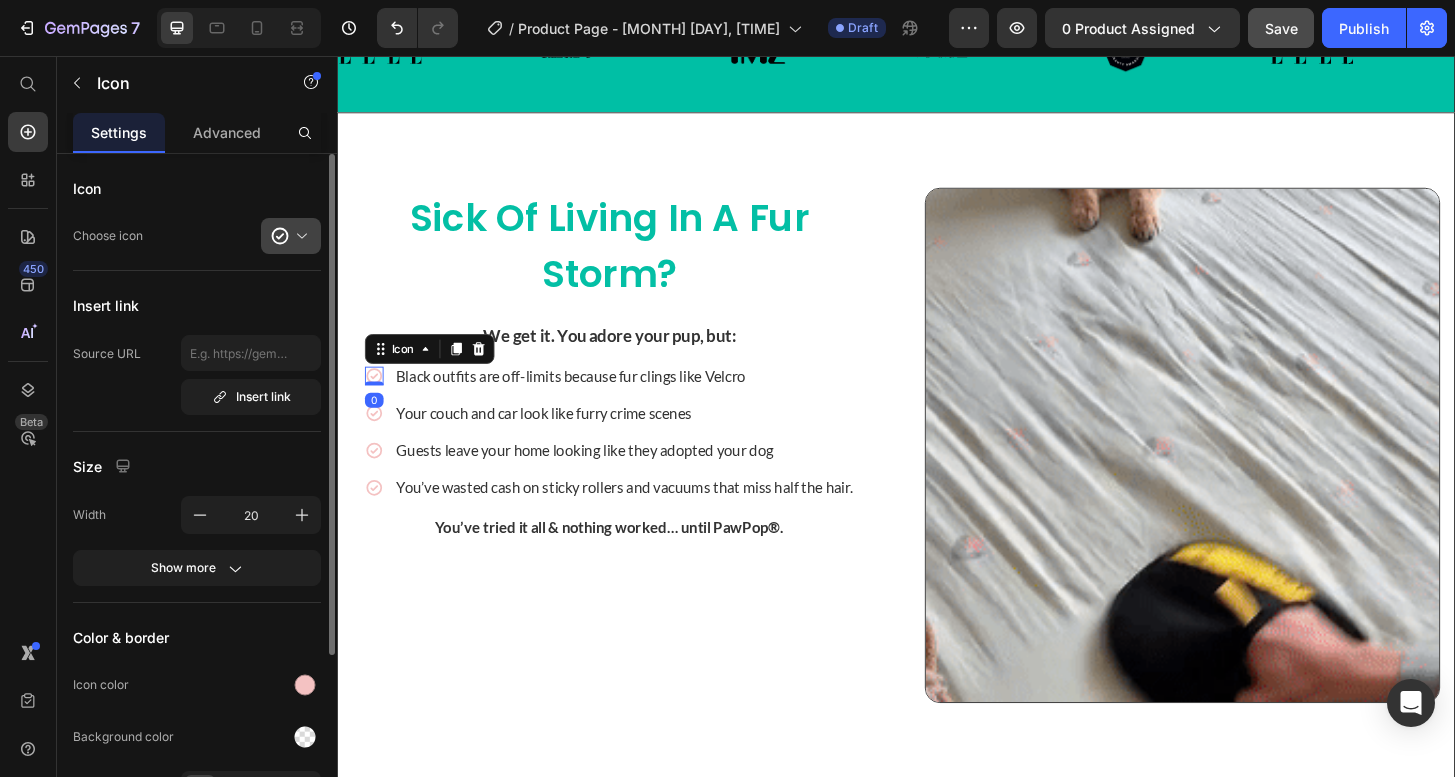 click at bounding box center (299, 236) 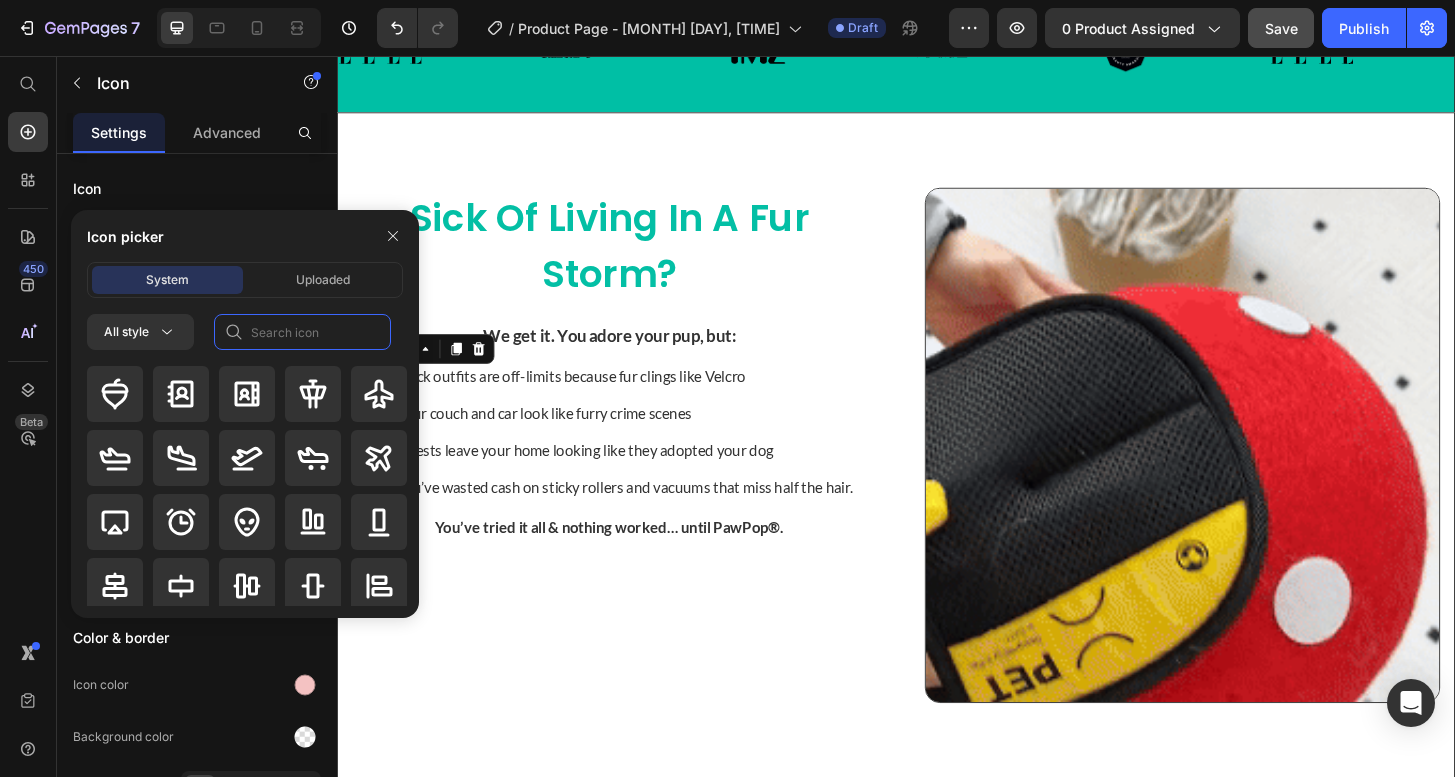 click 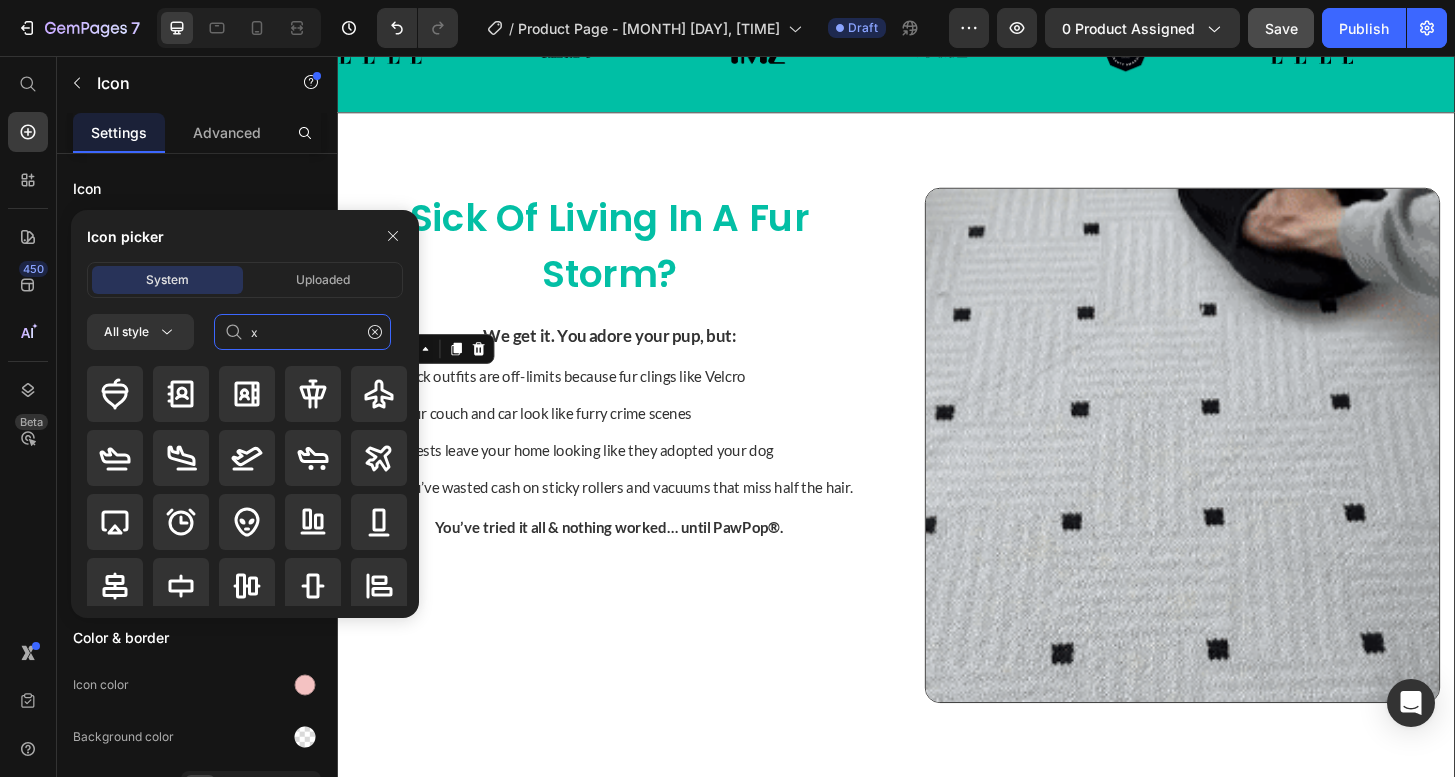 type on "x" 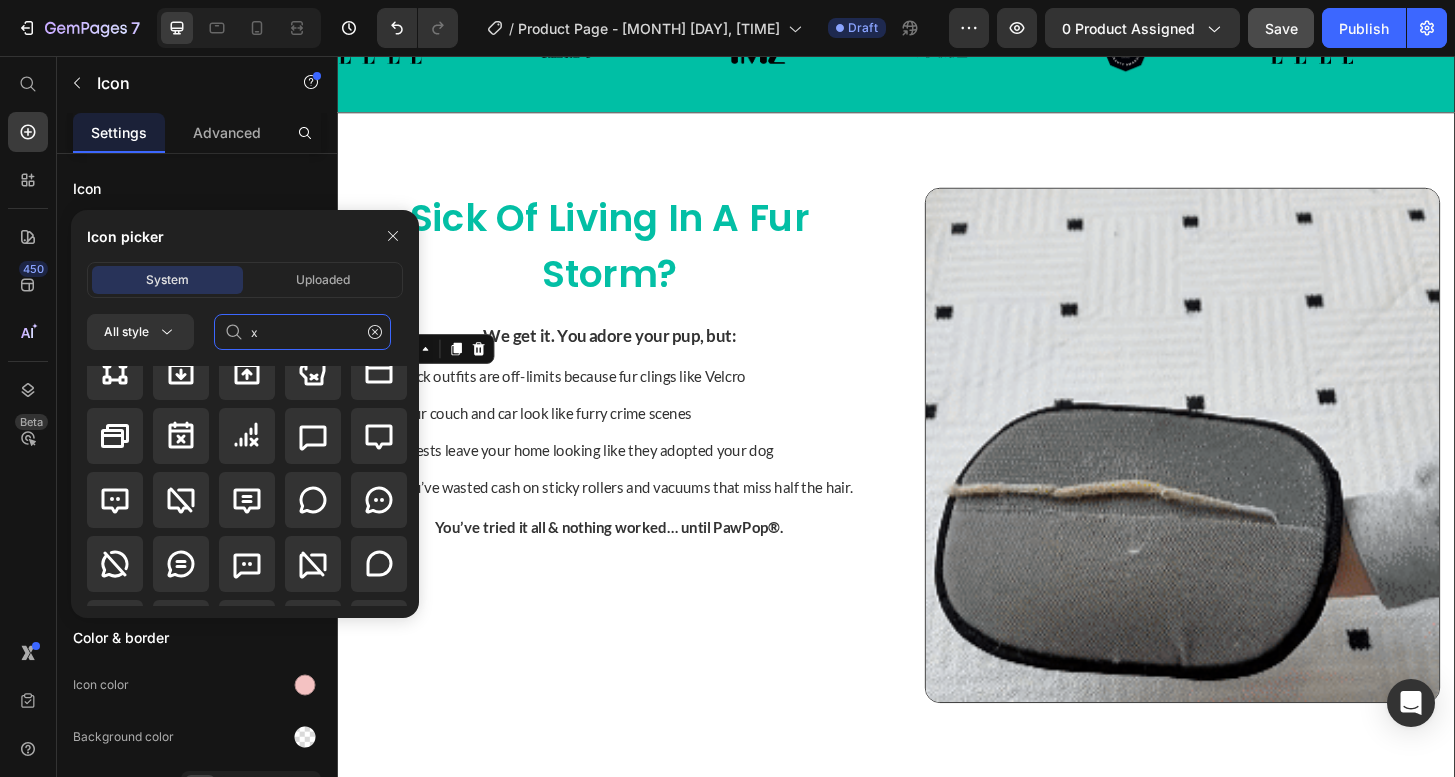scroll, scrollTop: 928, scrollLeft: 0, axis: vertical 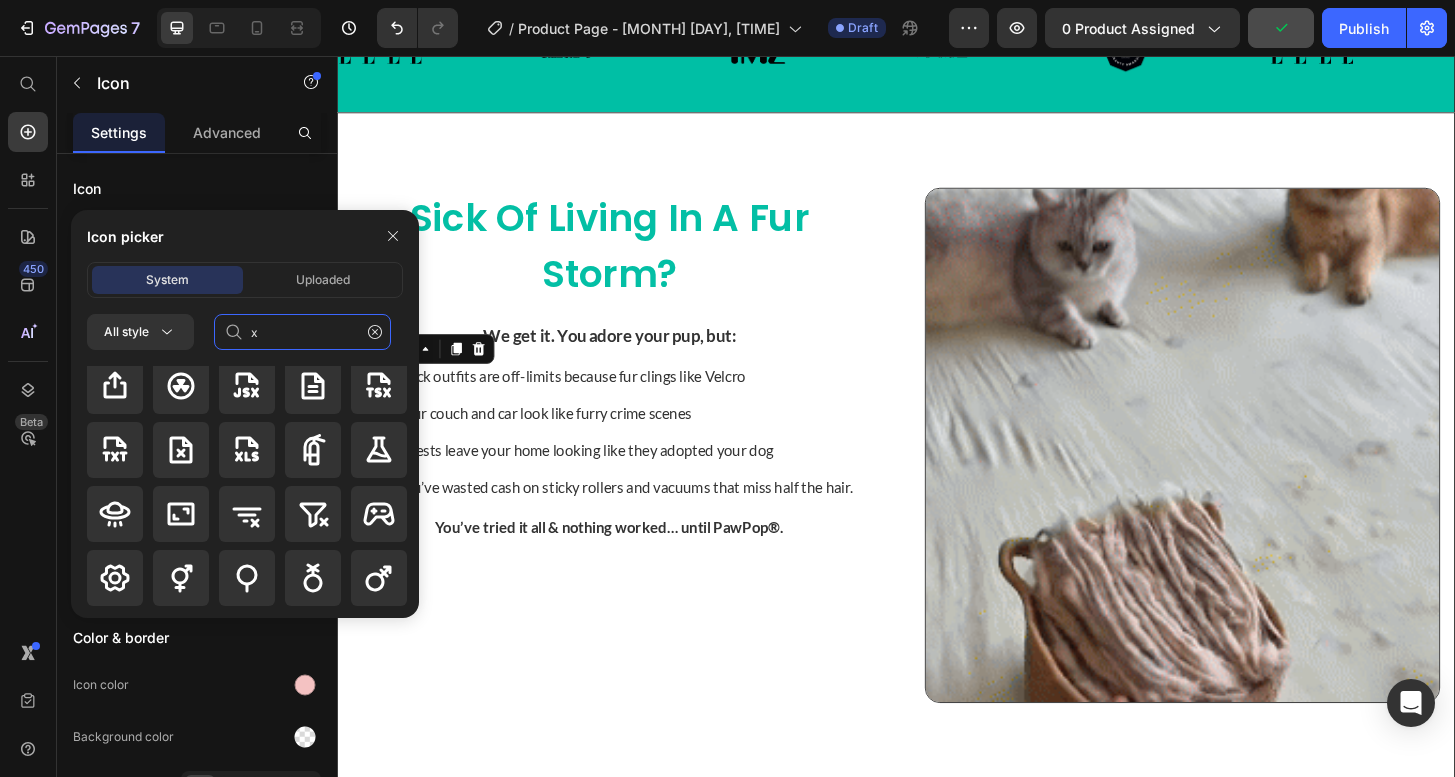 type 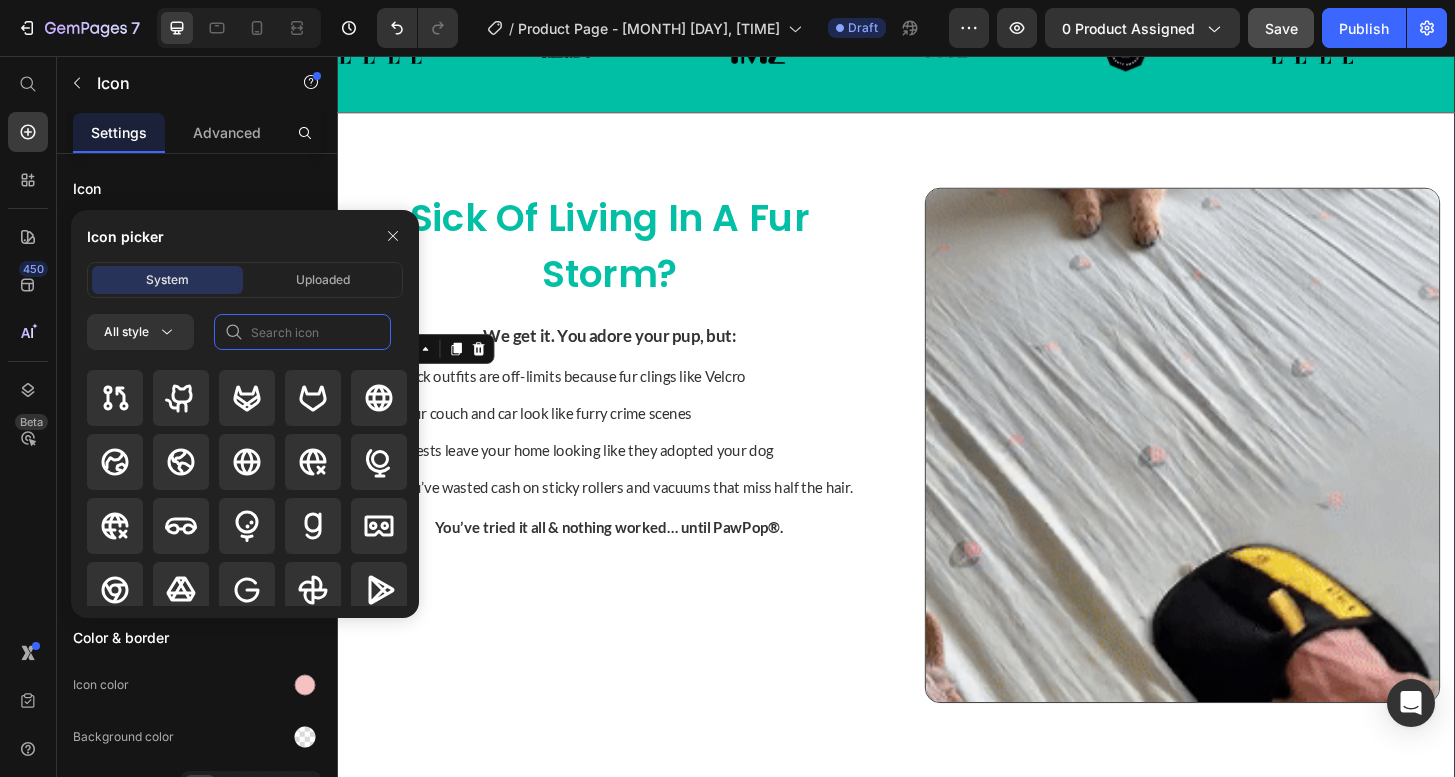 scroll, scrollTop: 7860, scrollLeft: 0, axis: vertical 